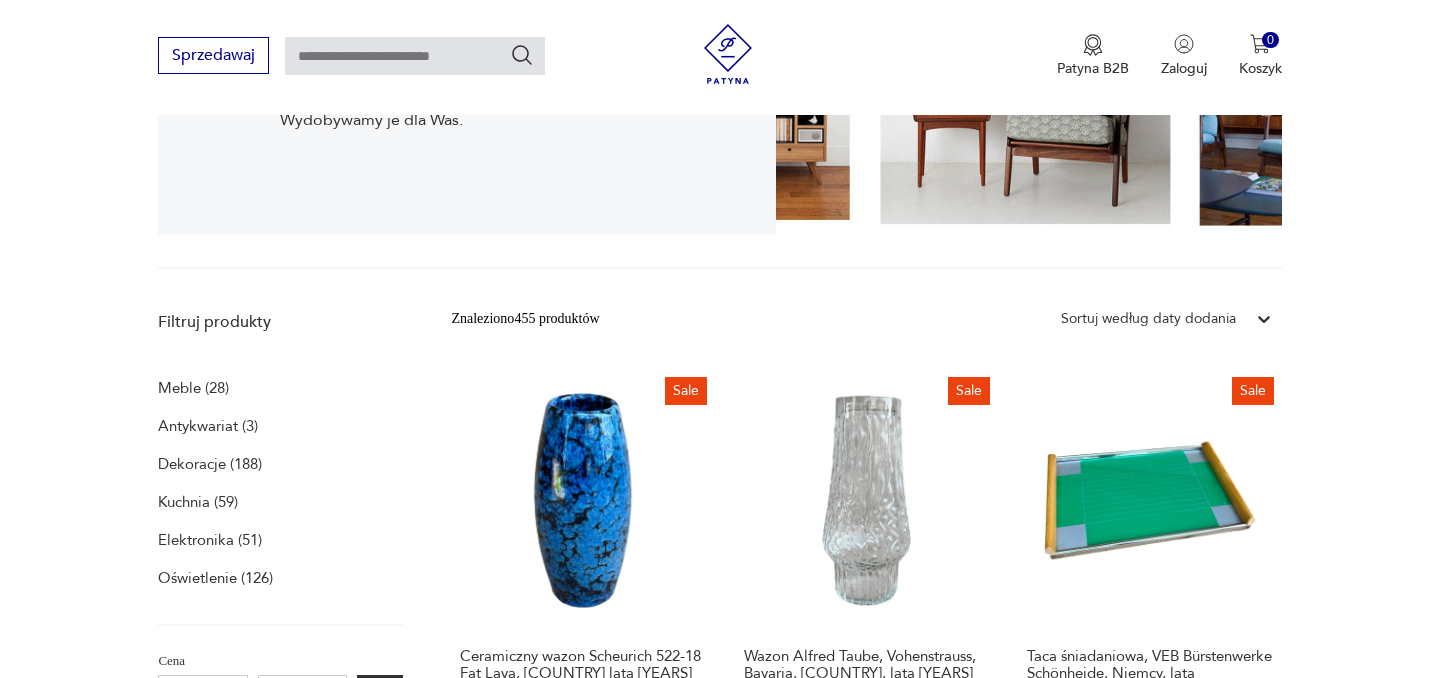 scroll, scrollTop: 411, scrollLeft: 0, axis: vertical 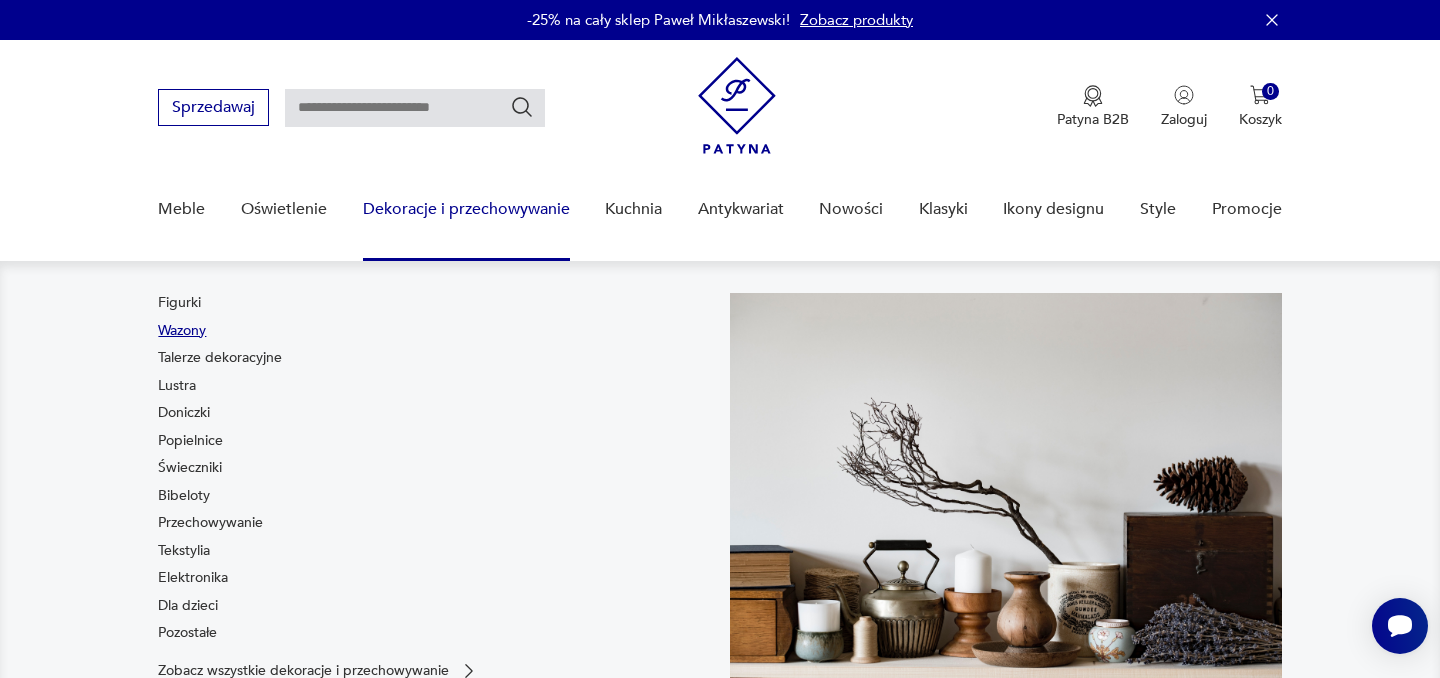 click on "Wazony" at bounding box center [182, 331] 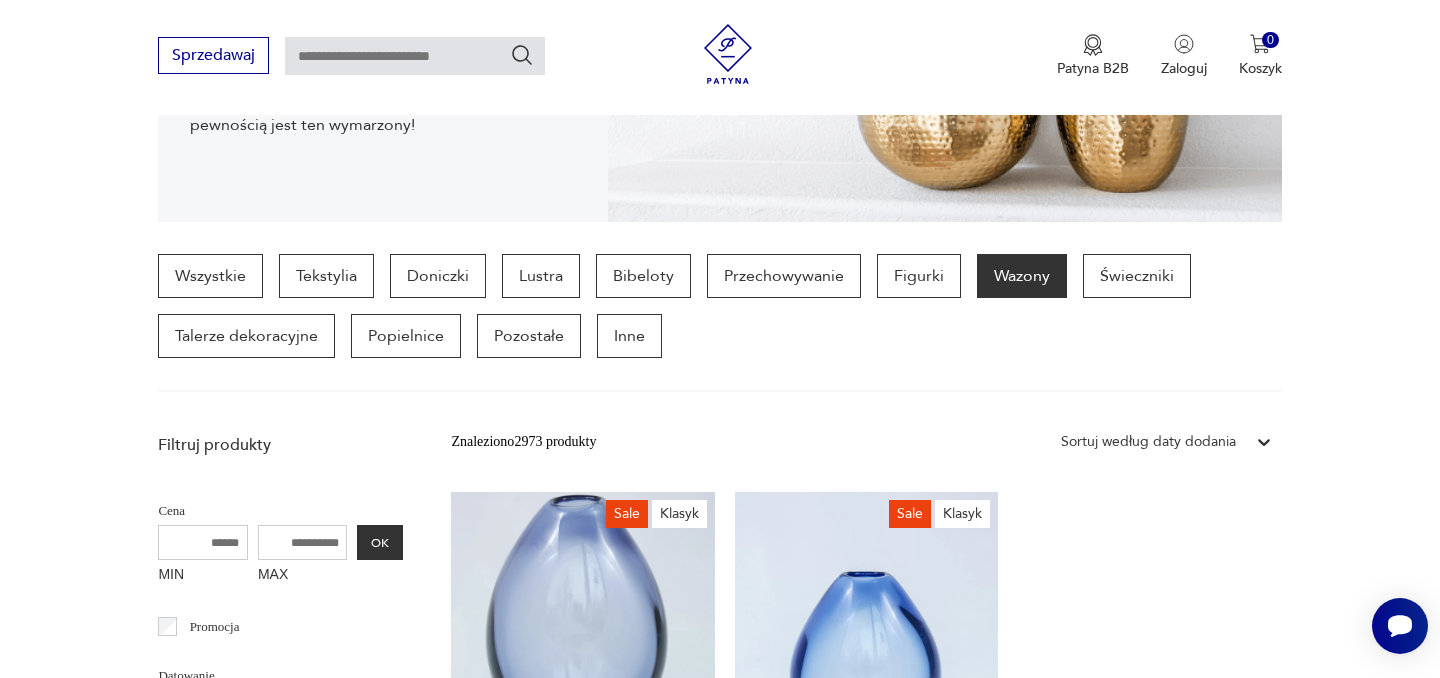 scroll, scrollTop: 579, scrollLeft: 0, axis: vertical 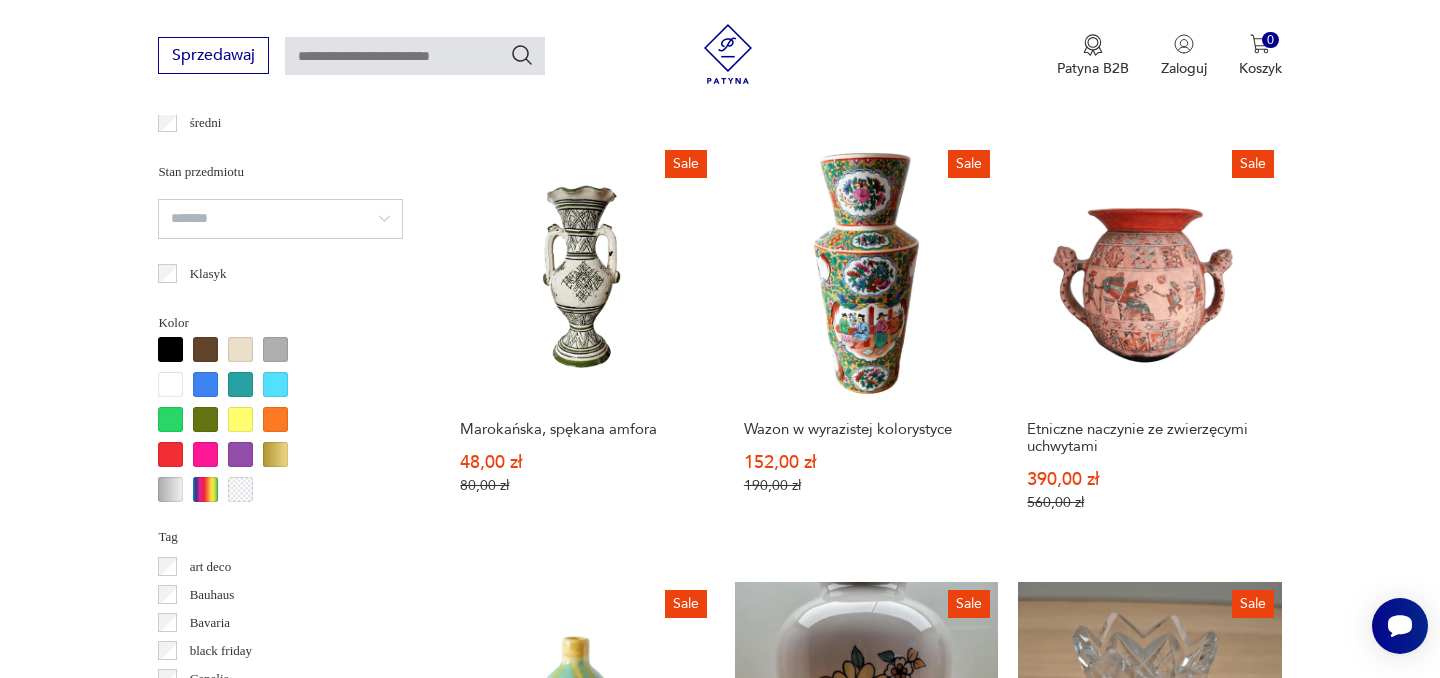 click at bounding box center [240, 489] 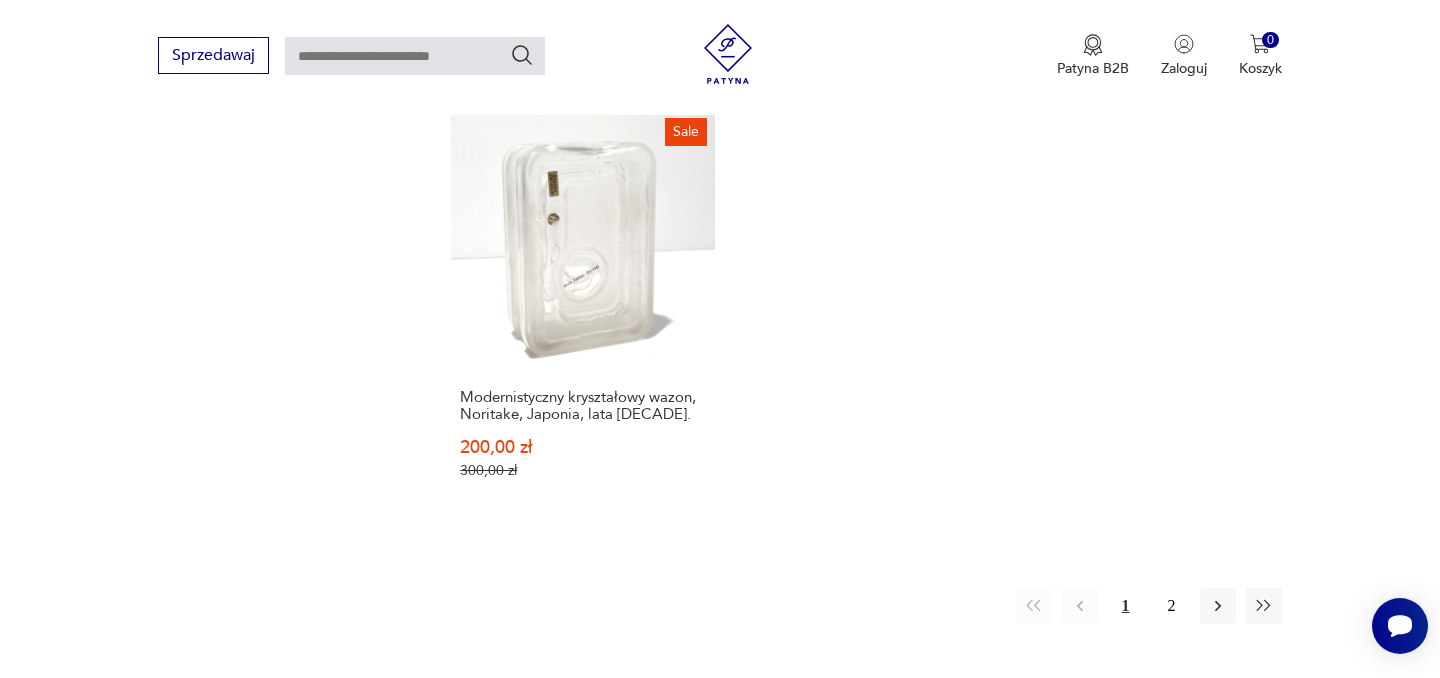 scroll, scrollTop: 3084, scrollLeft: 0, axis: vertical 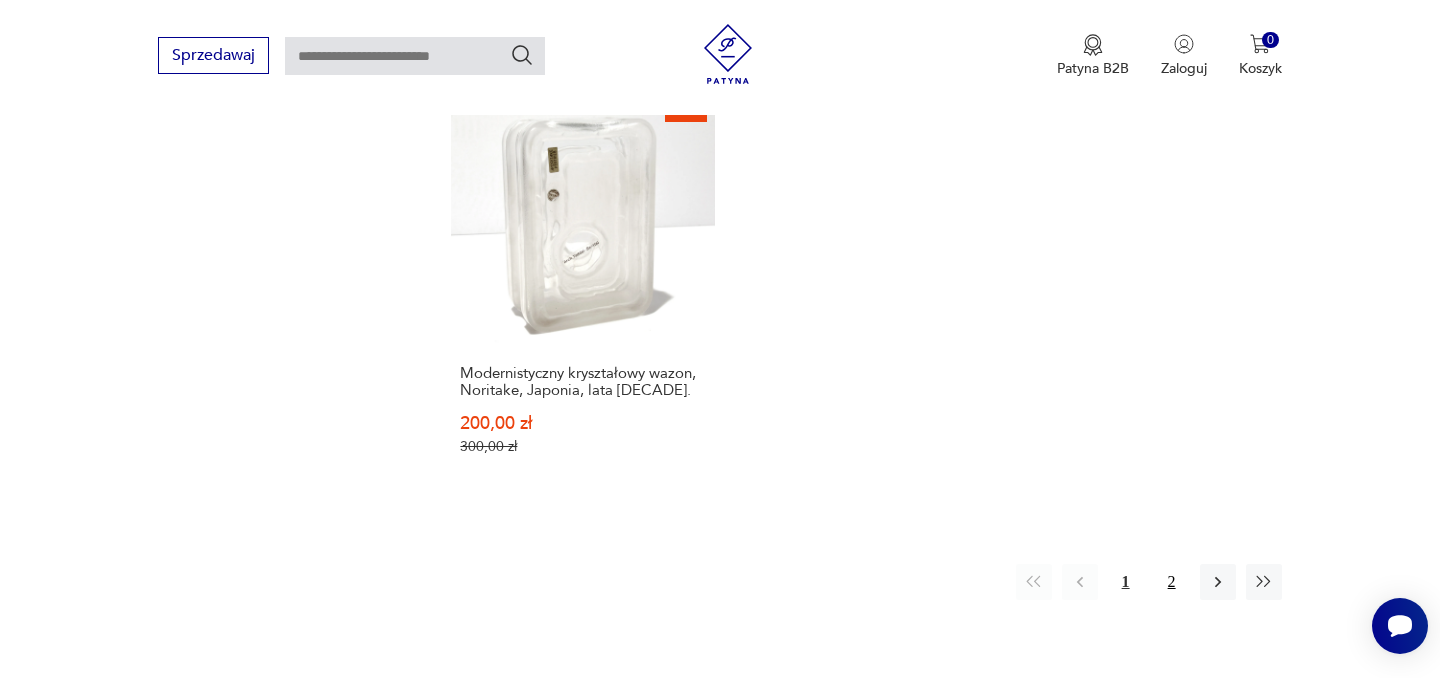 click on "2" at bounding box center (1172, 582) 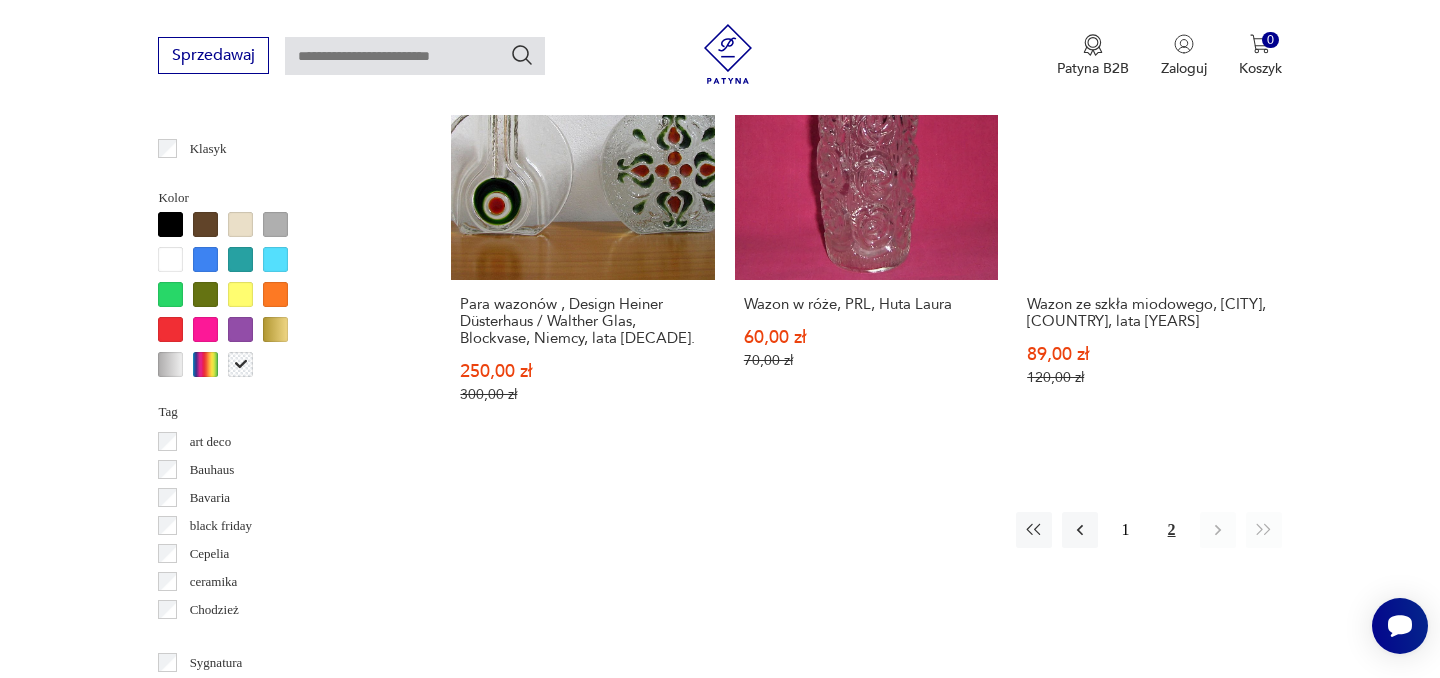 scroll, scrollTop: 1806, scrollLeft: 0, axis: vertical 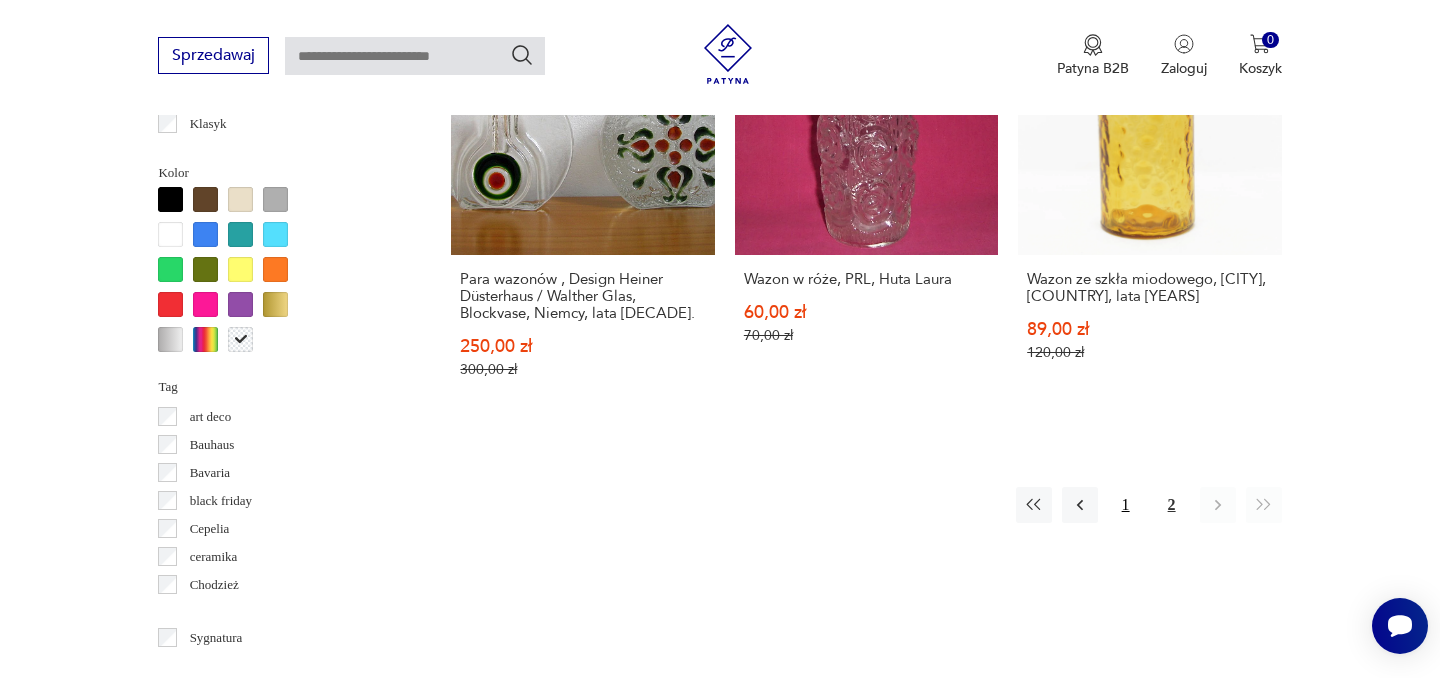 click on "1" at bounding box center [1126, 505] 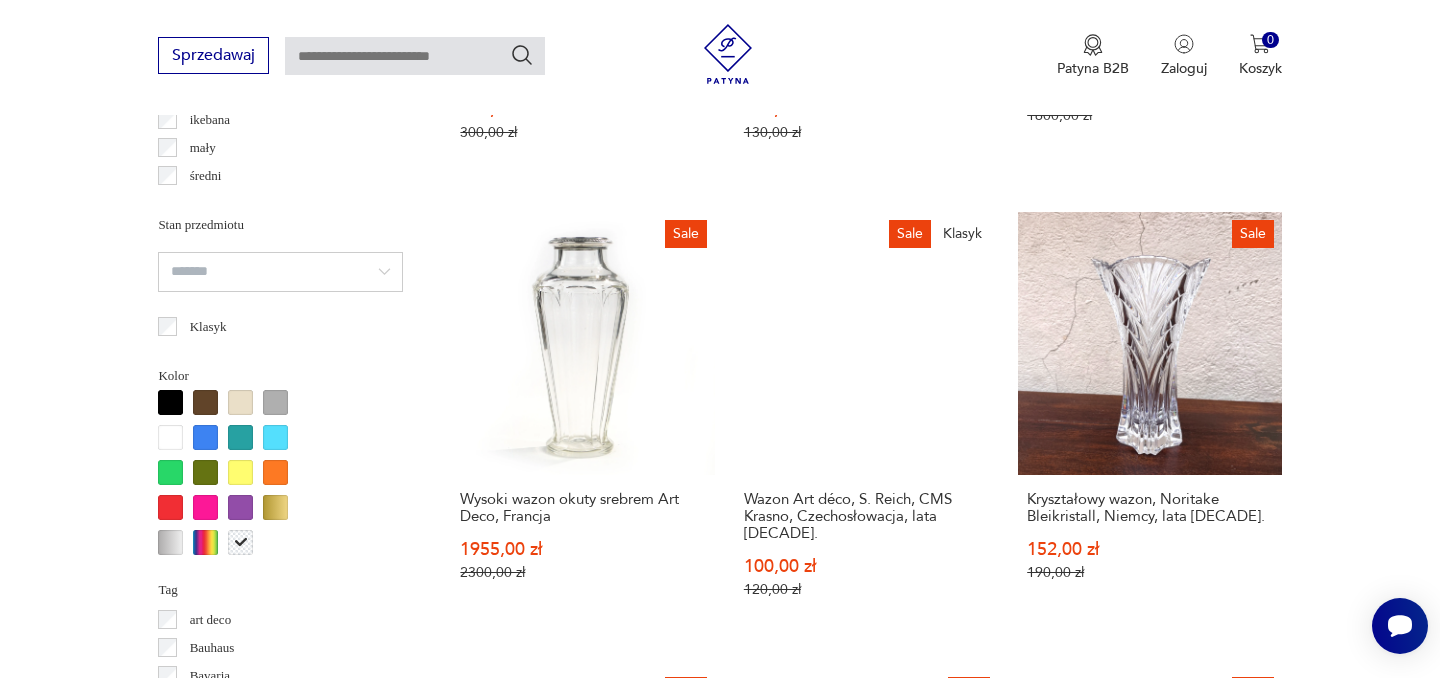 scroll, scrollTop: 1688, scrollLeft: 0, axis: vertical 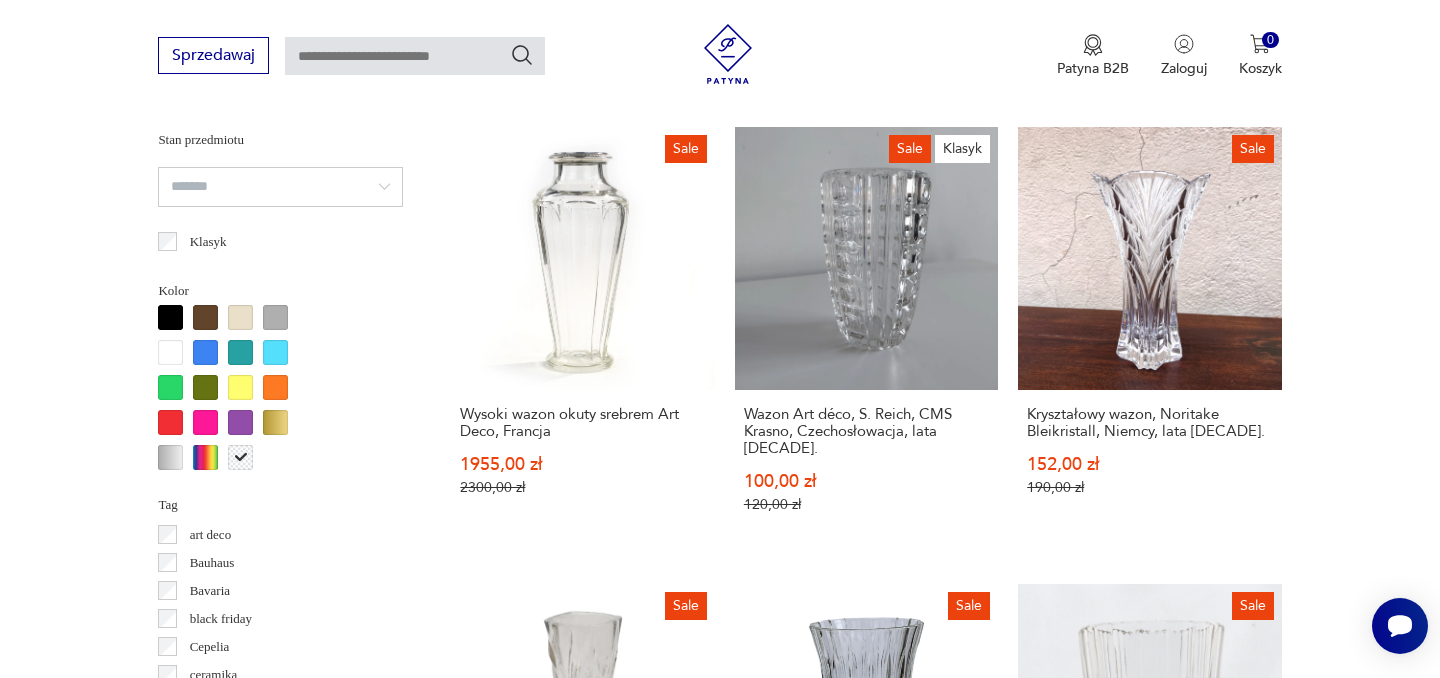 click at bounding box center [240, 457] 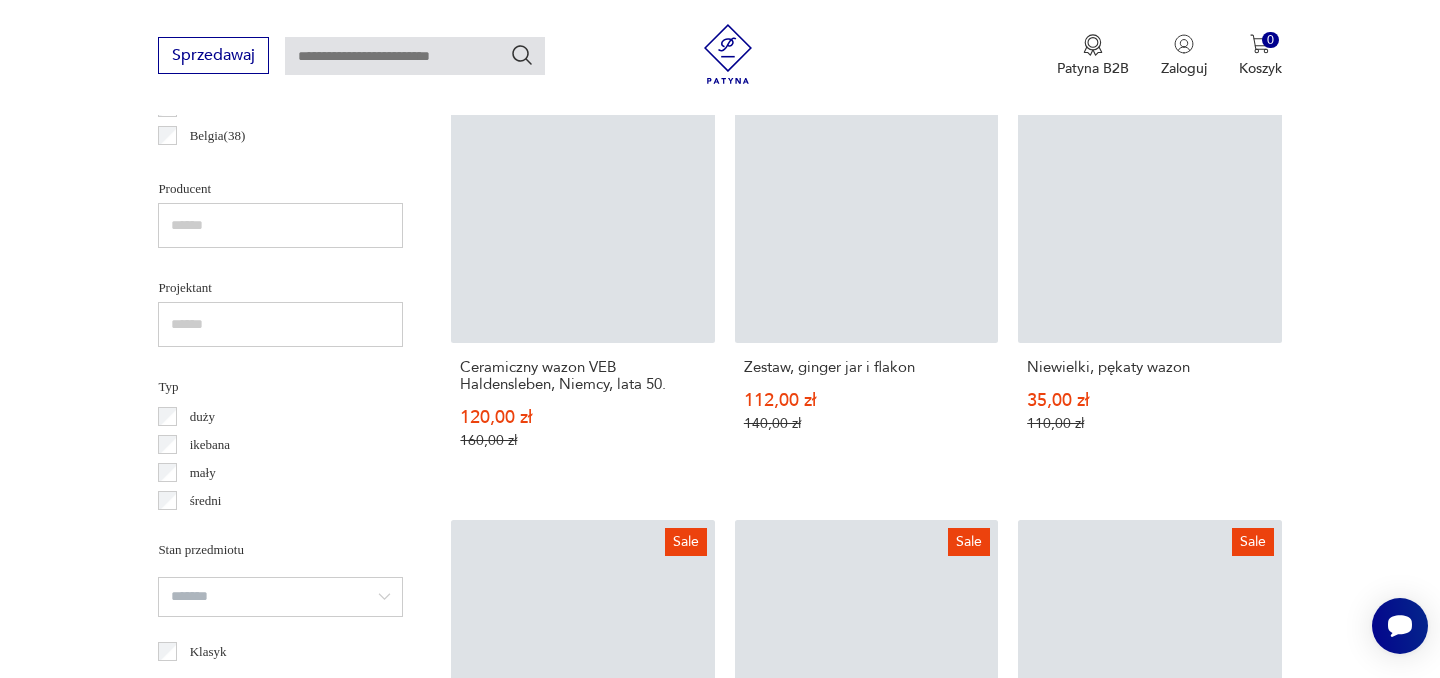 scroll, scrollTop: 531, scrollLeft: 0, axis: vertical 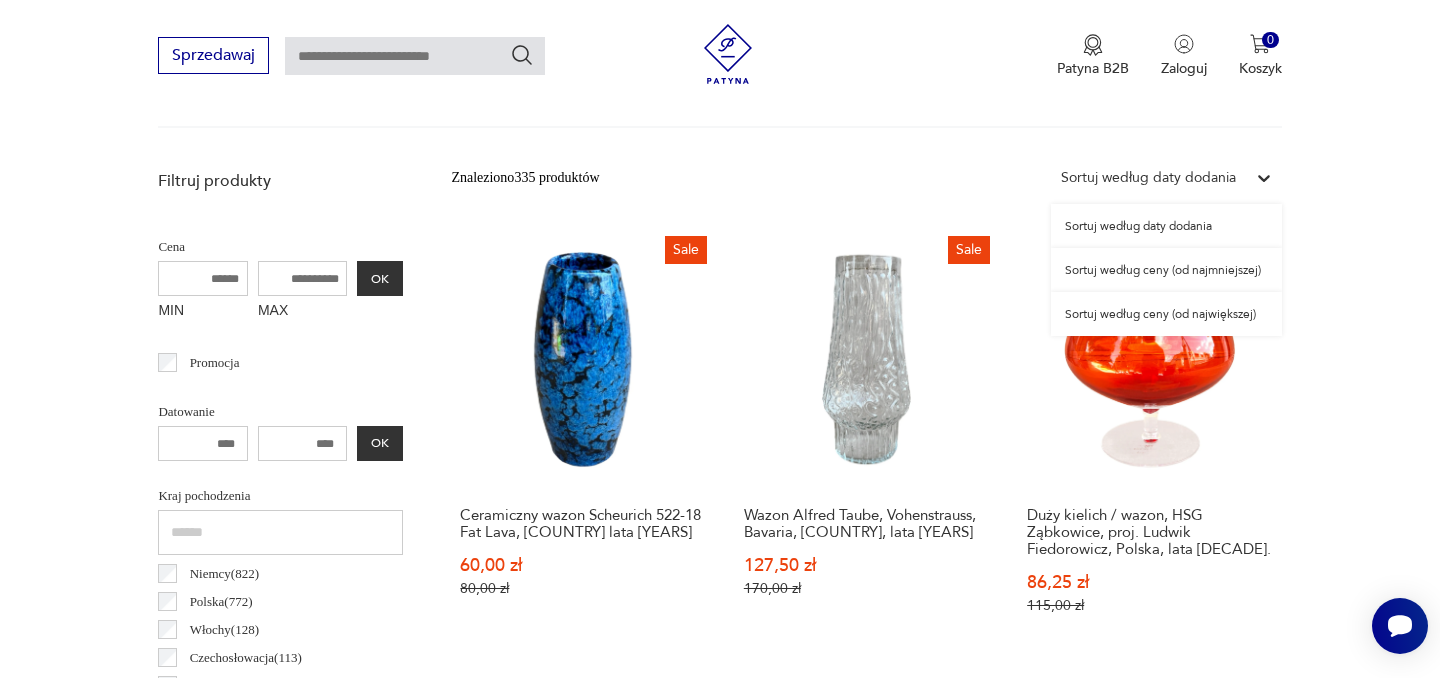 click 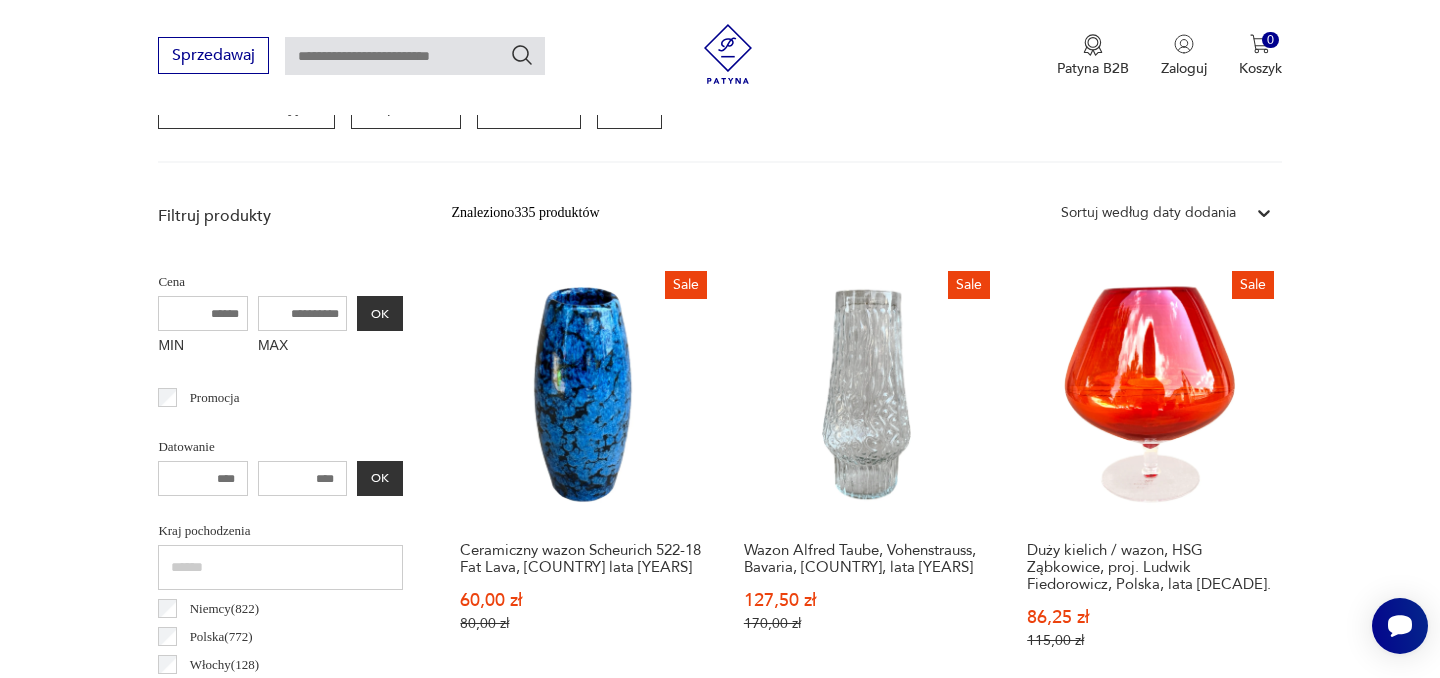 scroll, scrollTop: 638, scrollLeft: 0, axis: vertical 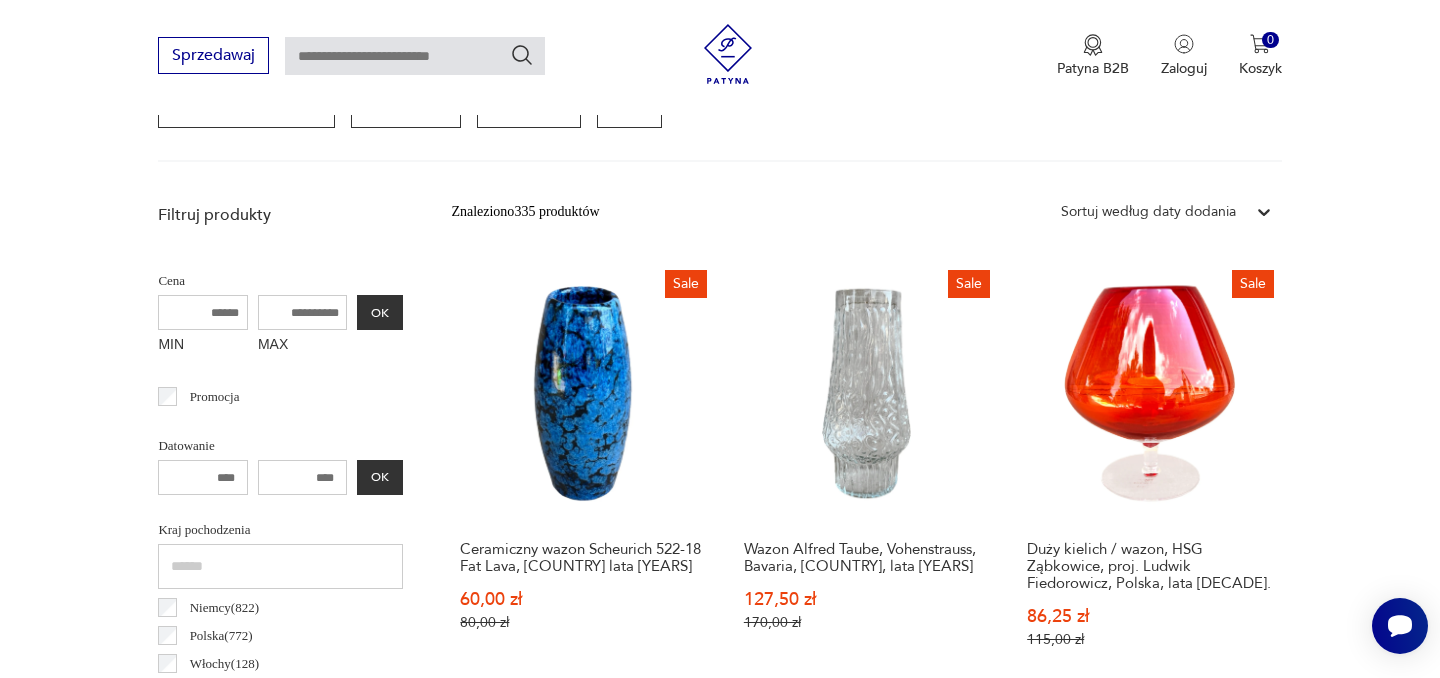 click 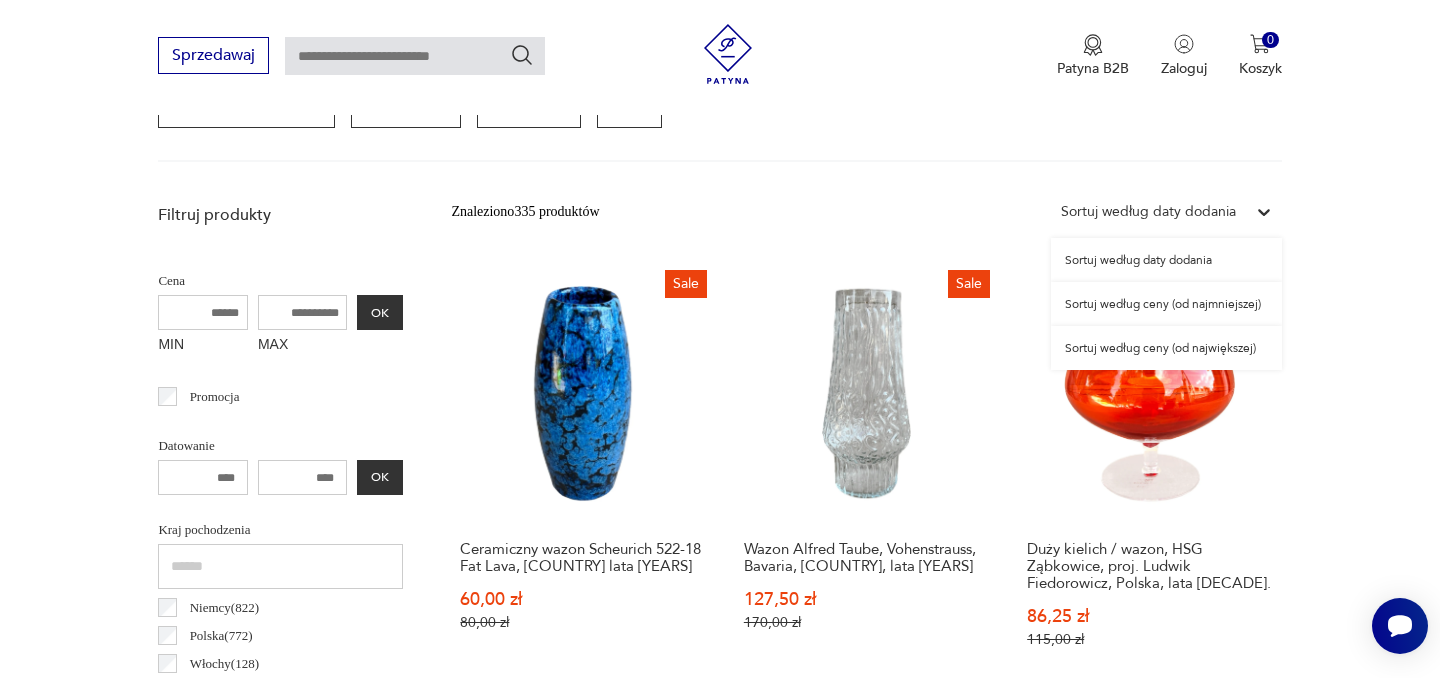 click on "Sortuj według ceny (od najmniejszej)" at bounding box center [1166, 304] 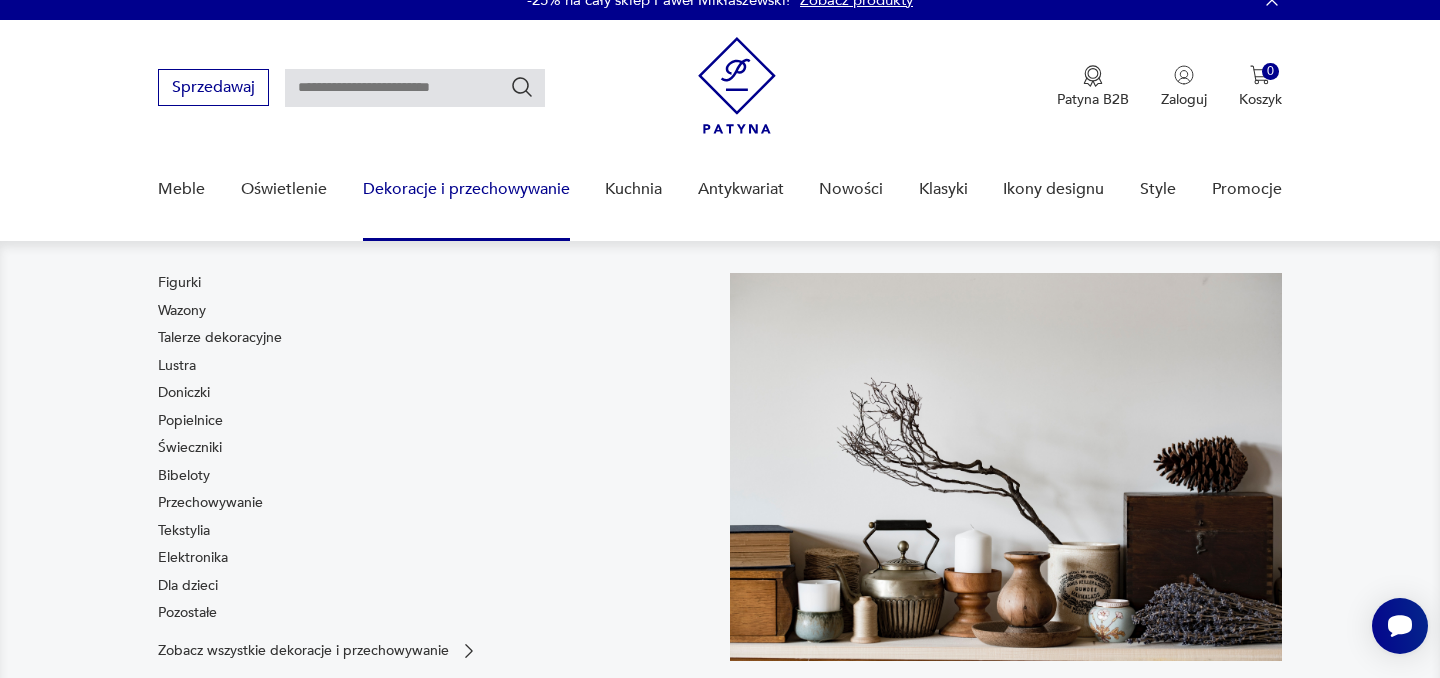 scroll, scrollTop: 25, scrollLeft: 0, axis: vertical 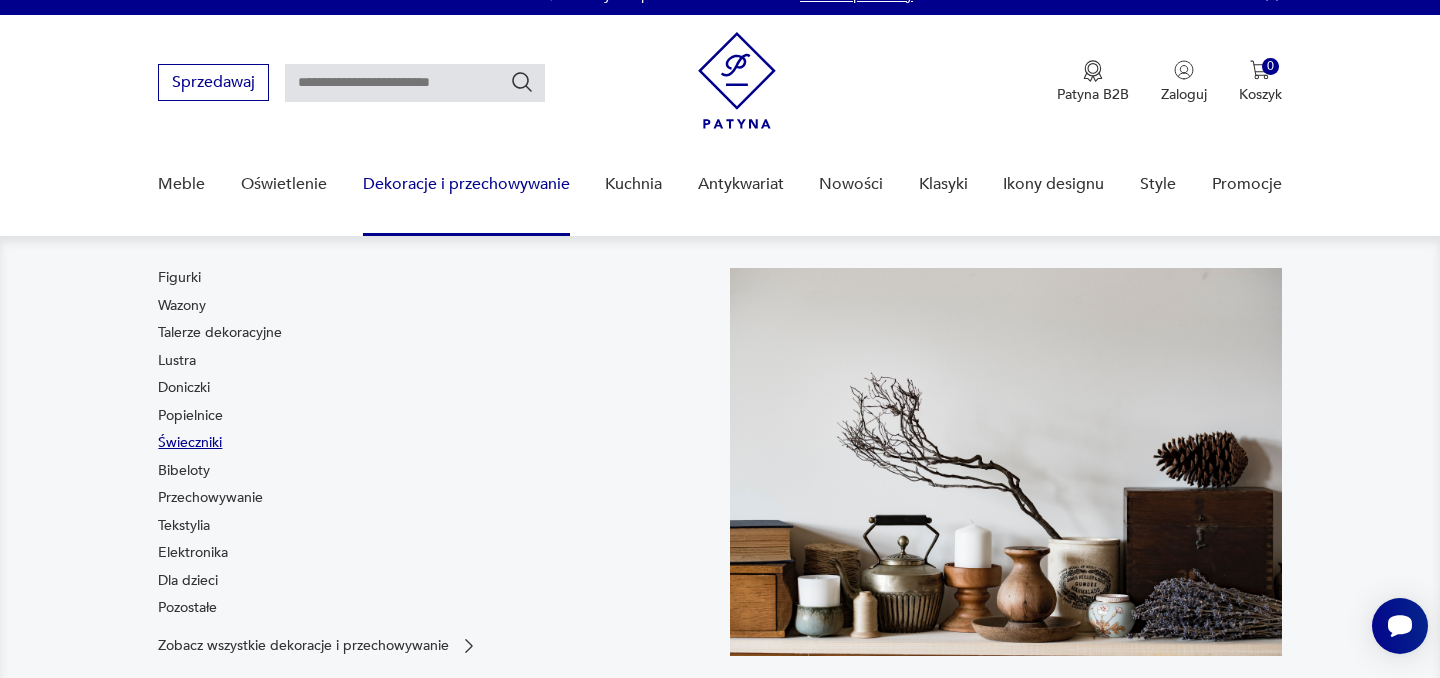 click on "Świeczniki" at bounding box center [190, 443] 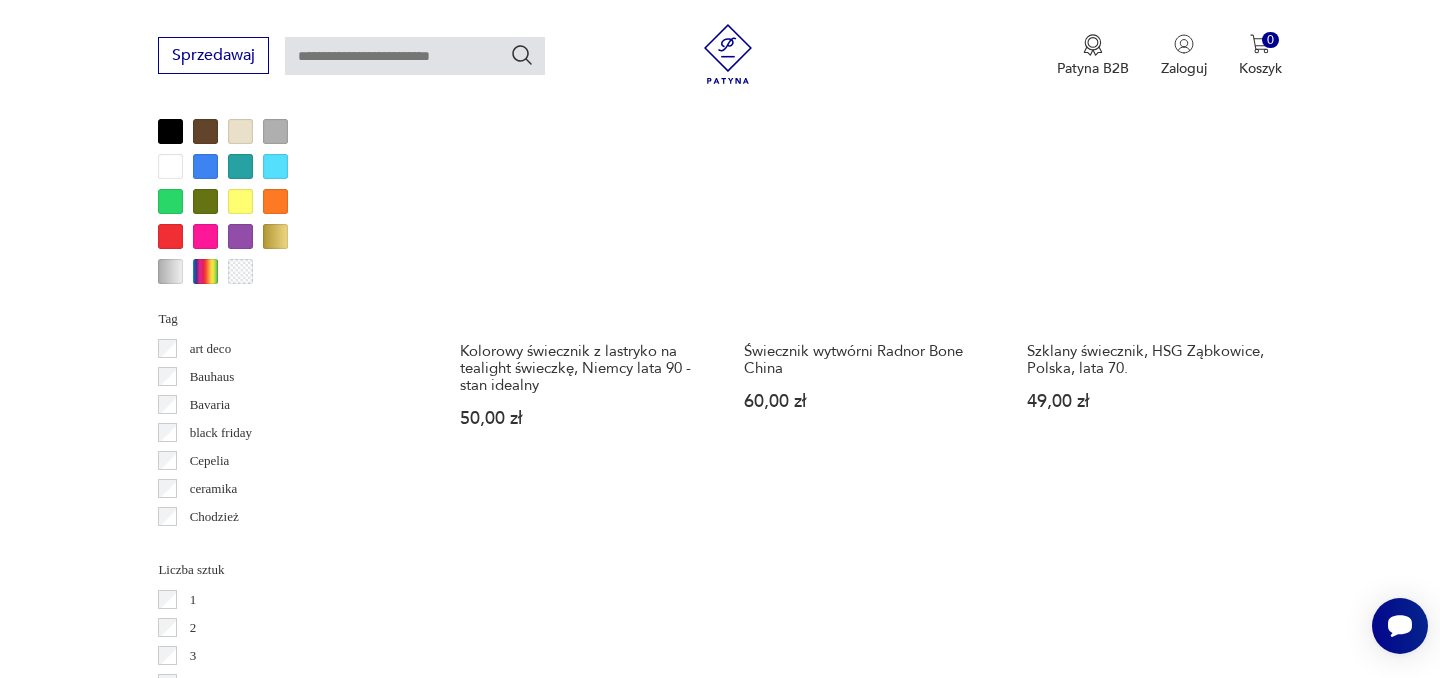 scroll, scrollTop: 1768, scrollLeft: 0, axis: vertical 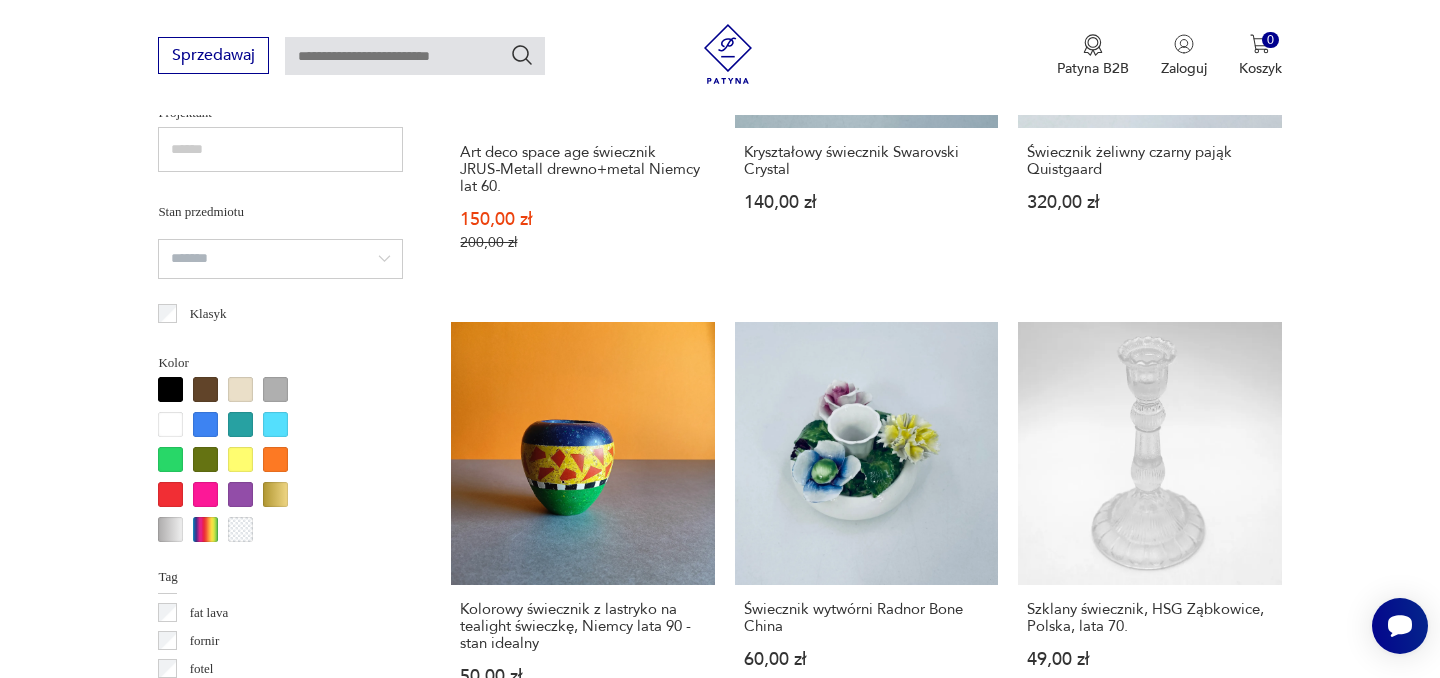 click at bounding box center (170, 529) 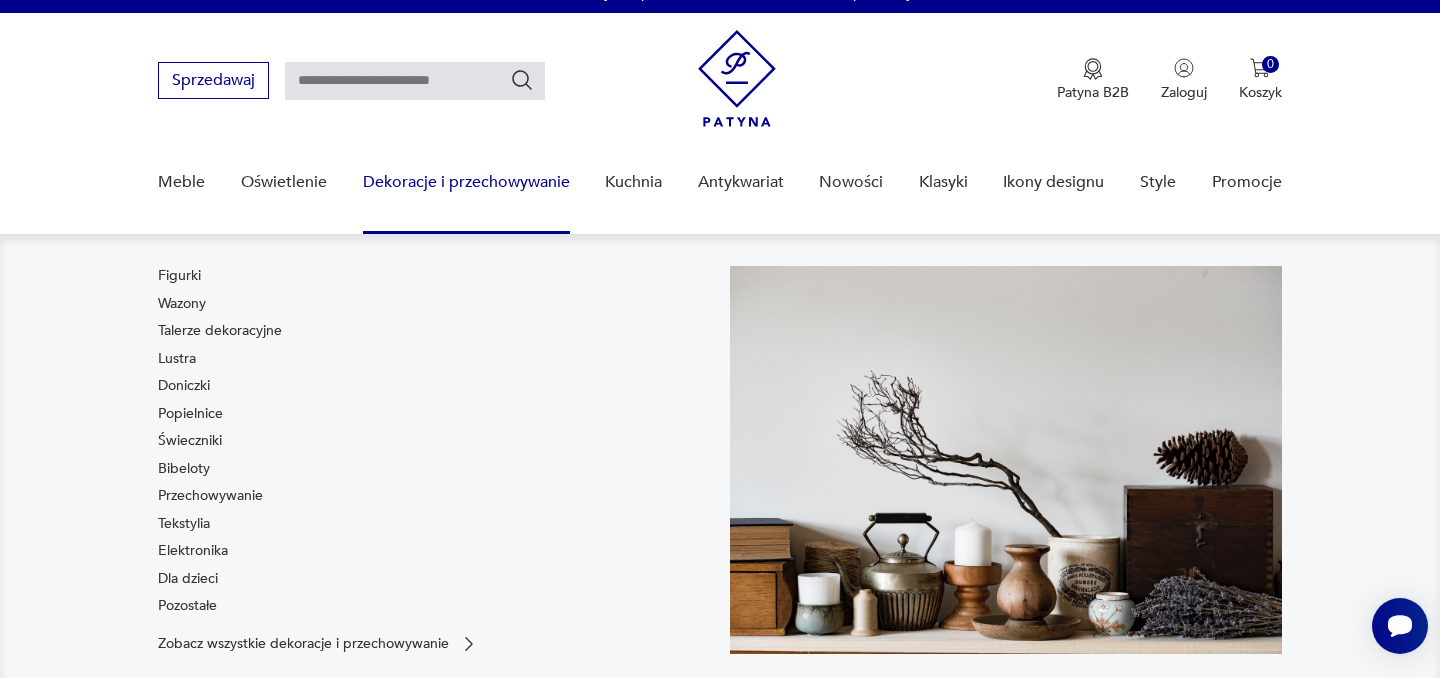 scroll, scrollTop: 55, scrollLeft: 0, axis: vertical 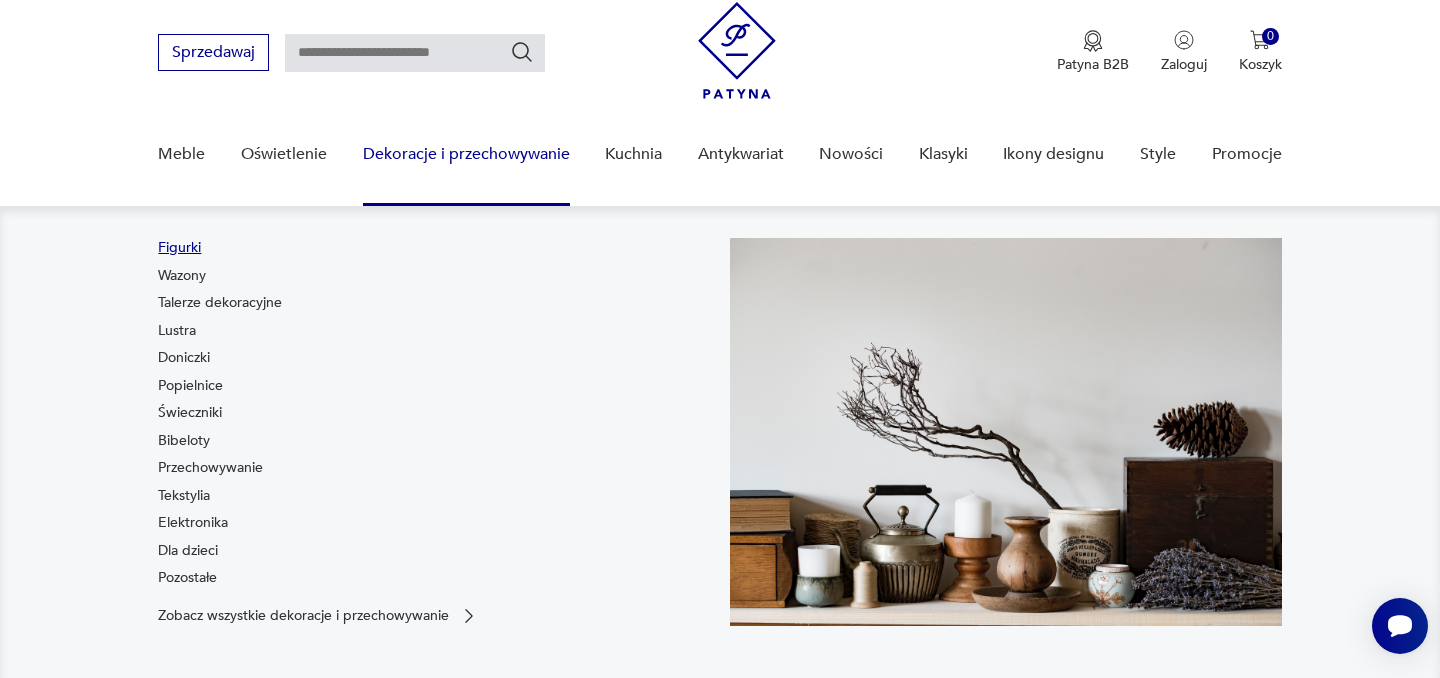 click on "Figurki" at bounding box center (179, 248) 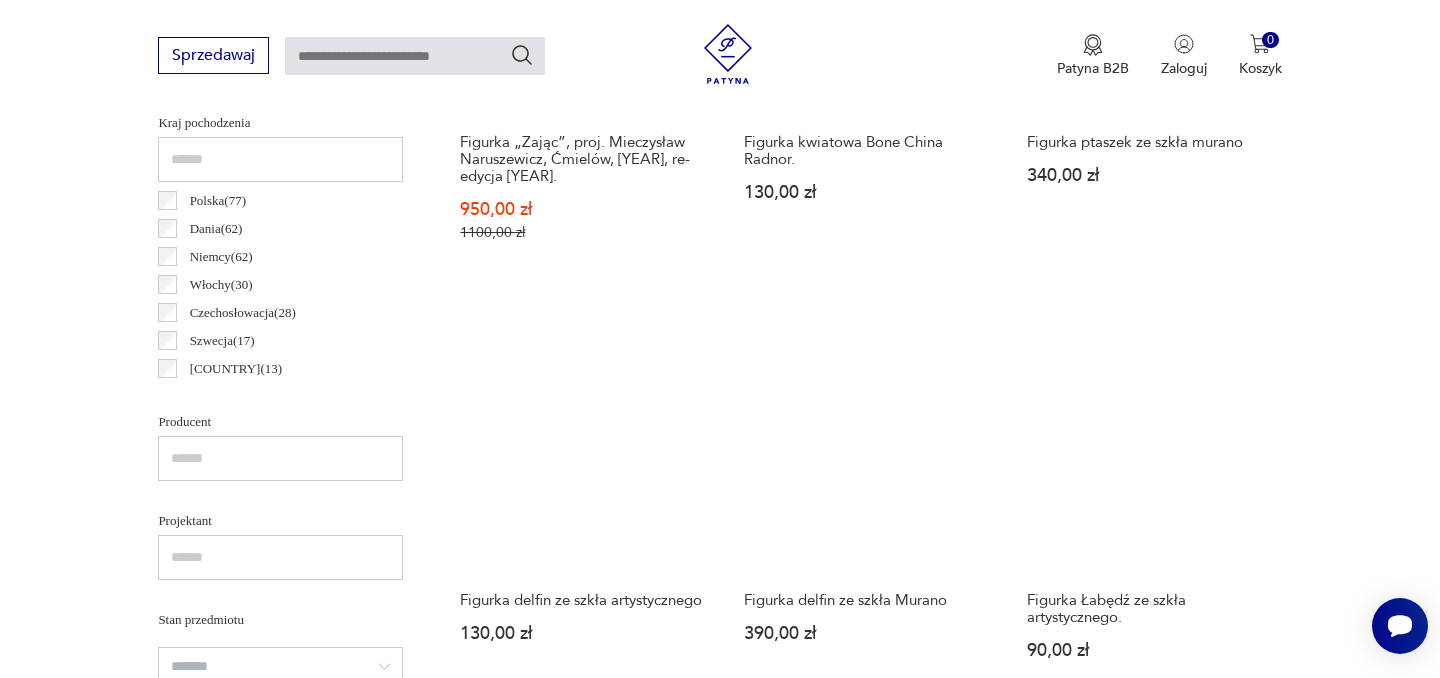 scroll, scrollTop: 630, scrollLeft: 0, axis: vertical 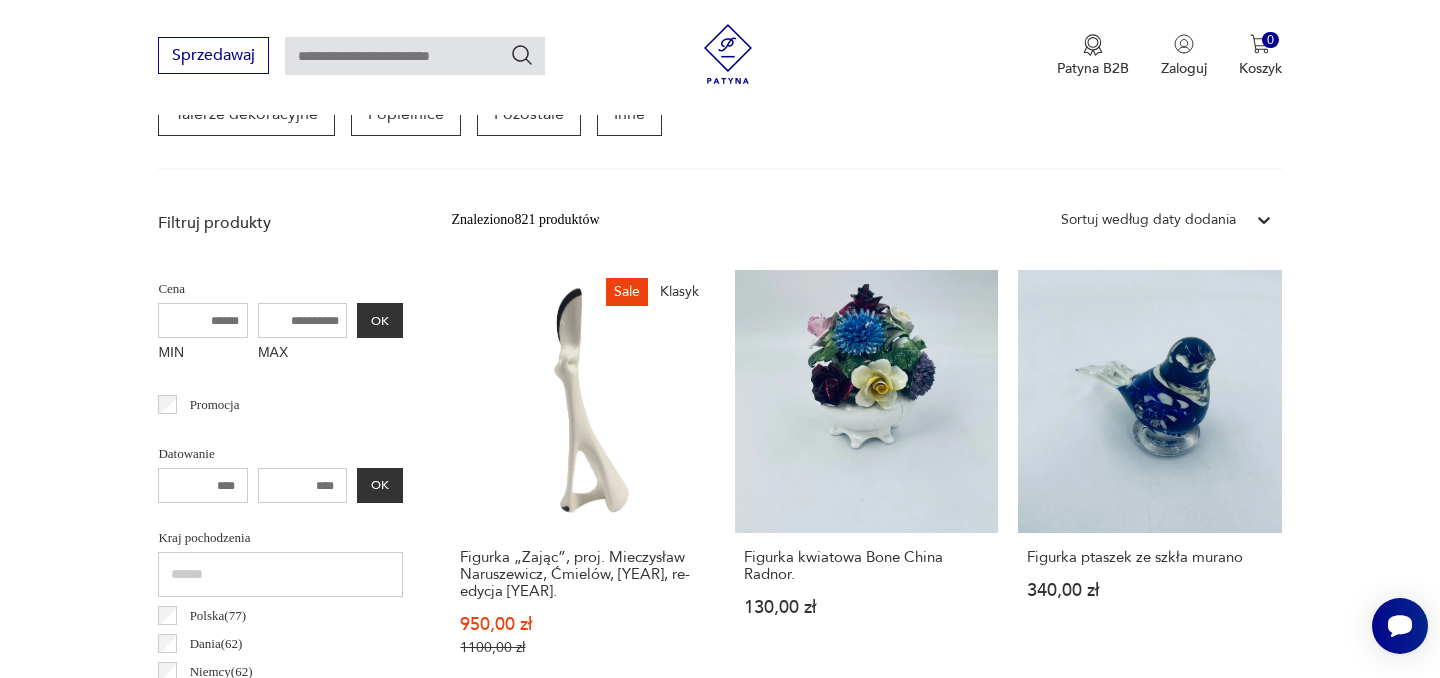 click 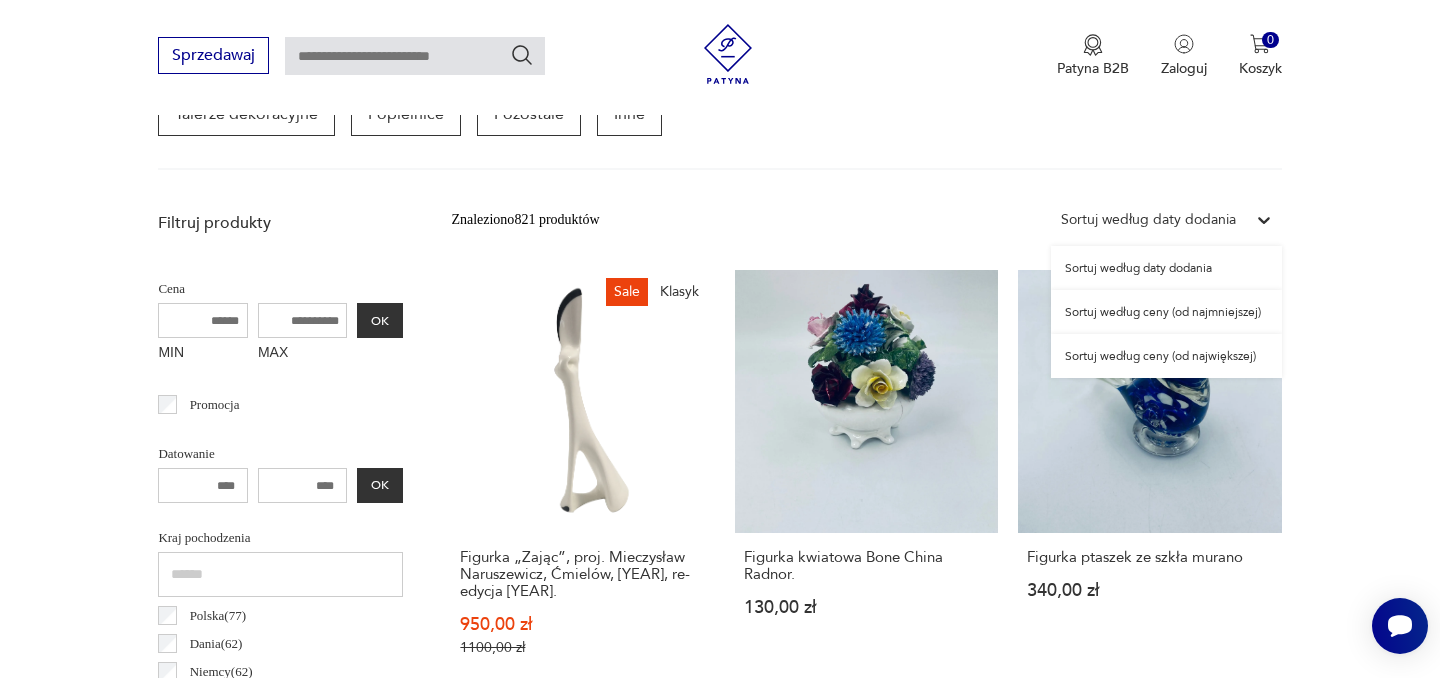 click on "Sortuj według ceny (od najmniejszej)" at bounding box center (1166, 312) 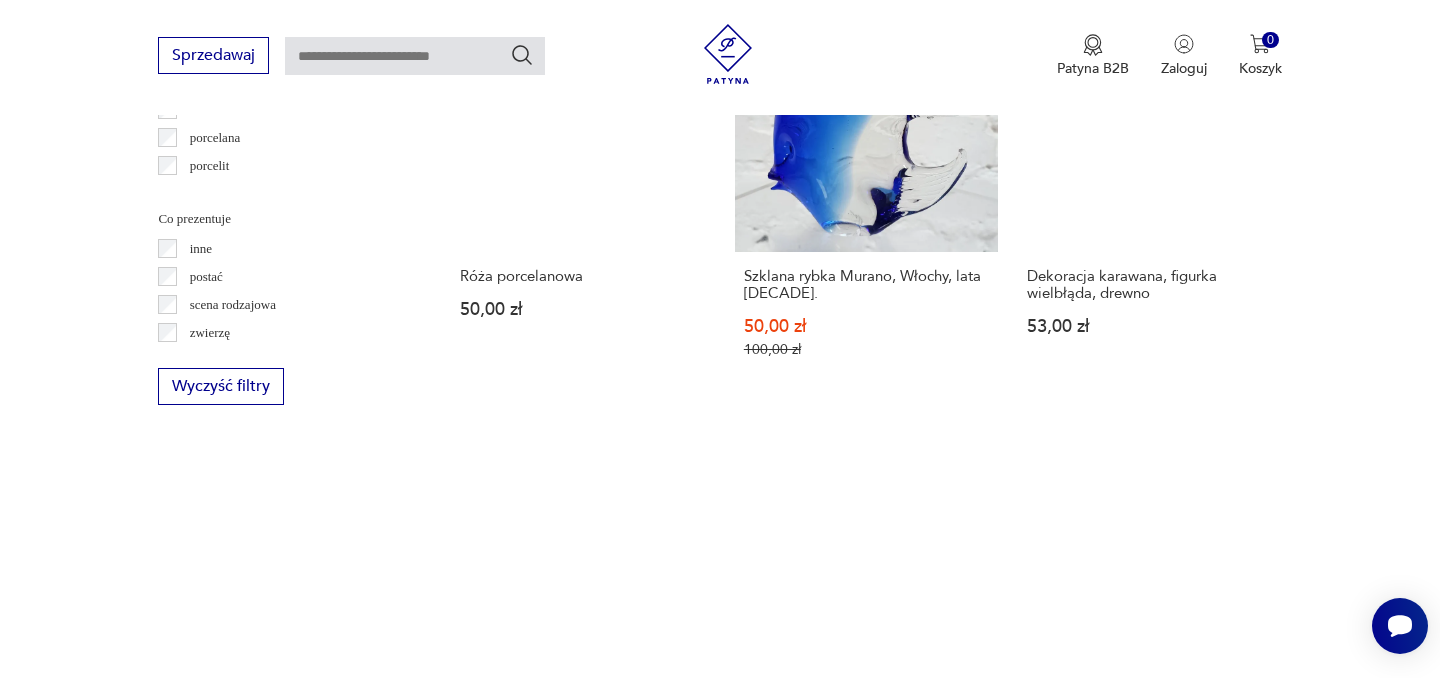 scroll, scrollTop: 2857, scrollLeft: 0, axis: vertical 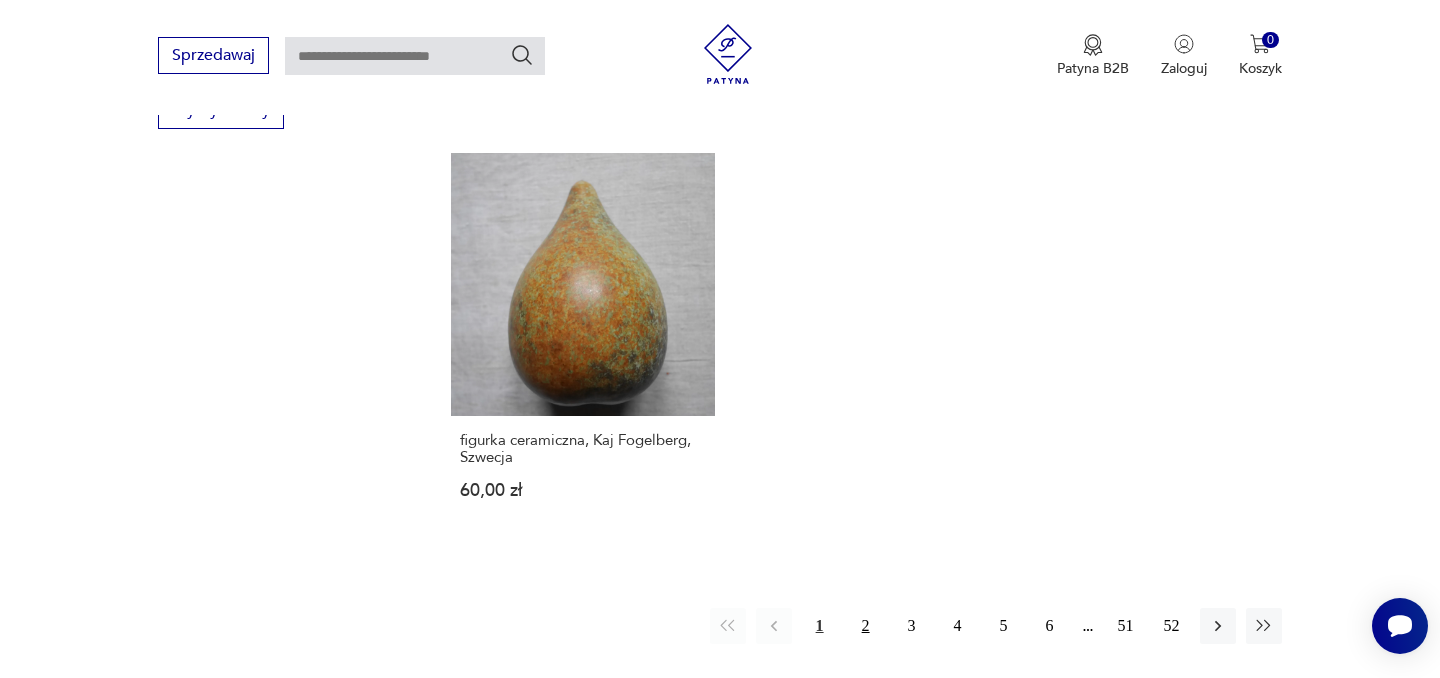 click on "2" at bounding box center [866, 626] 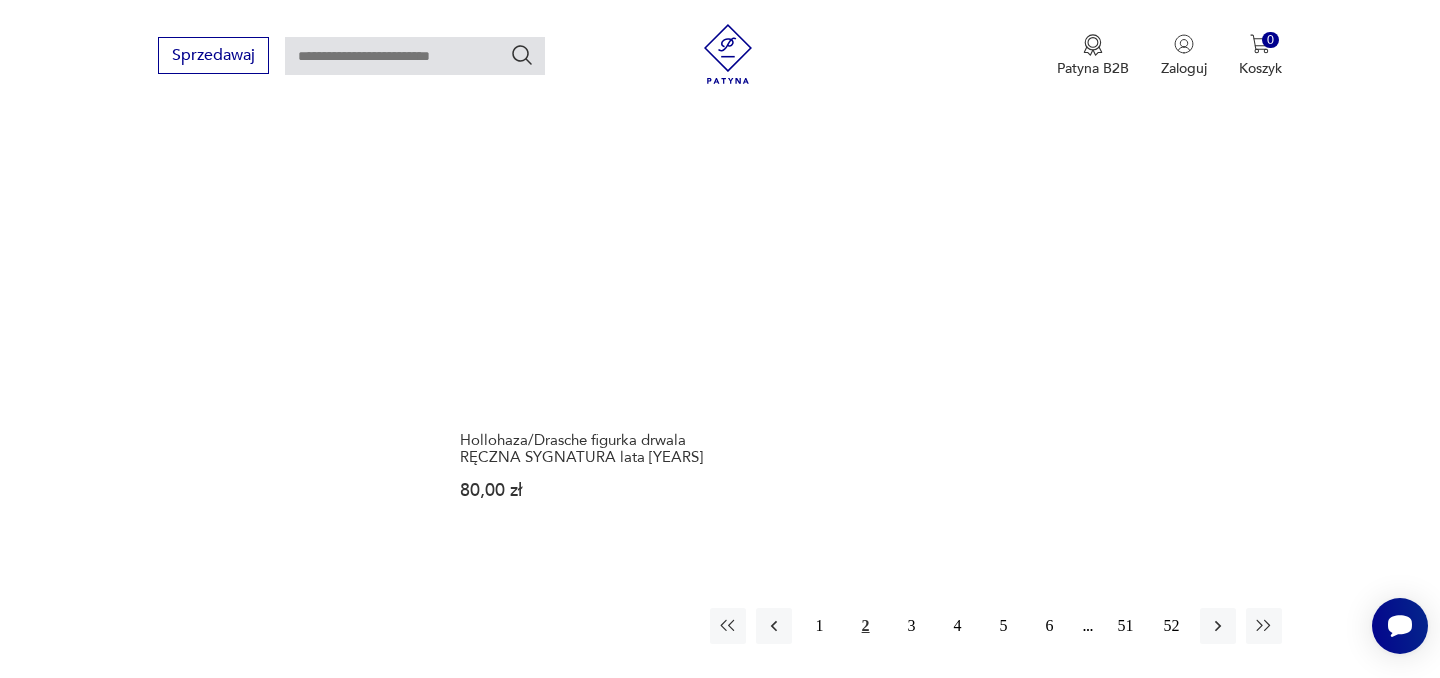 scroll, scrollTop: 3027, scrollLeft: 0, axis: vertical 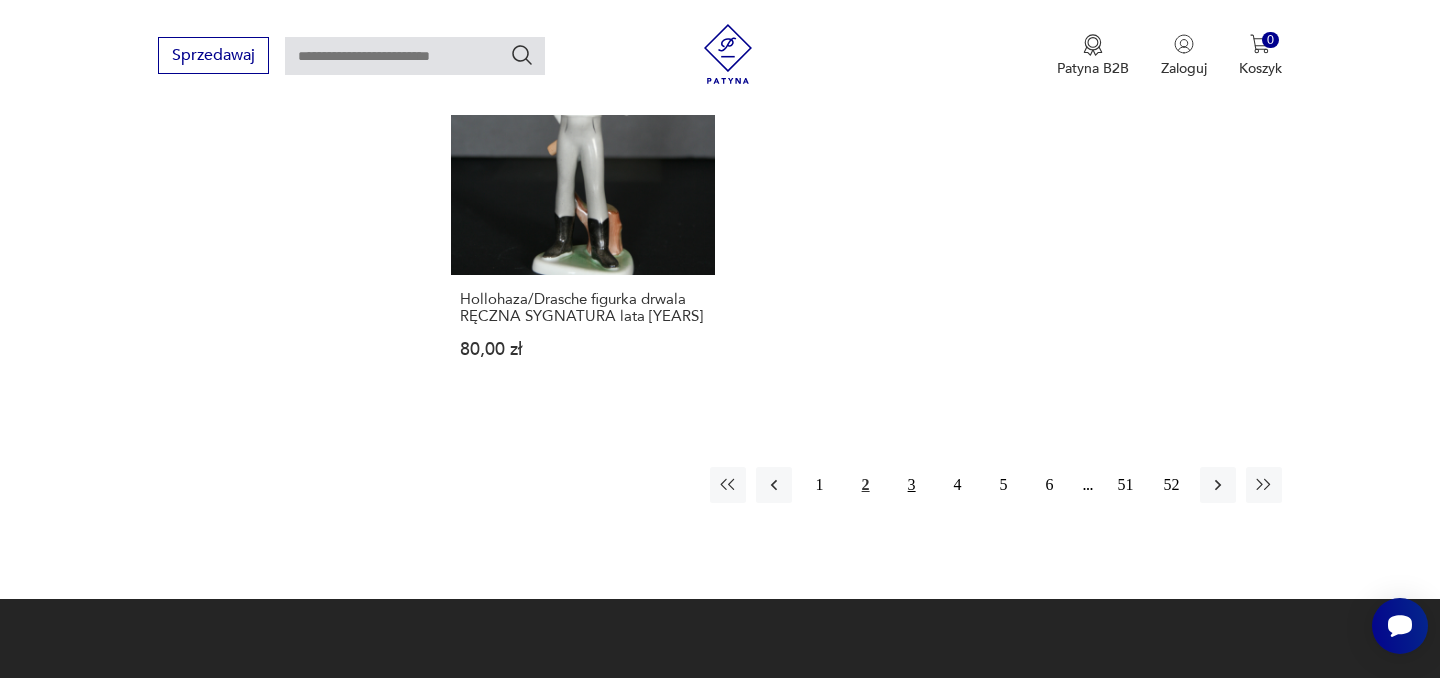 click on "3" at bounding box center (912, 485) 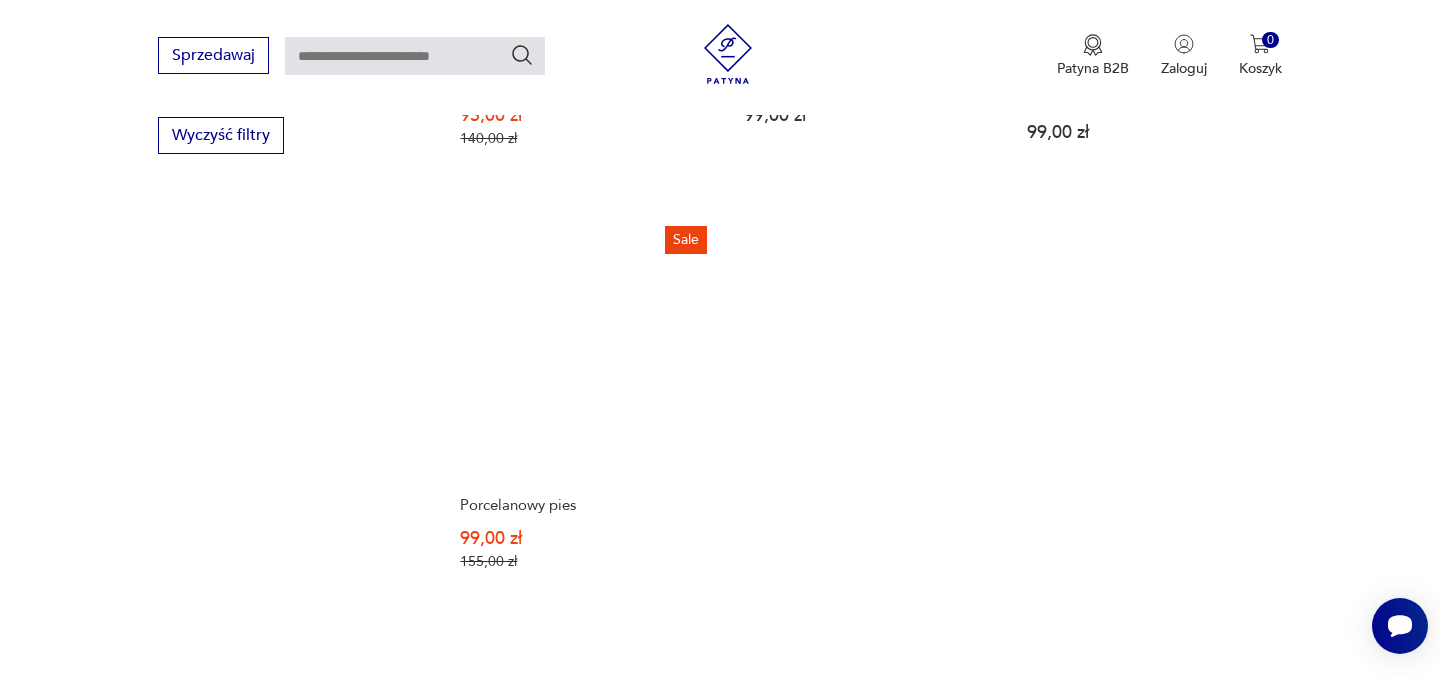scroll, scrollTop: 2972, scrollLeft: 0, axis: vertical 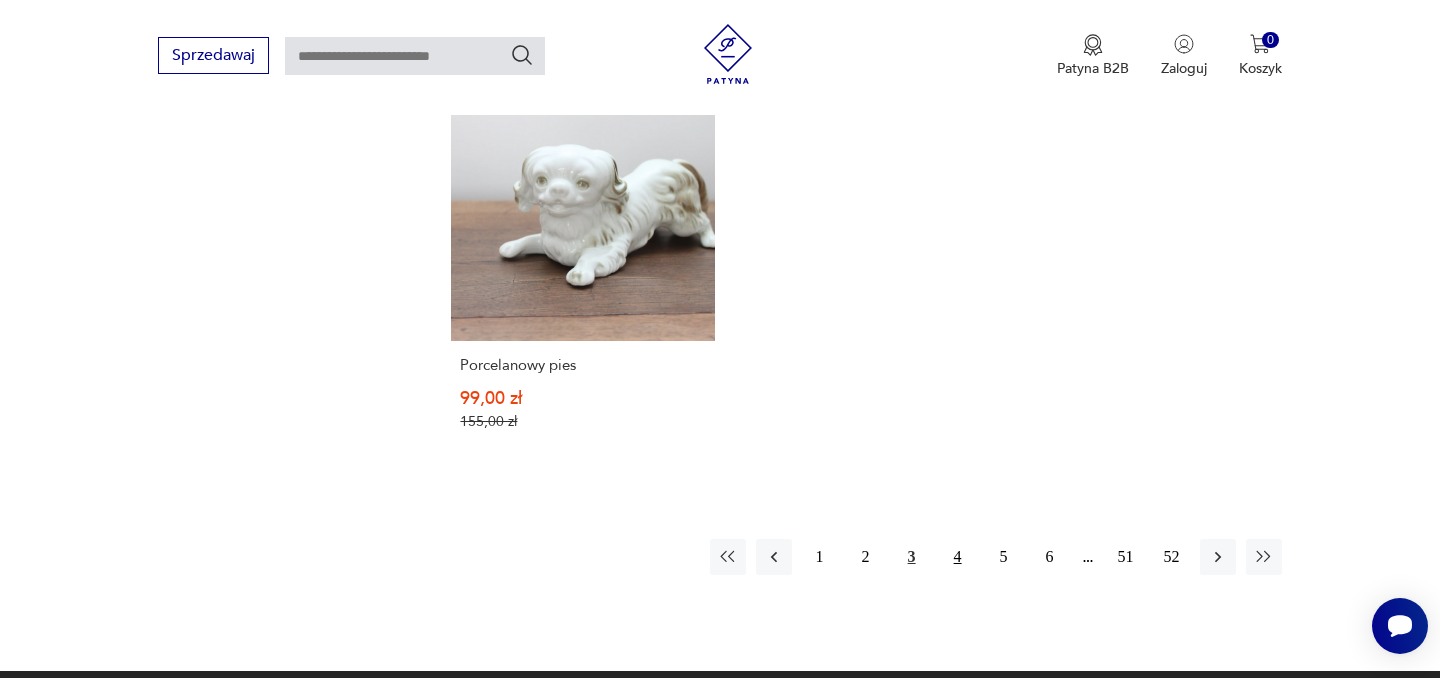 click on "4" at bounding box center [958, 557] 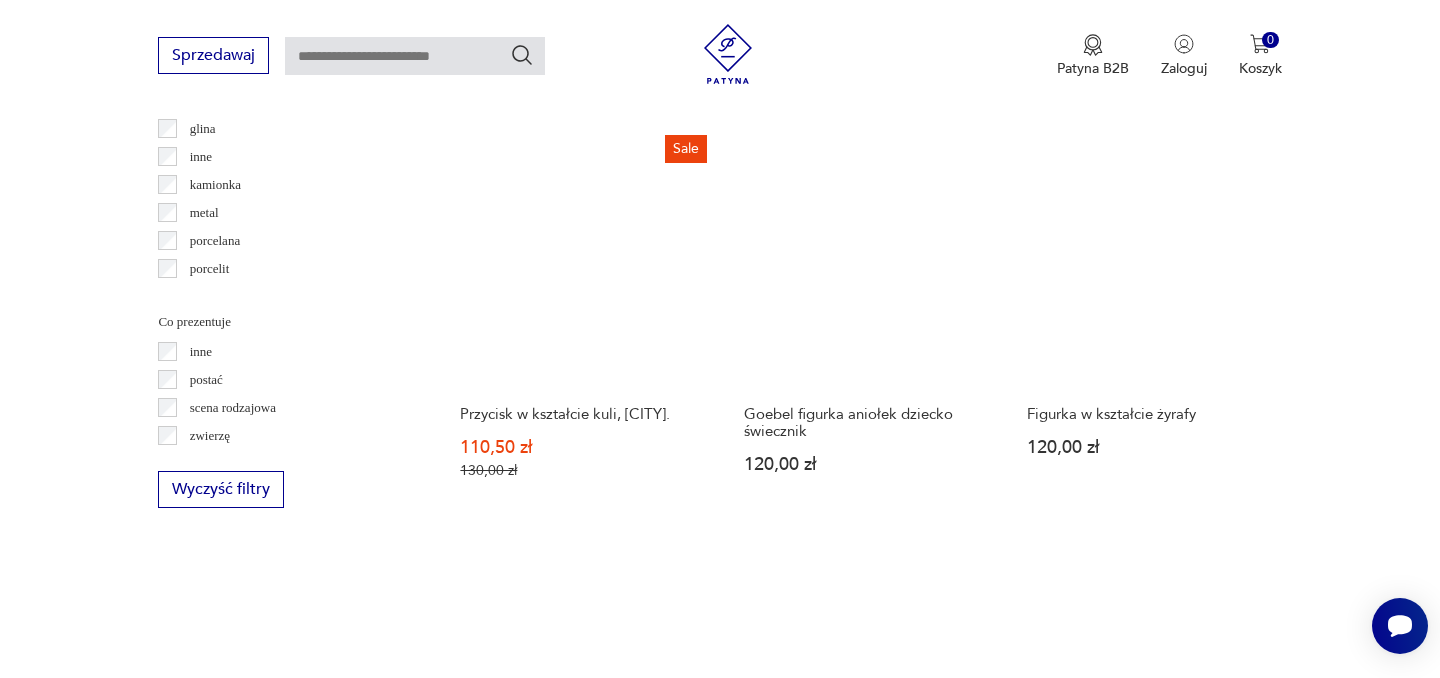 scroll, scrollTop: 2886, scrollLeft: 0, axis: vertical 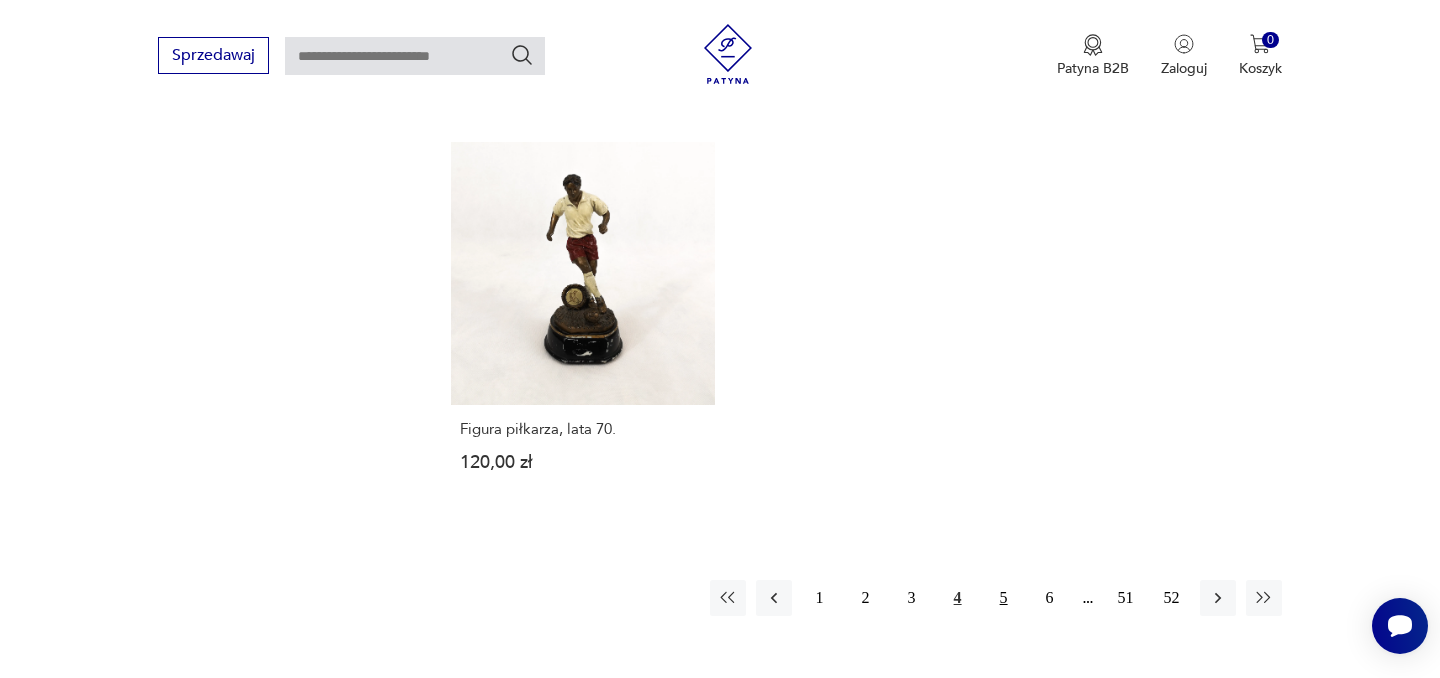 click on "5" at bounding box center (1004, 598) 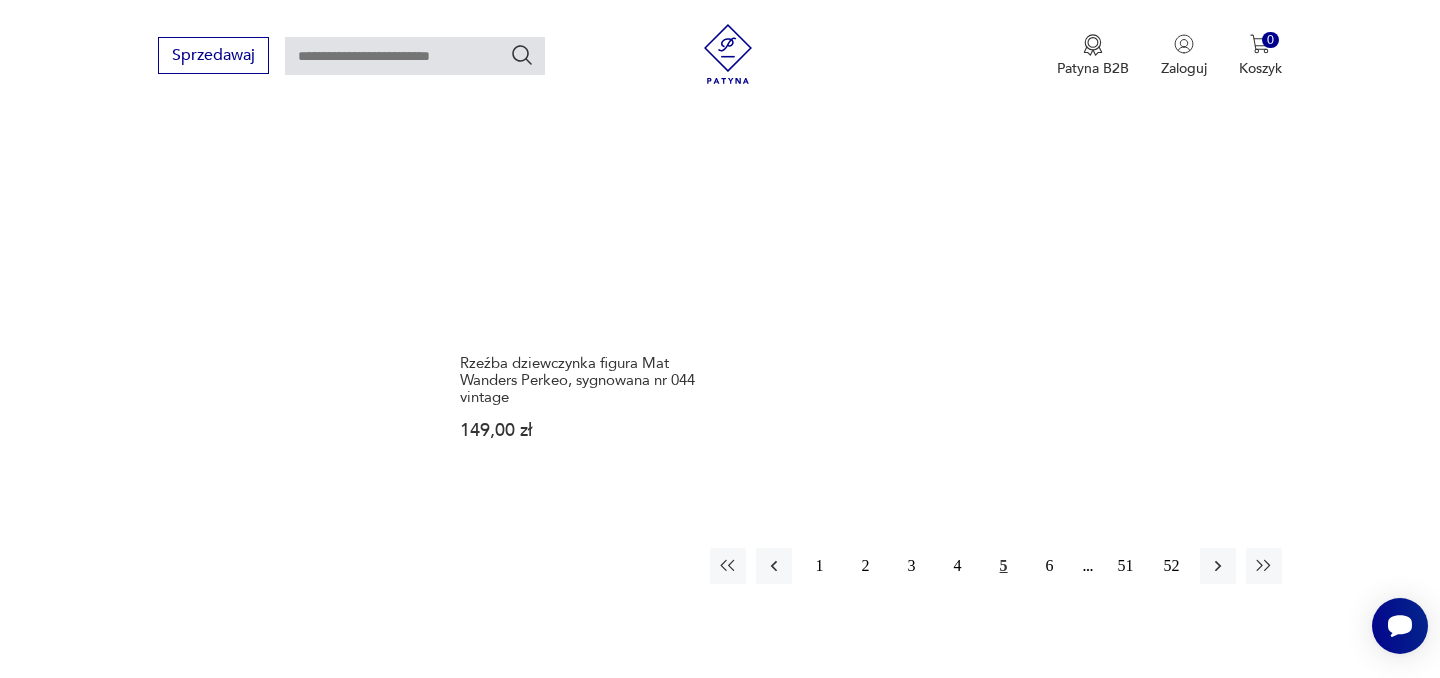 scroll, scrollTop: 2962, scrollLeft: 0, axis: vertical 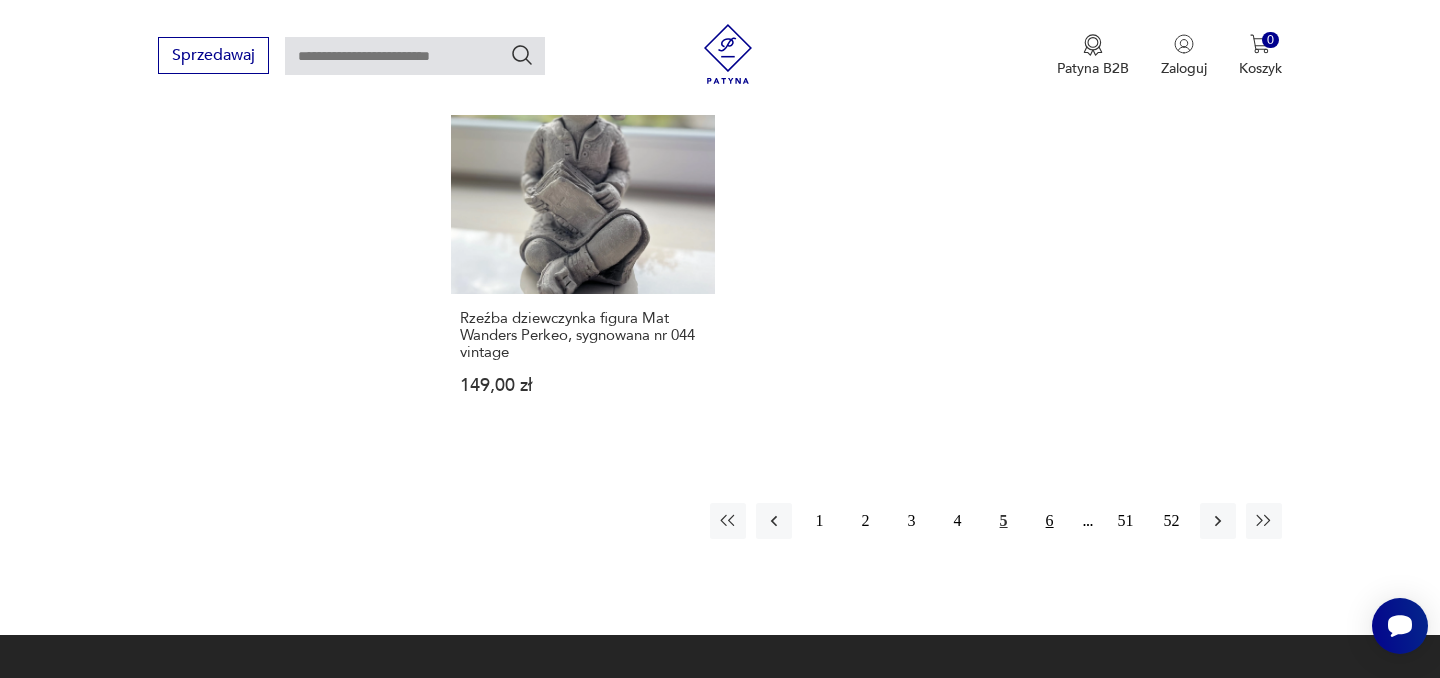 click on "6" at bounding box center (1050, 521) 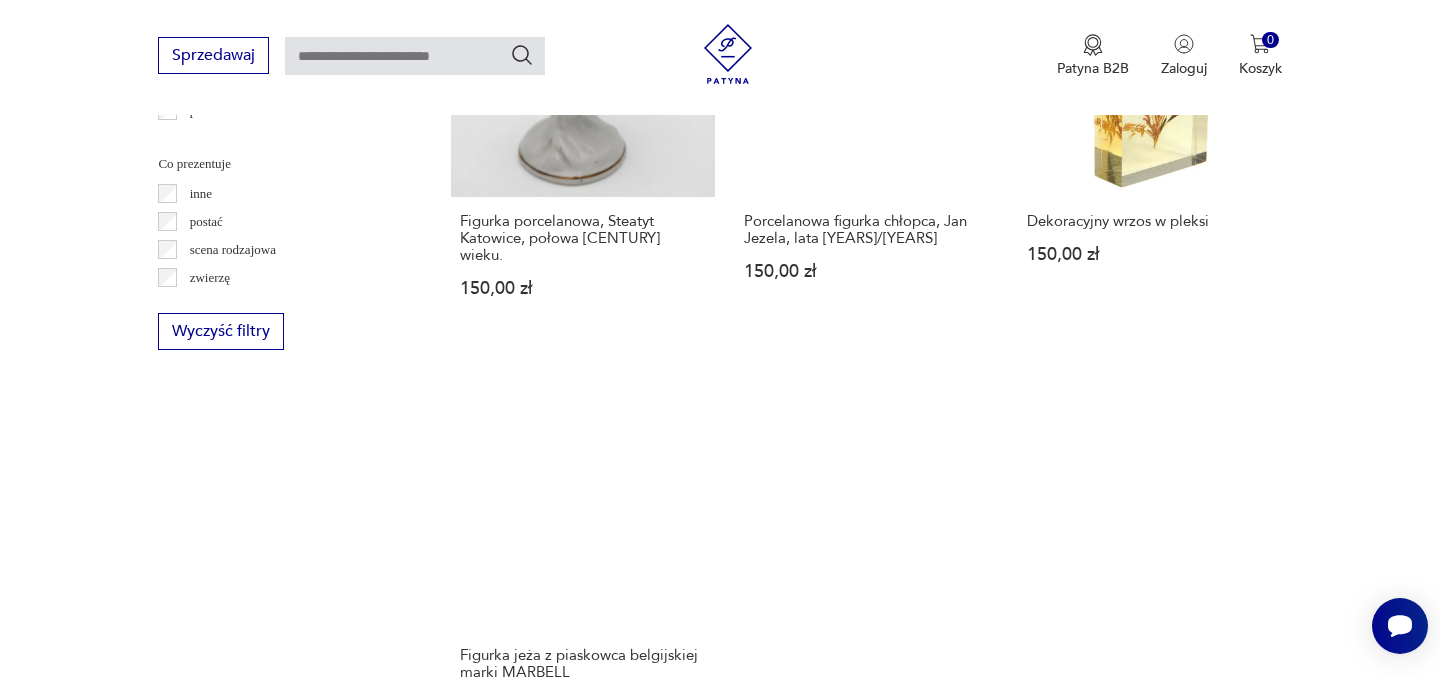 scroll, scrollTop: 2827, scrollLeft: 0, axis: vertical 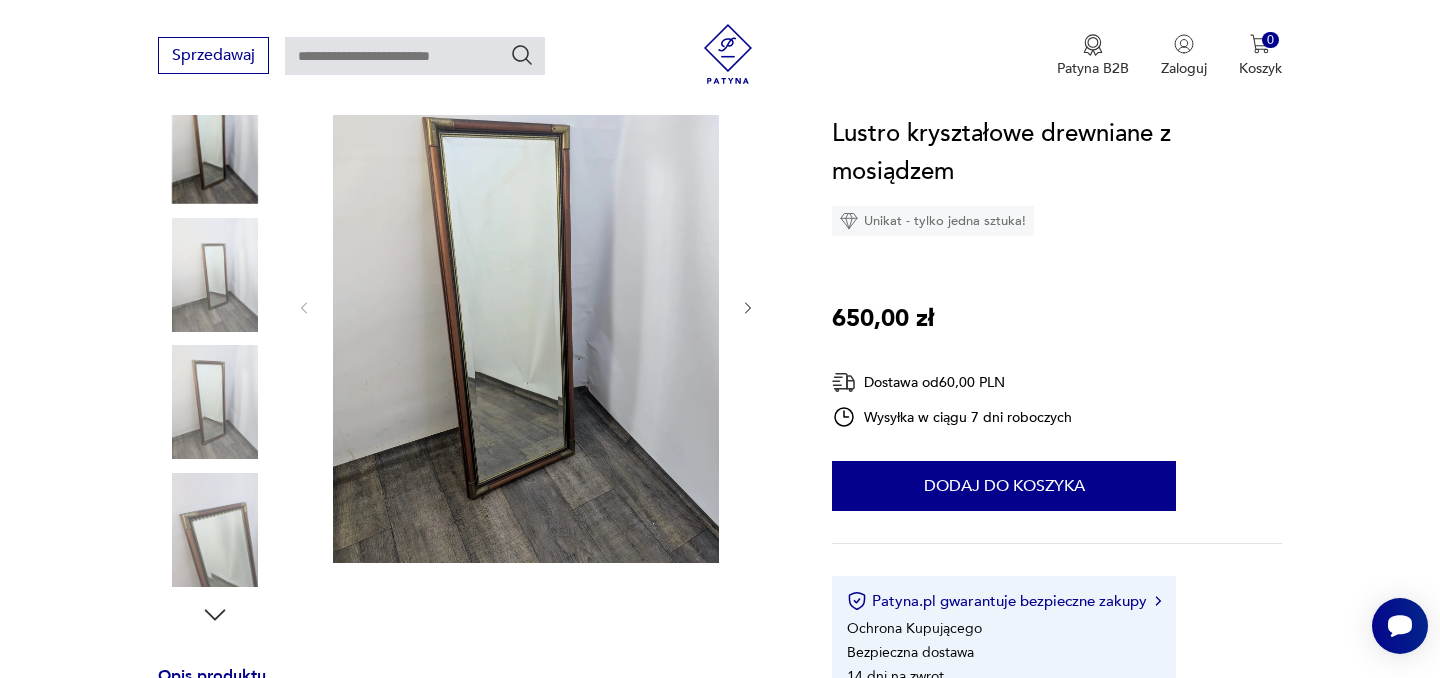 click at bounding box center (215, 275) 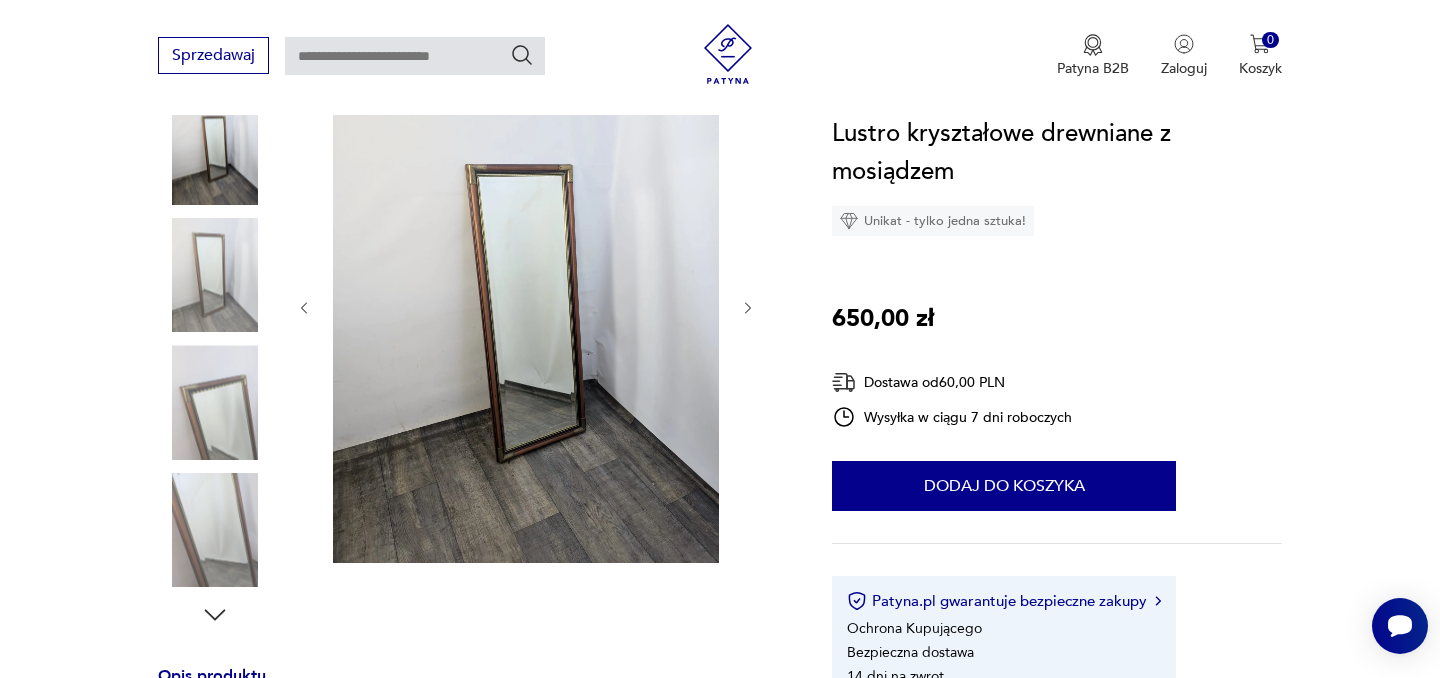 click at bounding box center (215, 213) 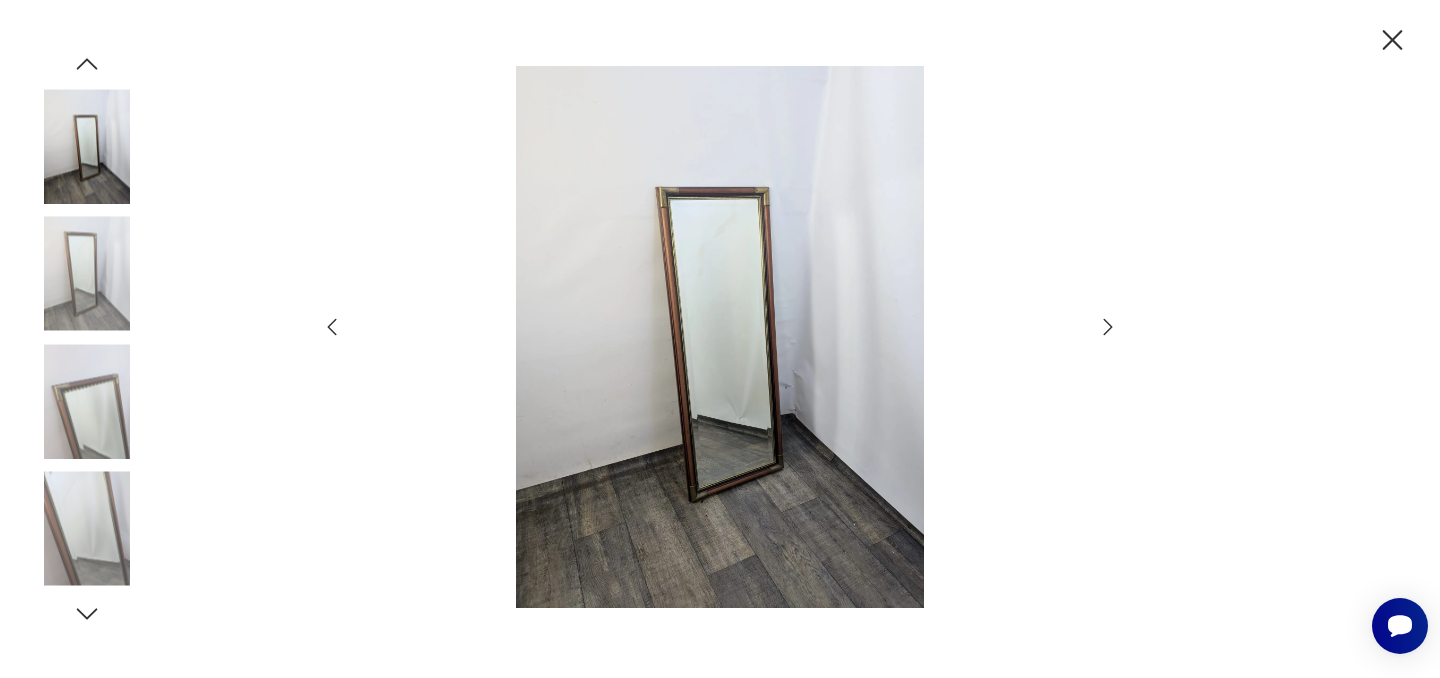 click at bounding box center [87, 401] 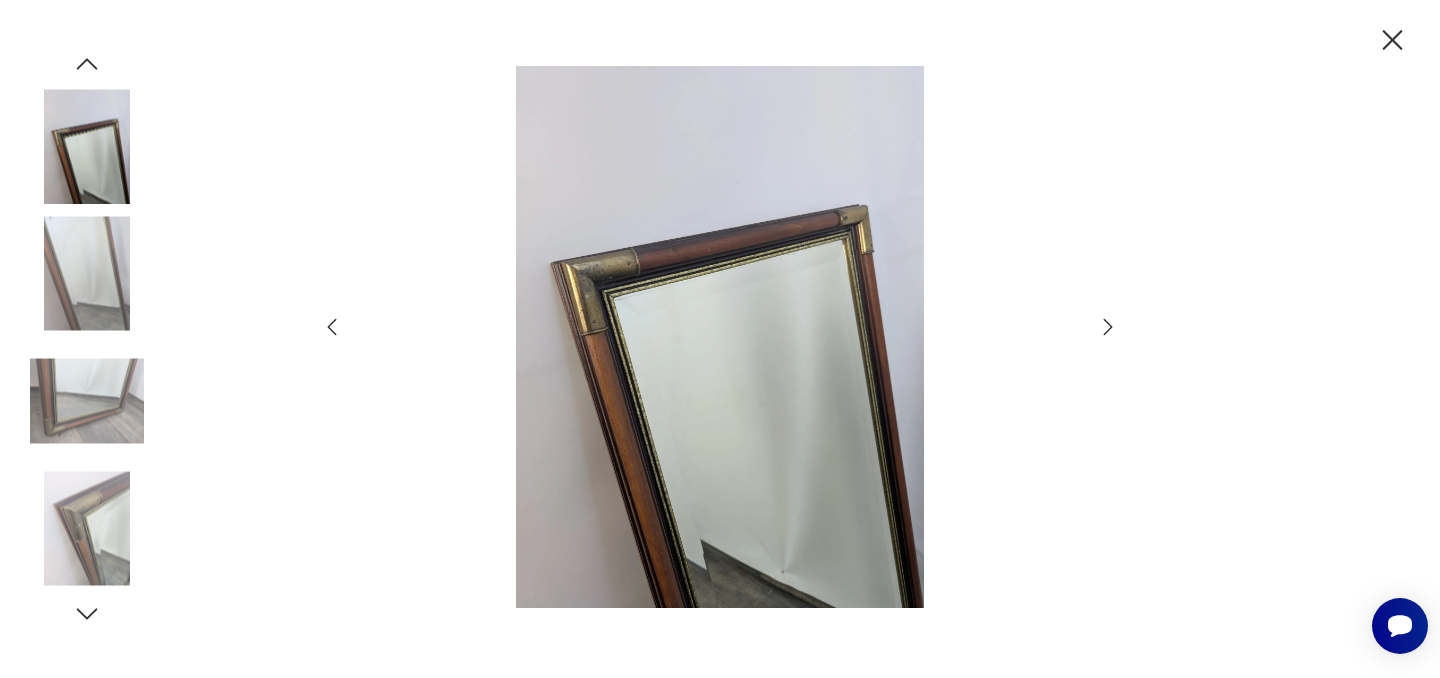 click at bounding box center (87, 529) 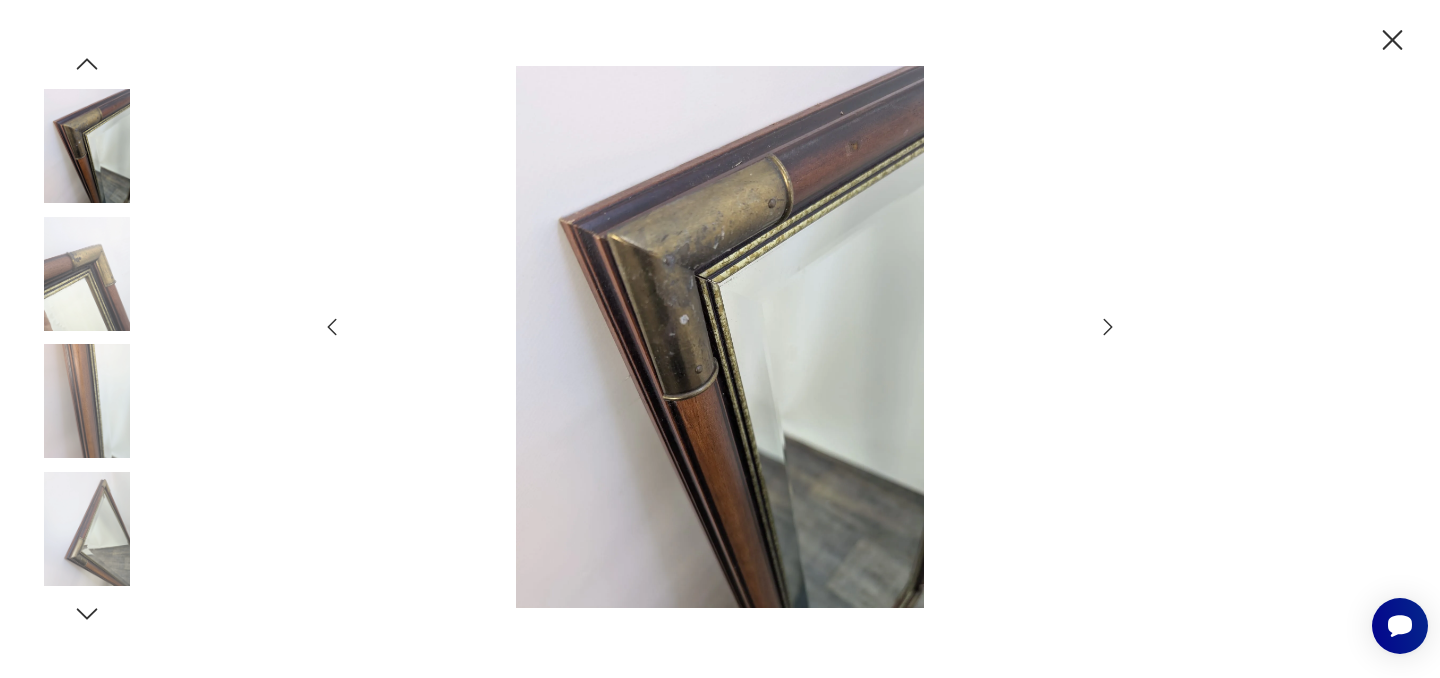 click at bounding box center [87, 529] 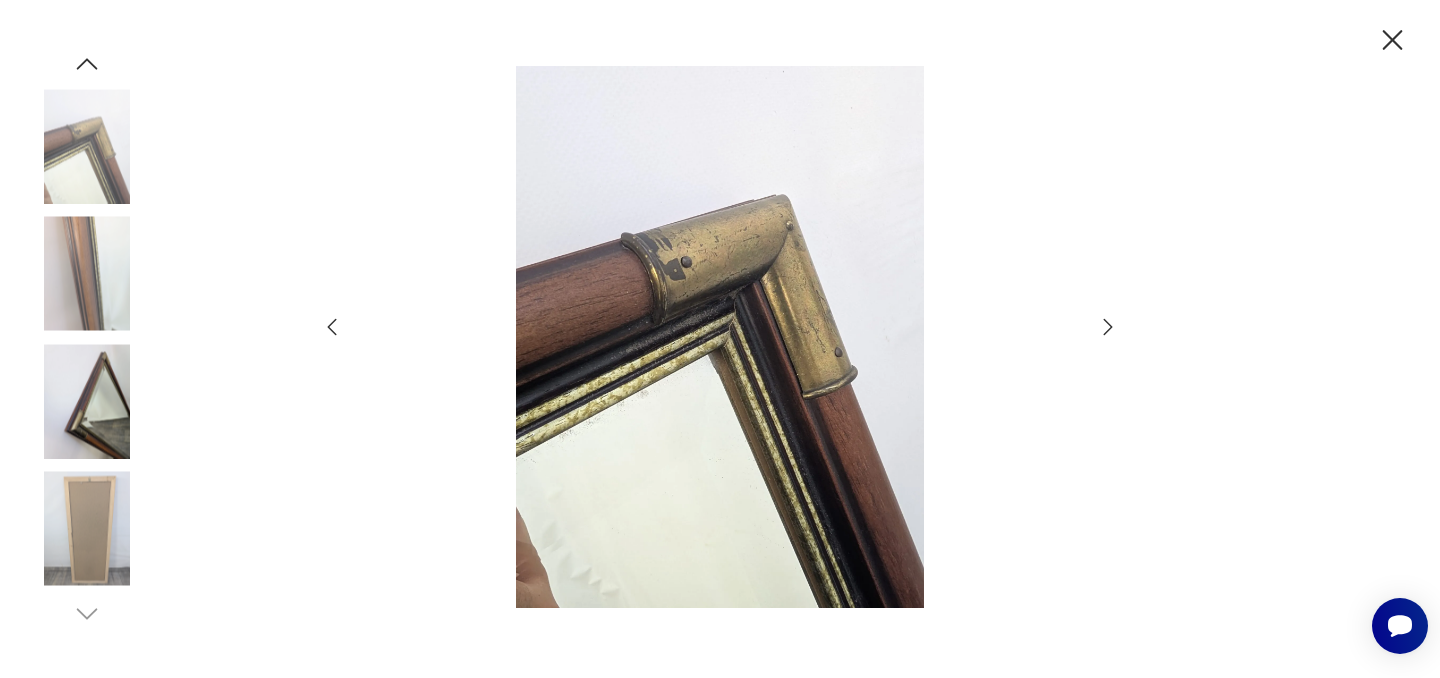 click 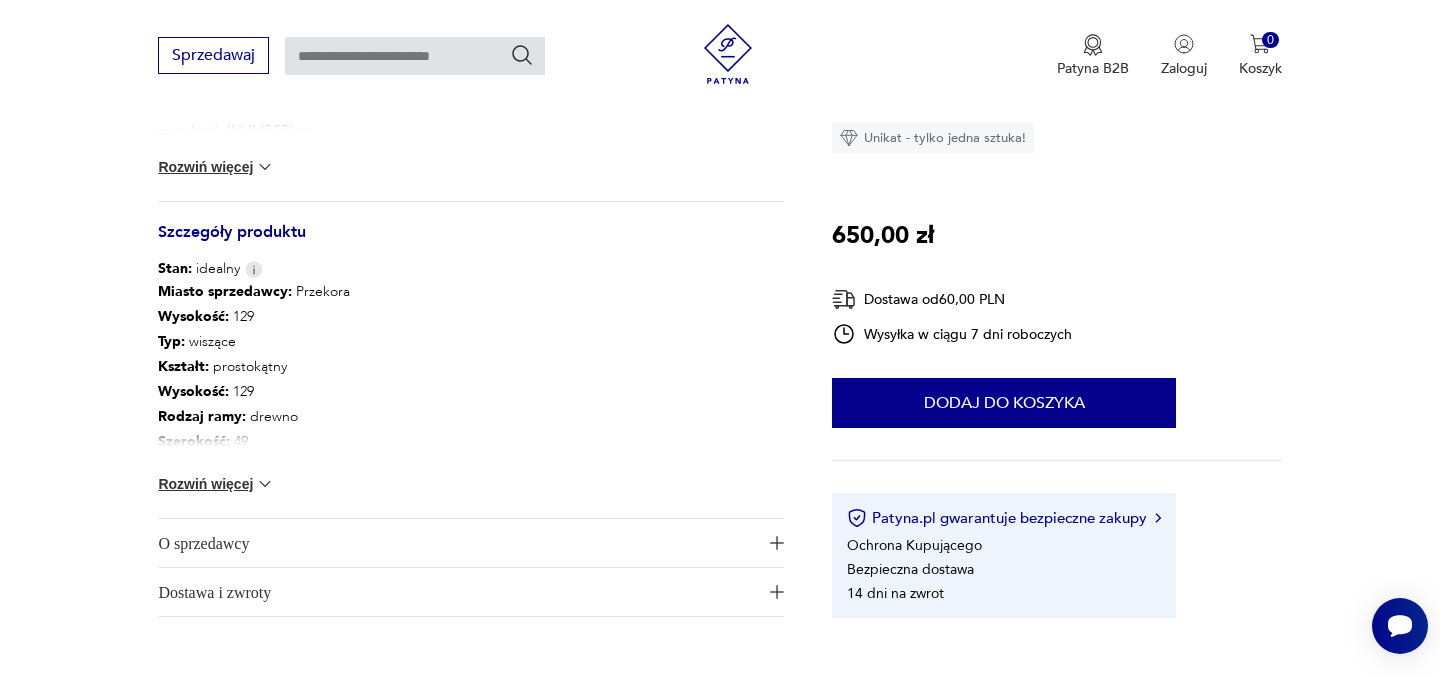 scroll, scrollTop: 1080, scrollLeft: 0, axis: vertical 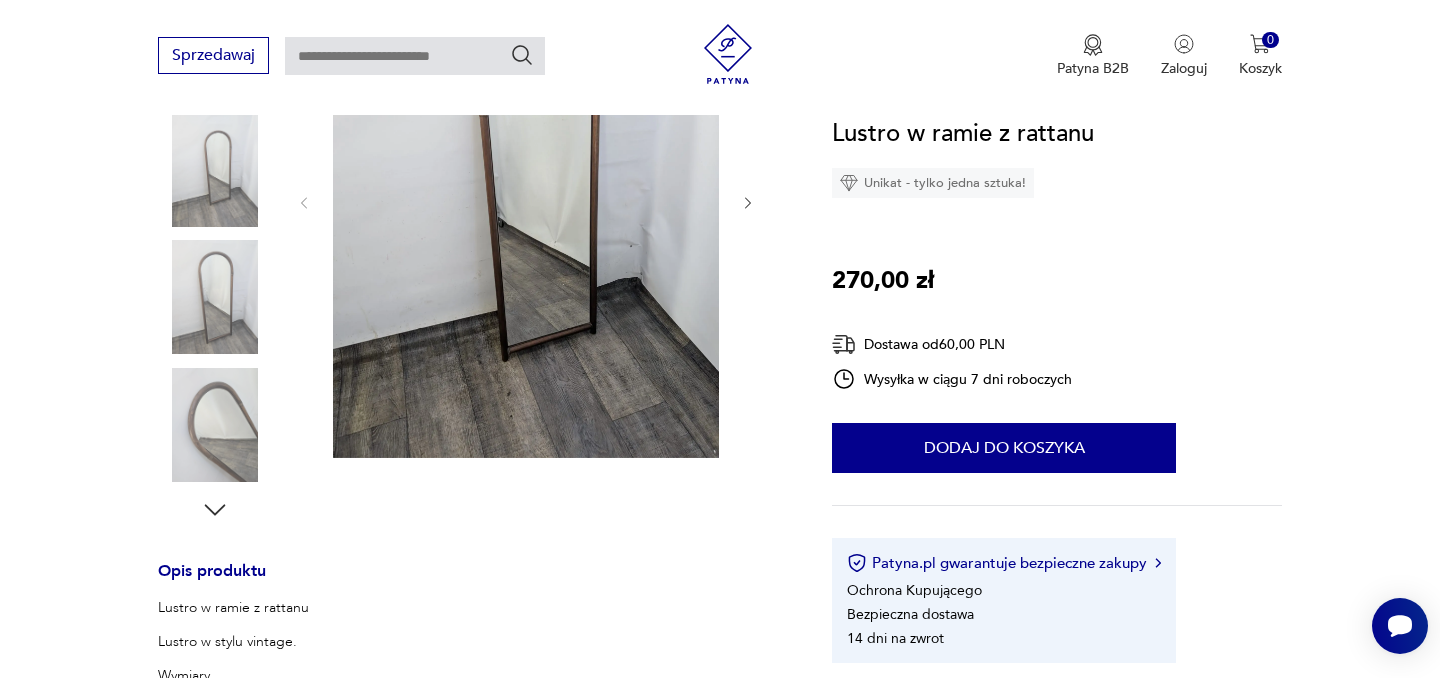 click at bounding box center [215, 425] 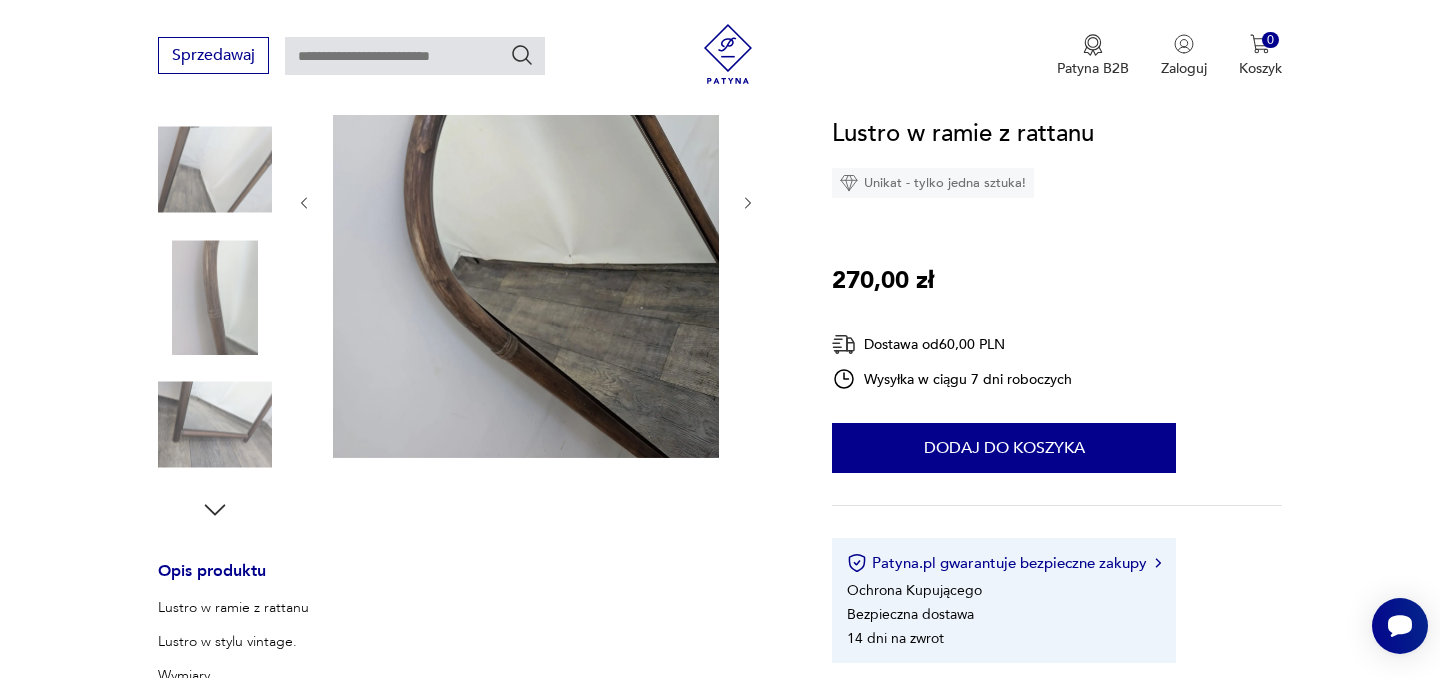 click at bounding box center [215, 425] 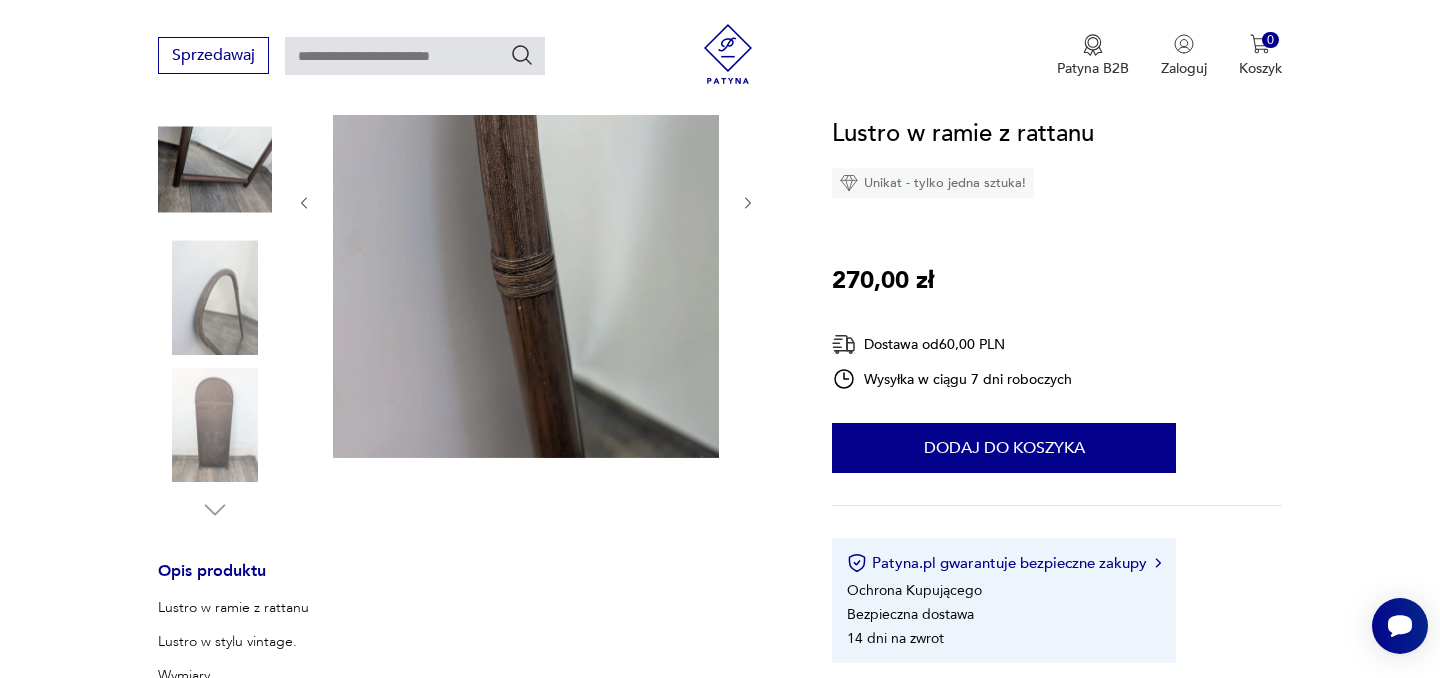 click at bounding box center (215, 425) 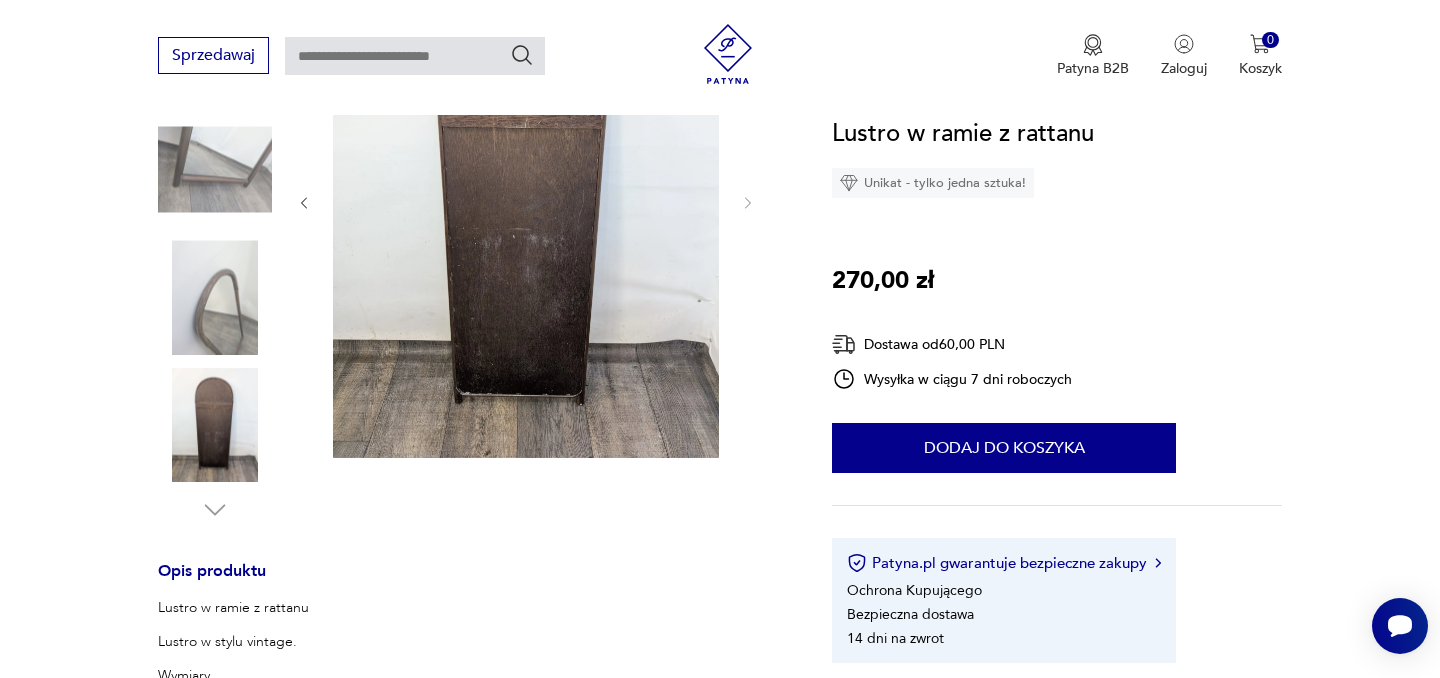 click at bounding box center (215, 297) 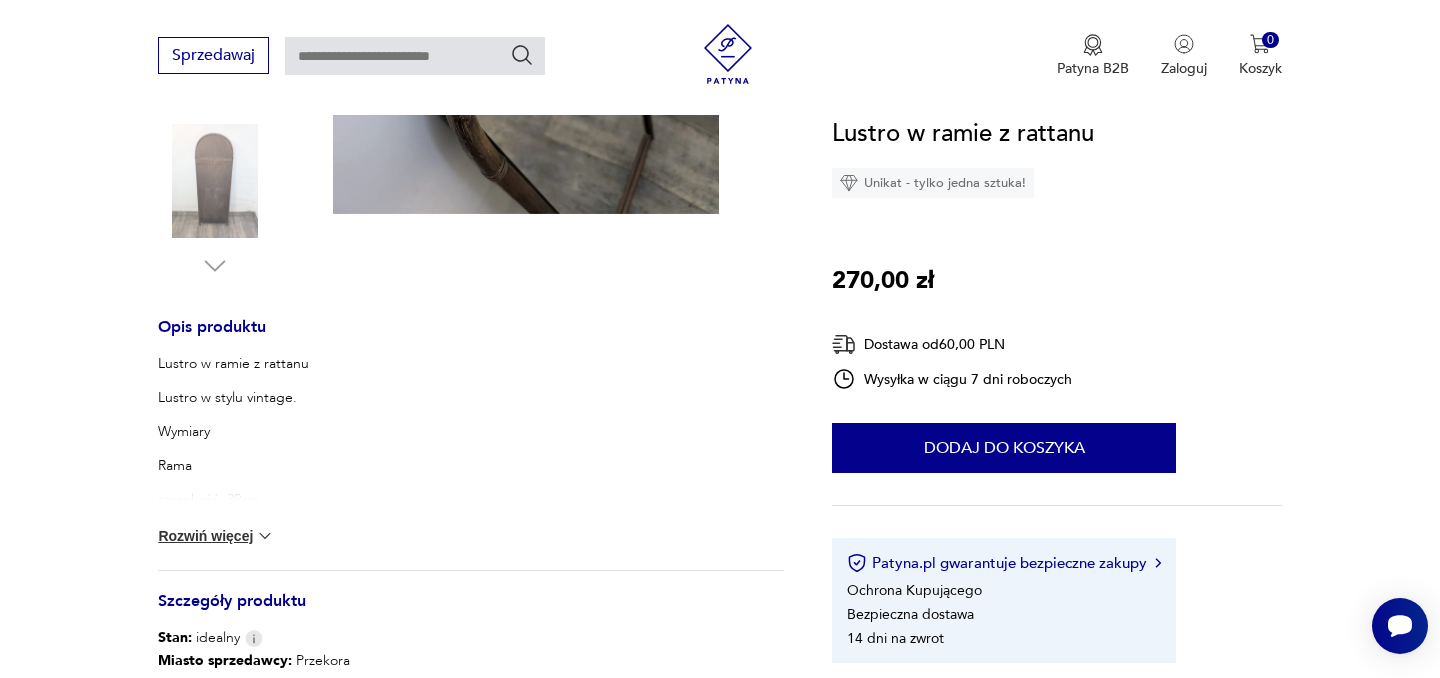 scroll, scrollTop: 327, scrollLeft: 0, axis: vertical 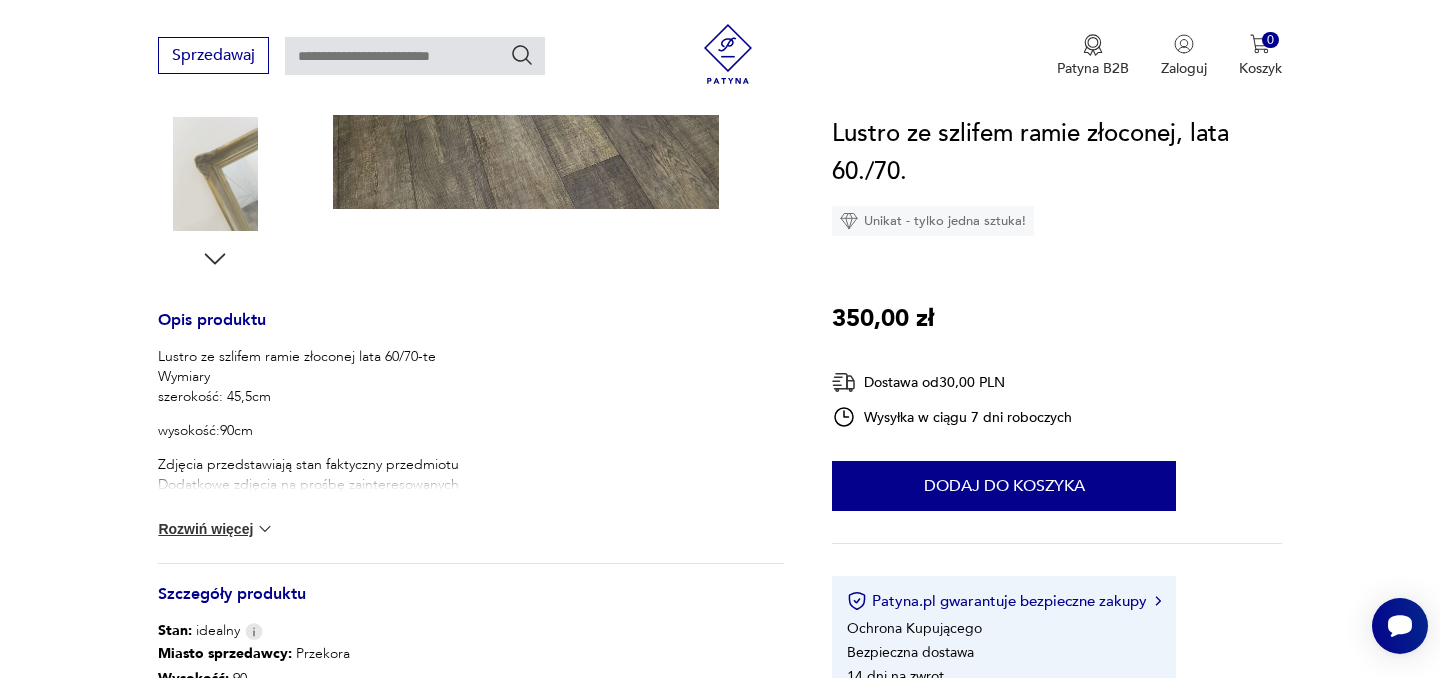 click at bounding box center [265, 529] 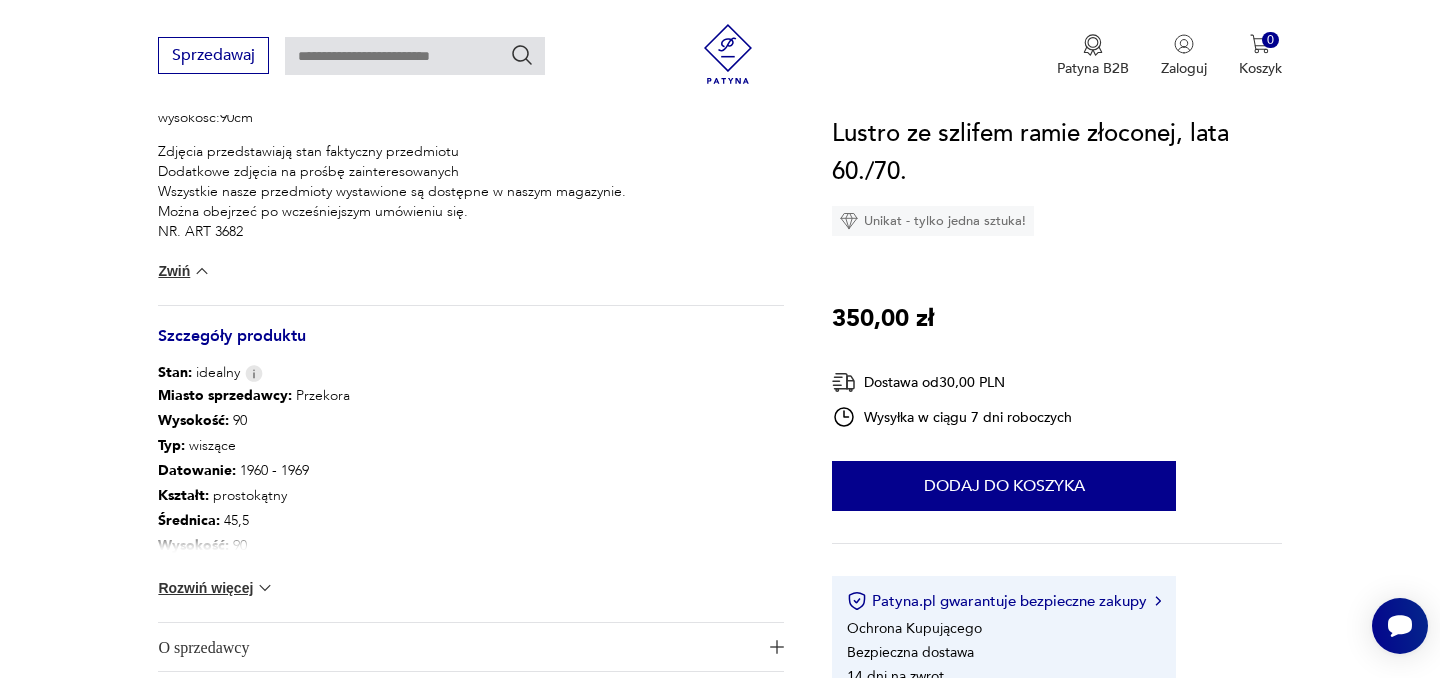 scroll, scrollTop: 967, scrollLeft: 0, axis: vertical 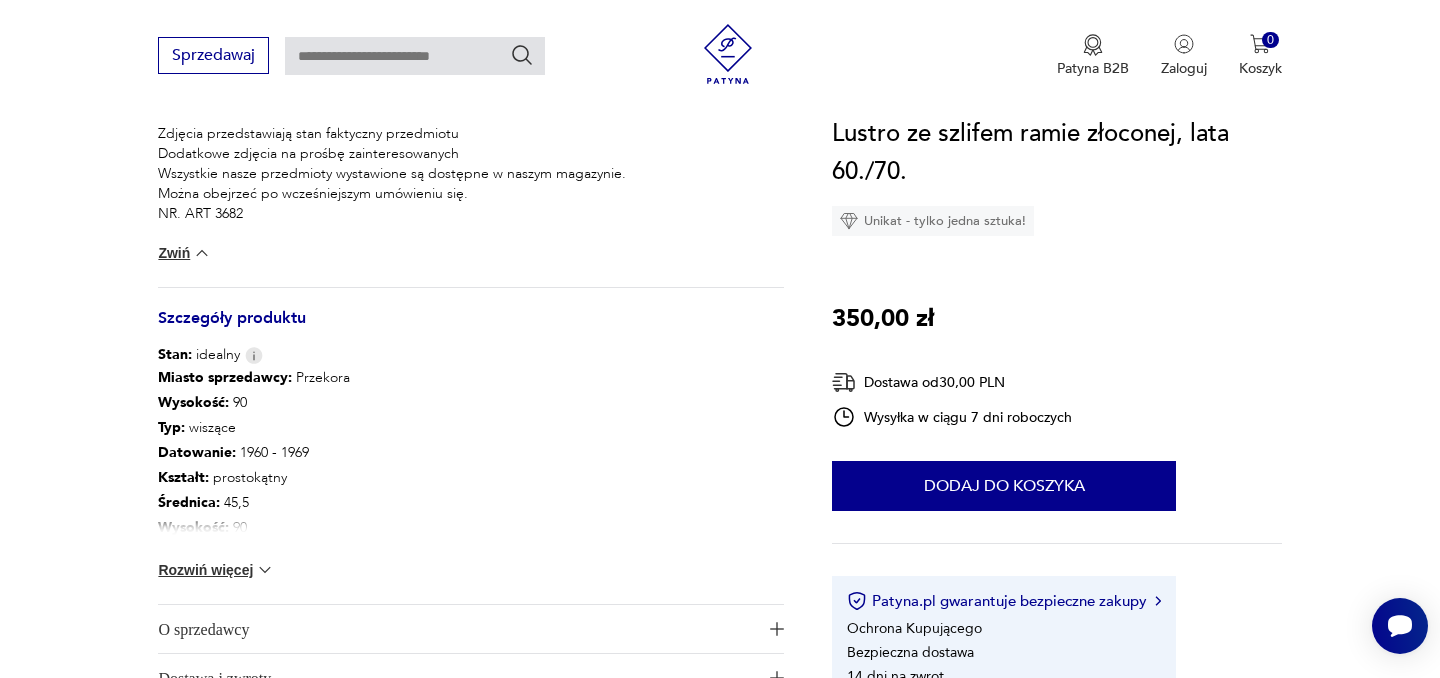 click at bounding box center (265, 570) 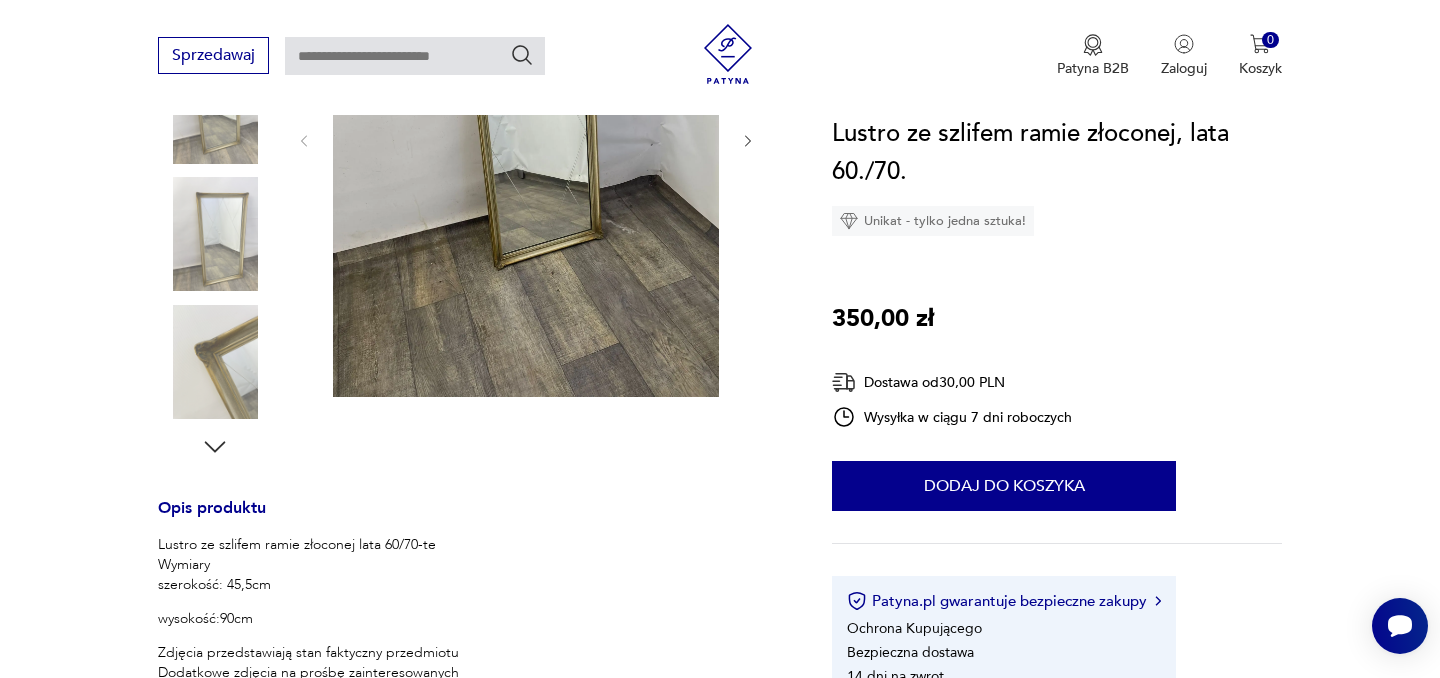 scroll, scrollTop: 296, scrollLeft: 0, axis: vertical 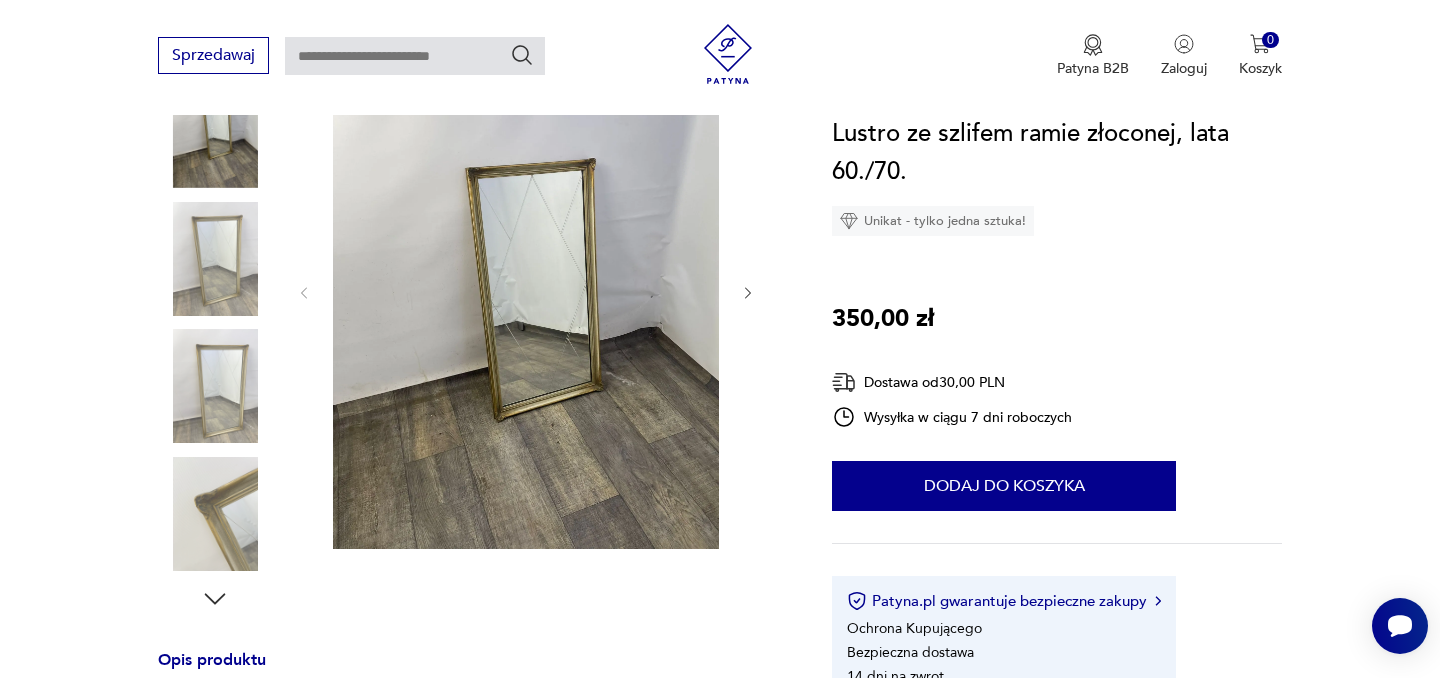 click at bounding box center [215, 514] 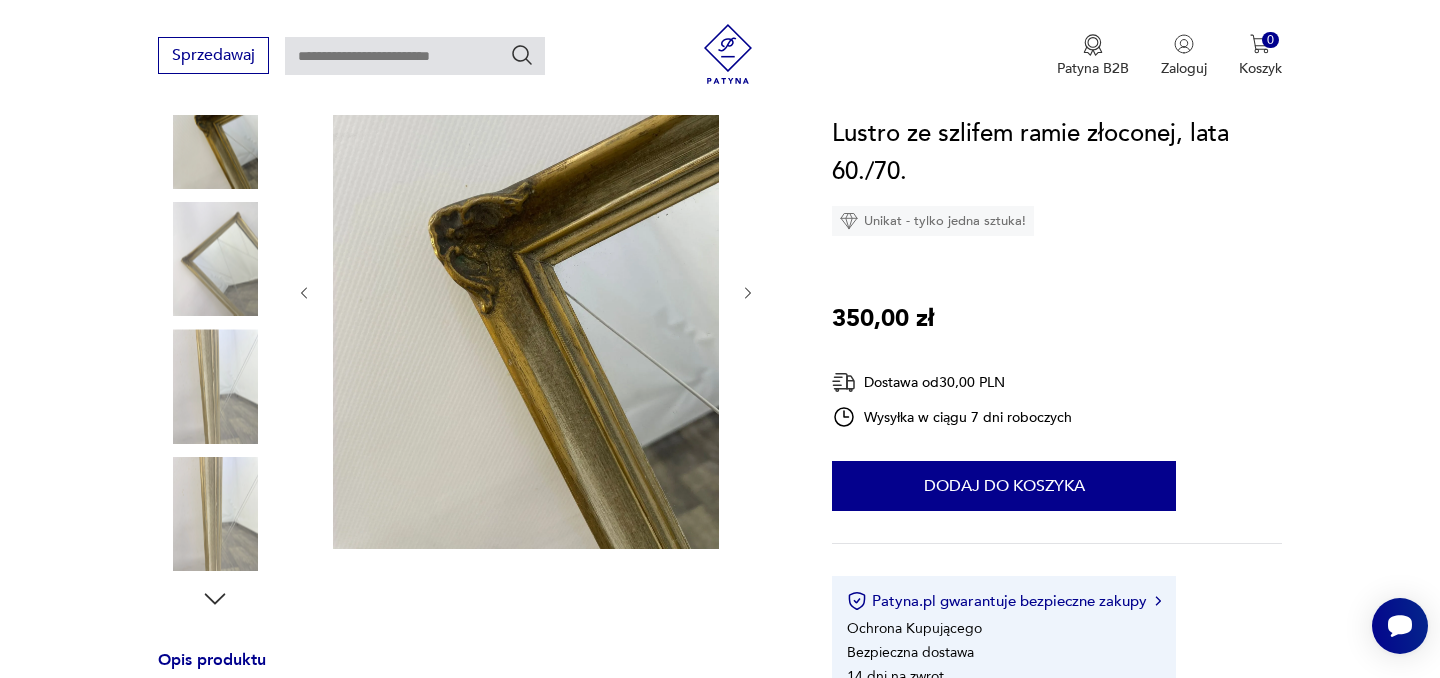 click at bounding box center (215, 386) 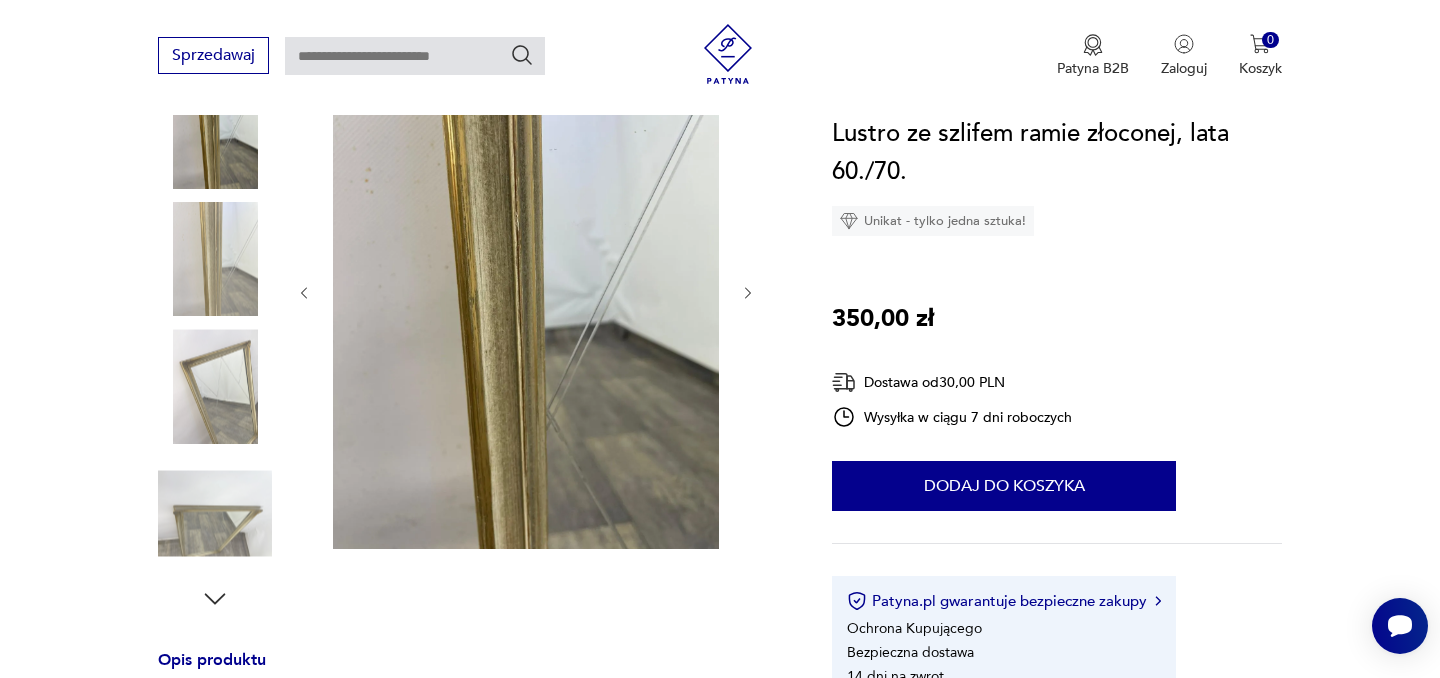 click at bounding box center [215, 514] 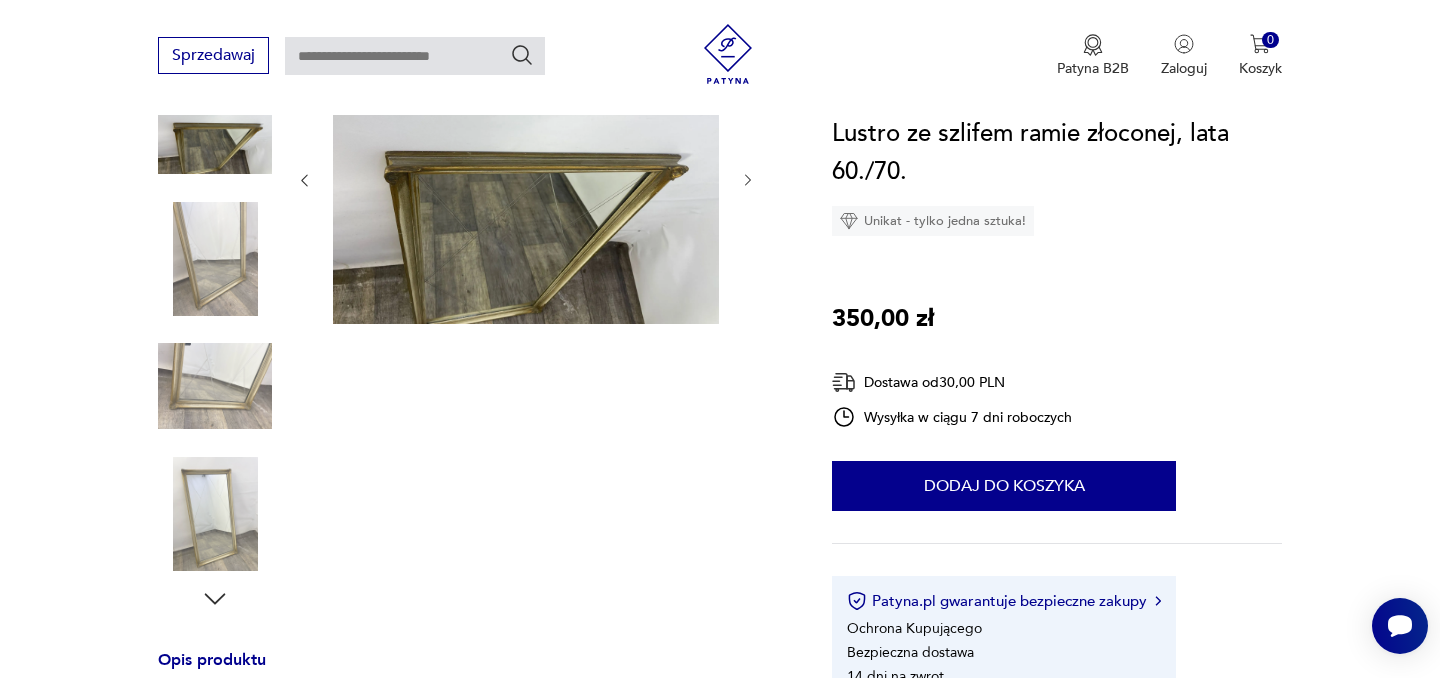 click at bounding box center (215, 386) 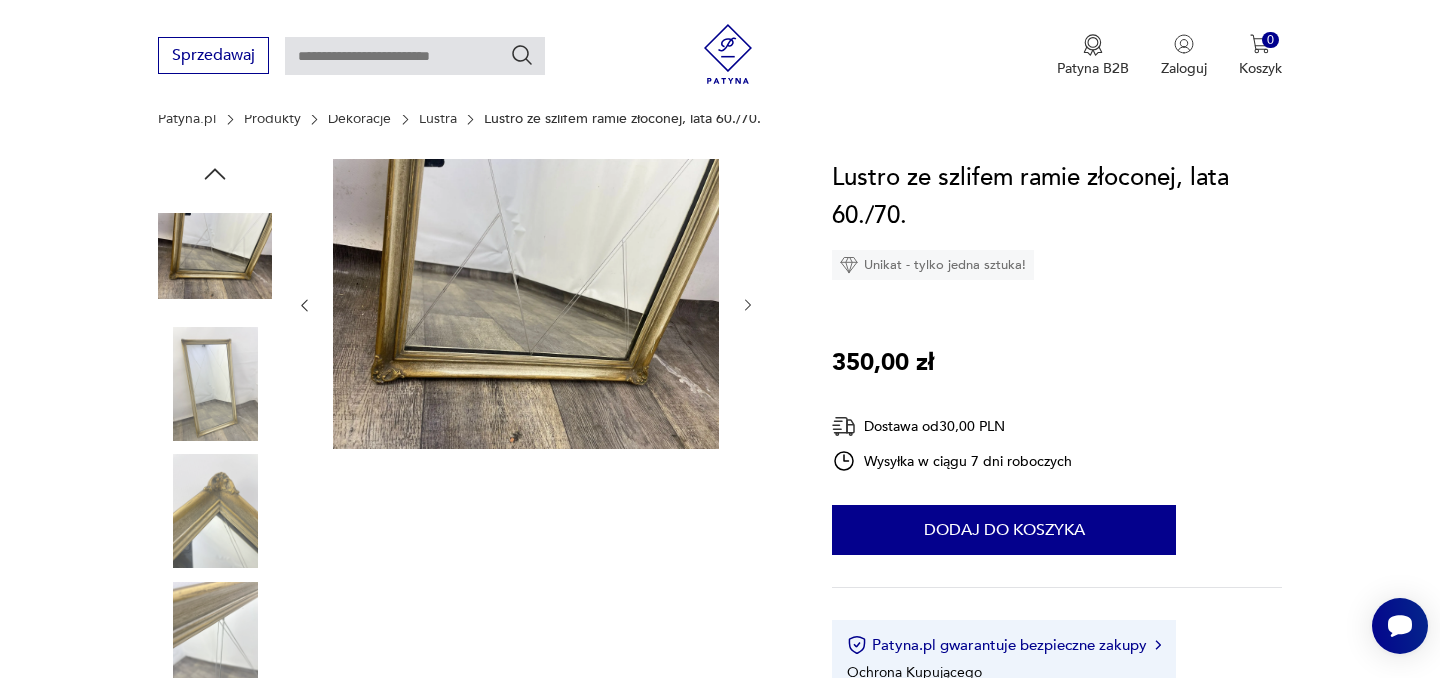 scroll, scrollTop: 194, scrollLeft: 0, axis: vertical 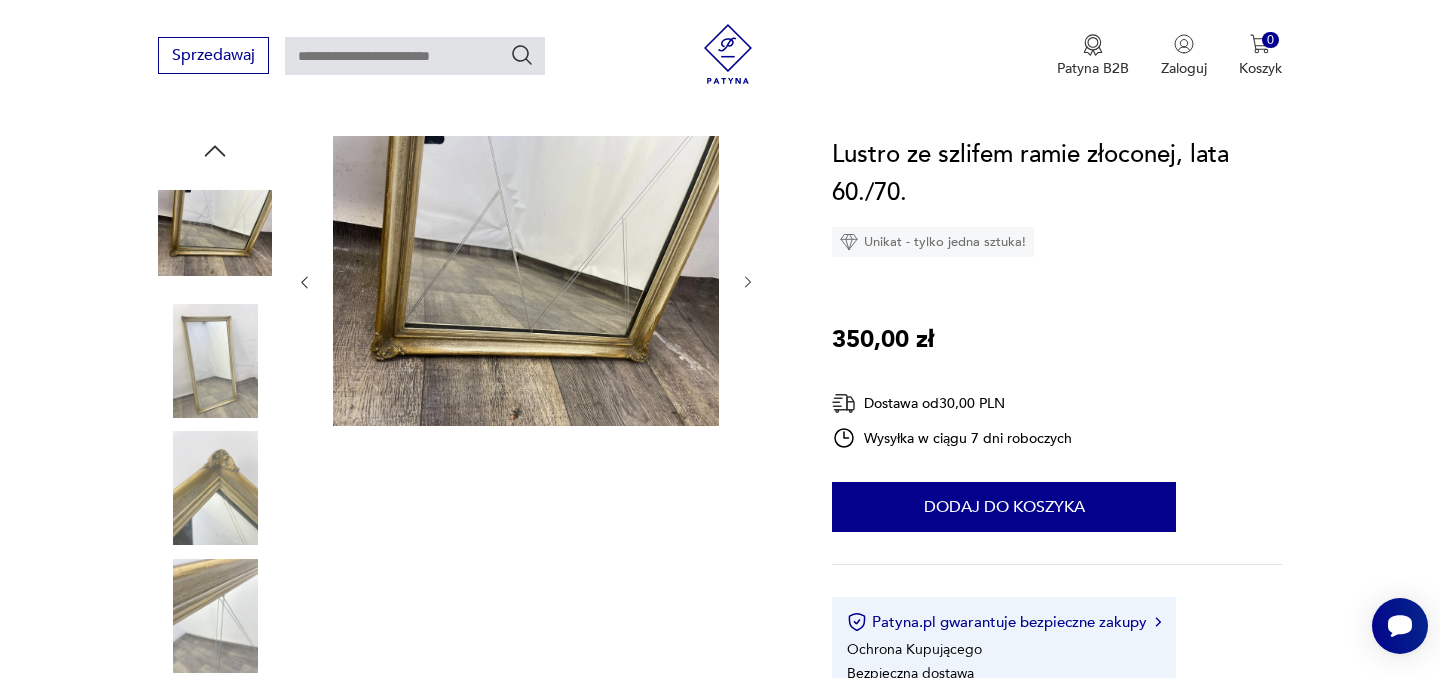 click at bounding box center (215, 233) 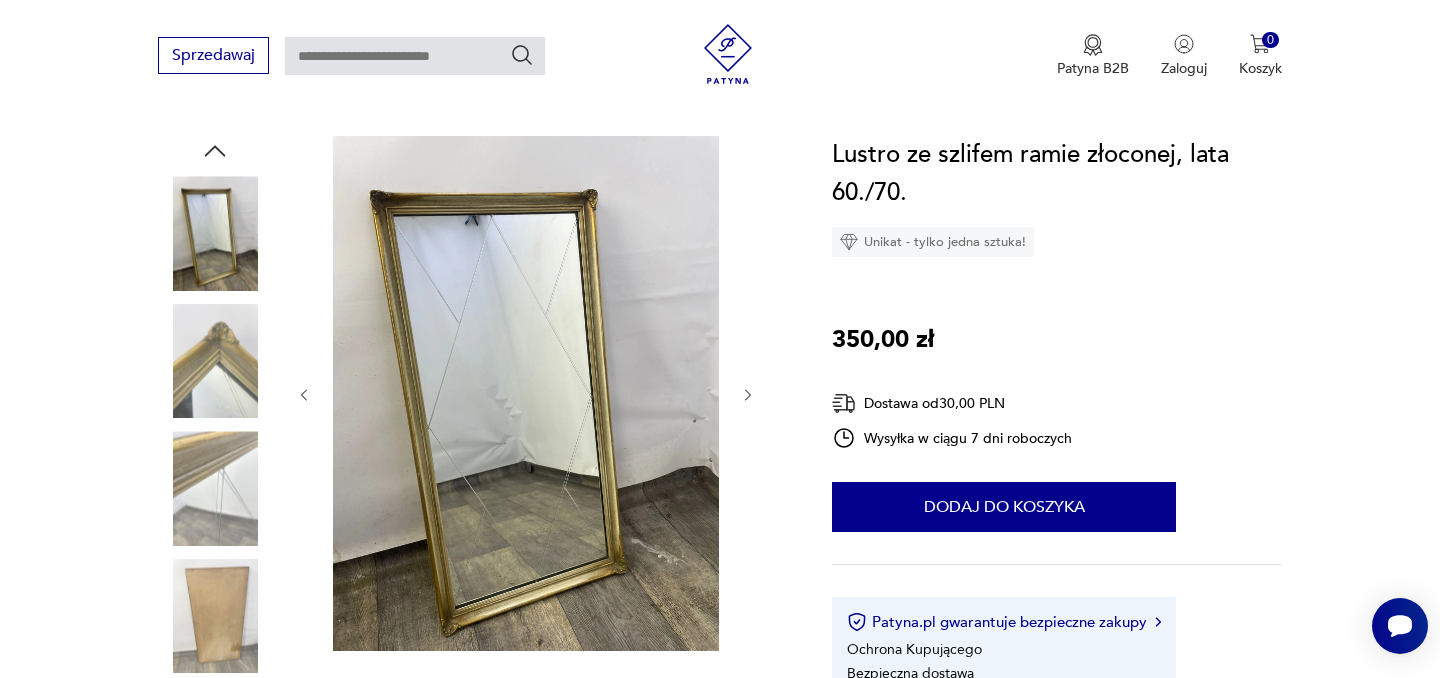 click at bounding box center (215, 361) 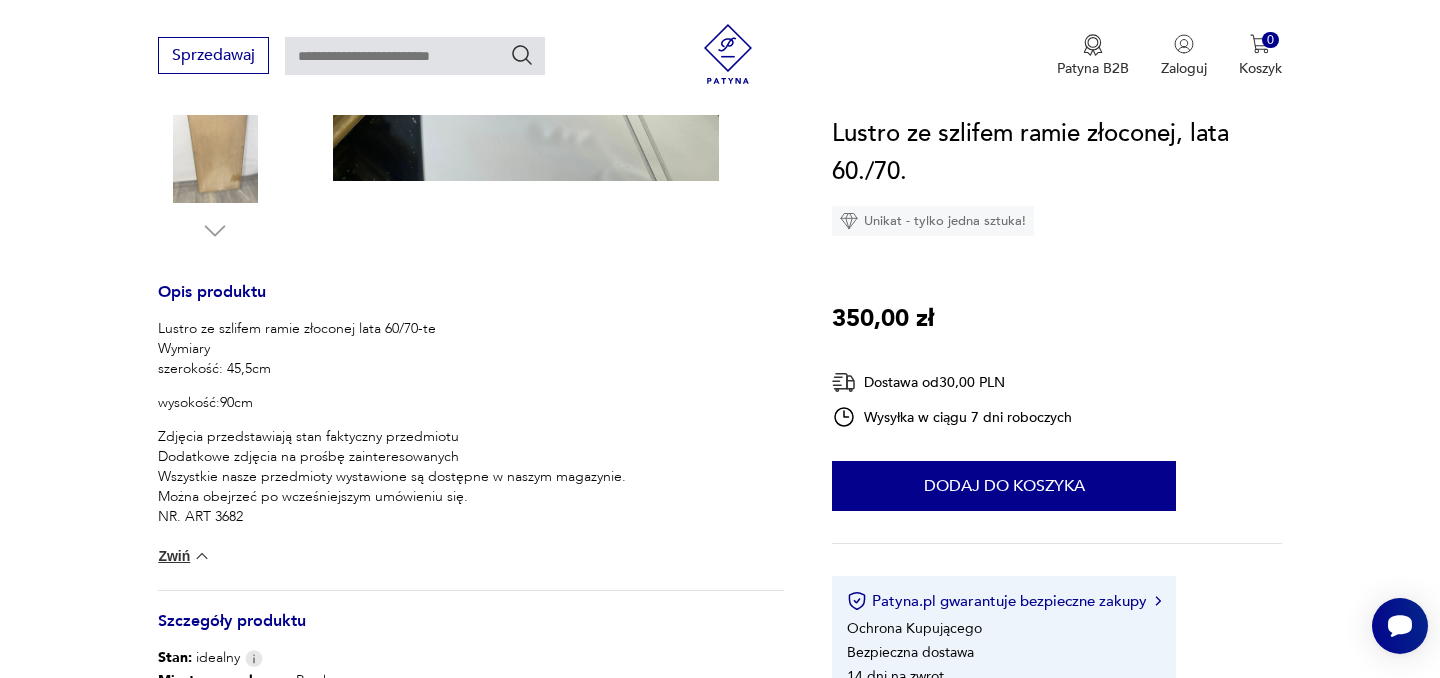 scroll, scrollTop: 277, scrollLeft: 0, axis: vertical 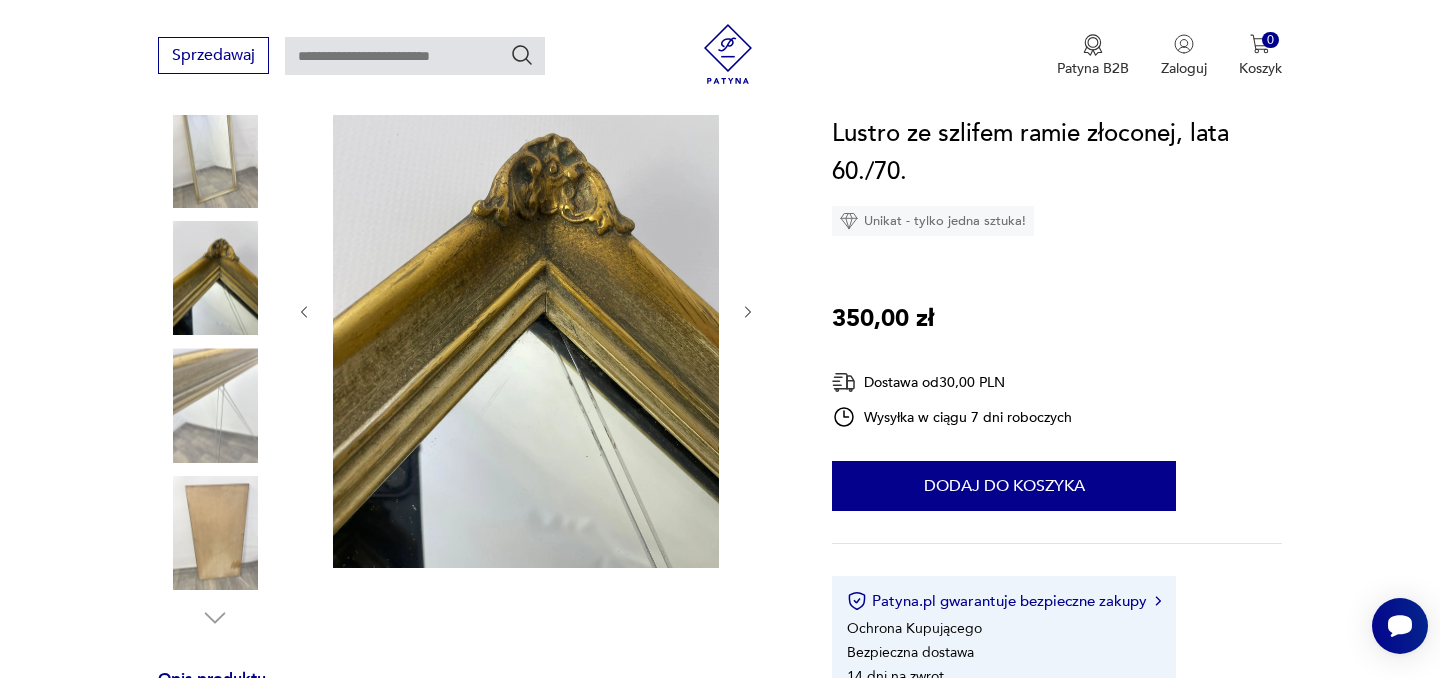 click at bounding box center [215, 278] 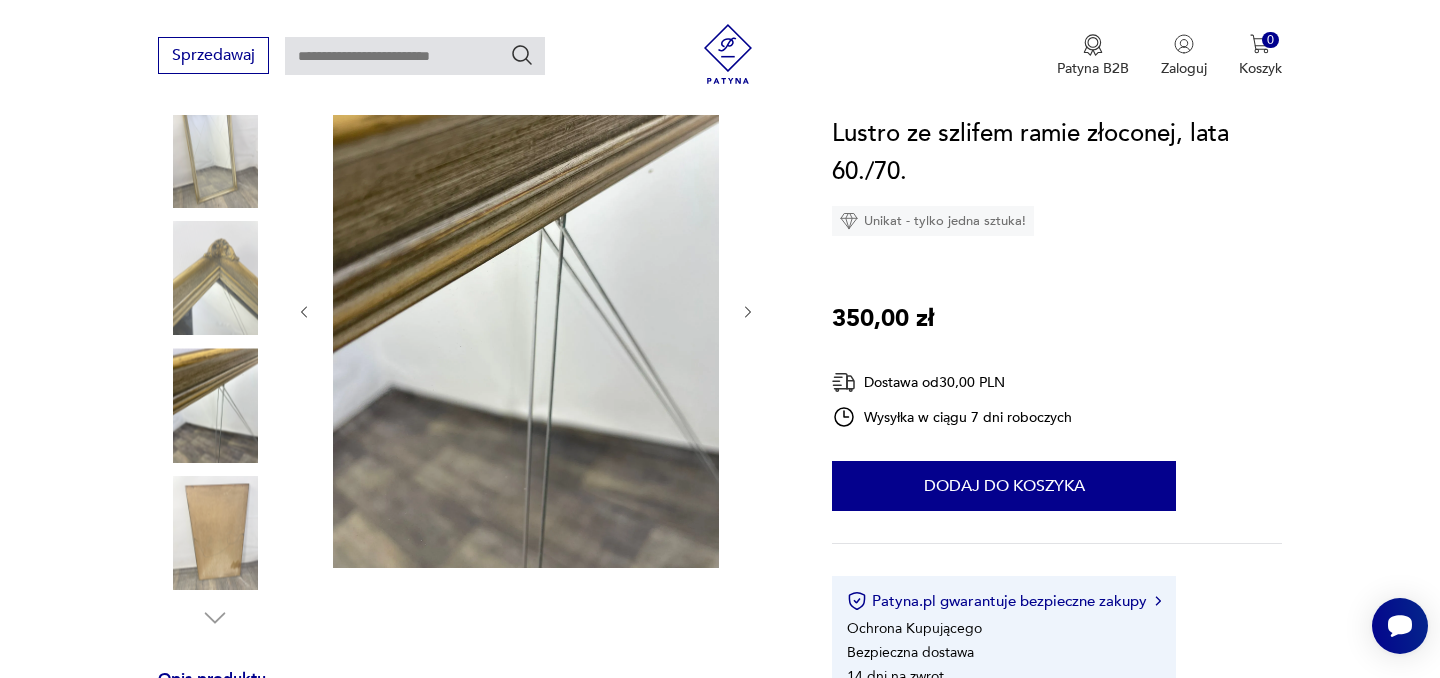 click at bounding box center (215, 533) 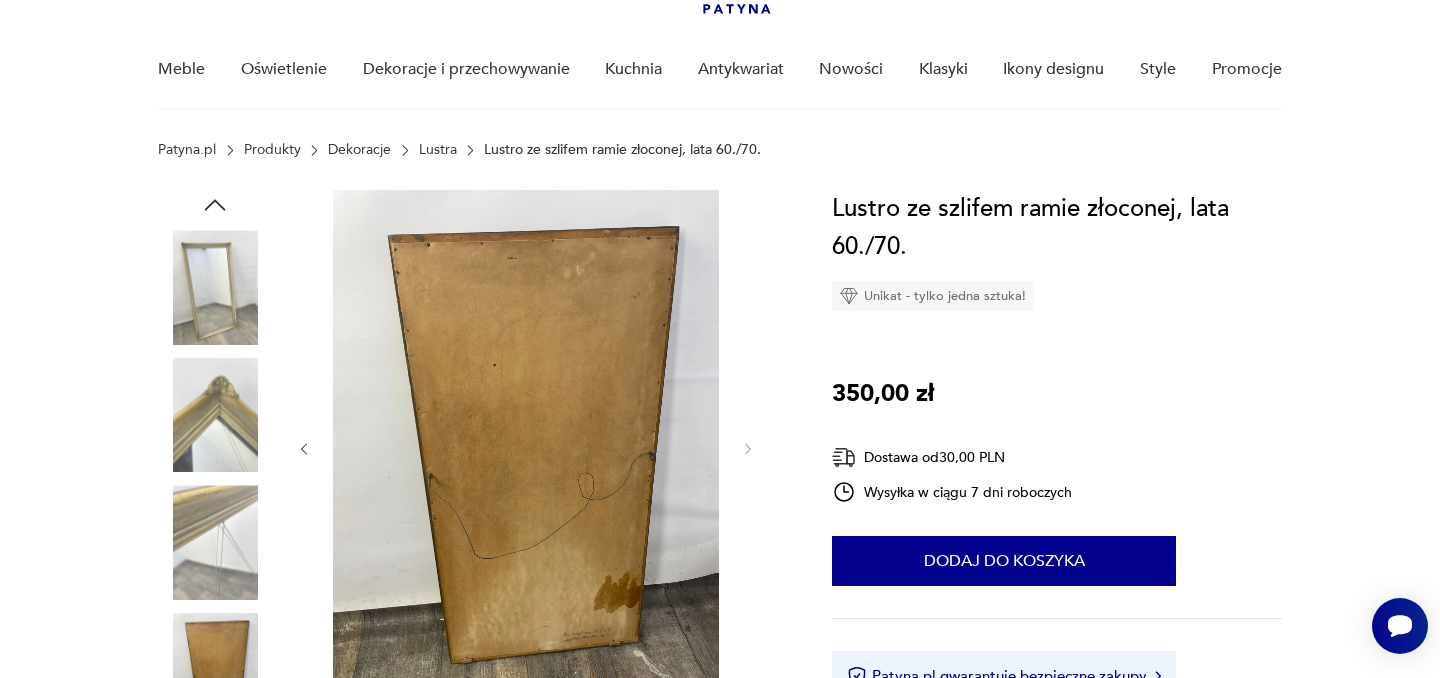 scroll, scrollTop: 145, scrollLeft: 0, axis: vertical 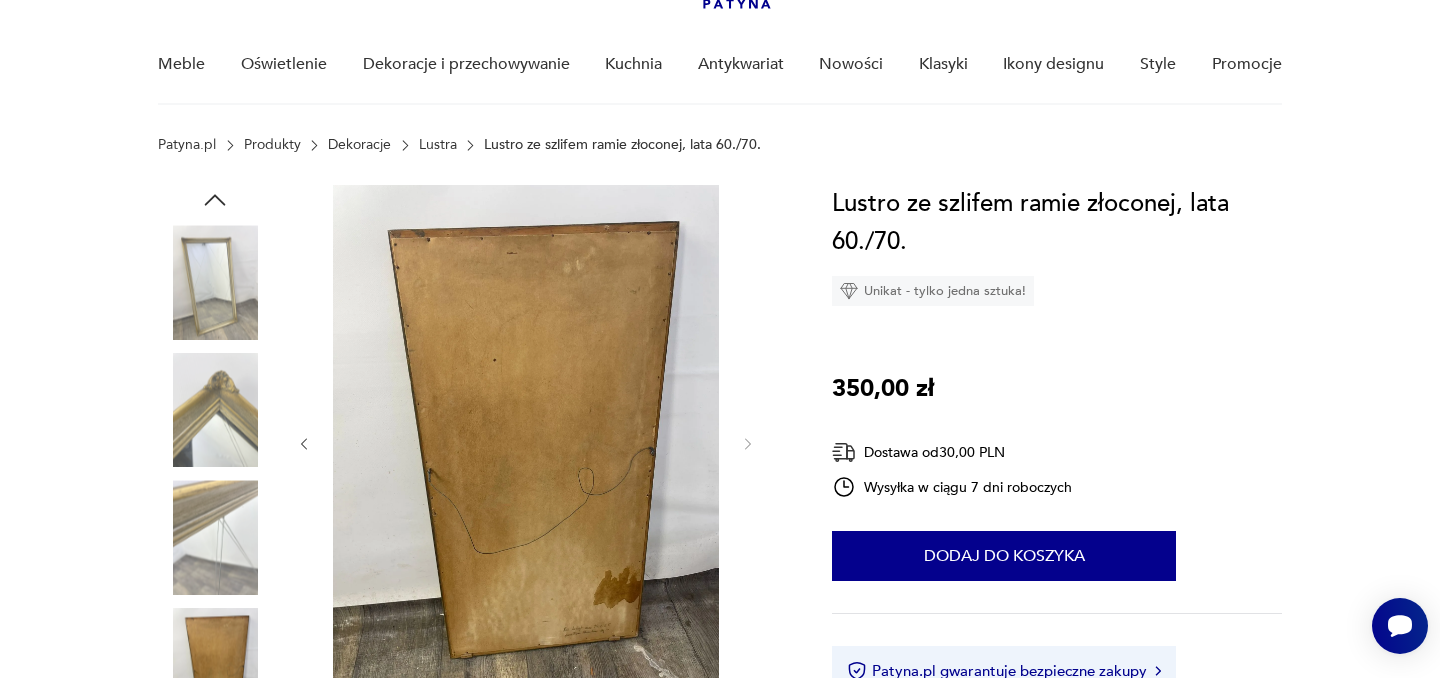 click at bounding box center [215, 282] 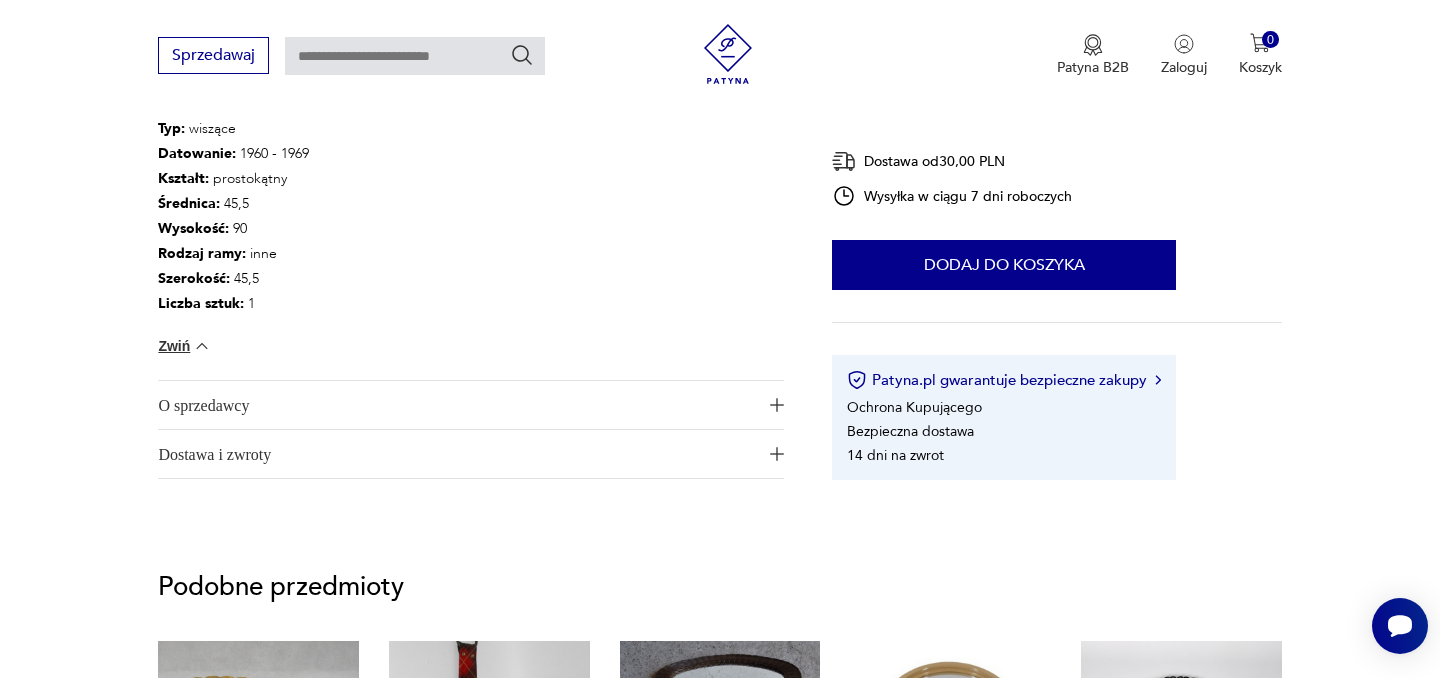 scroll, scrollTop: 1375, scrollLeft: 0, axis: vertical 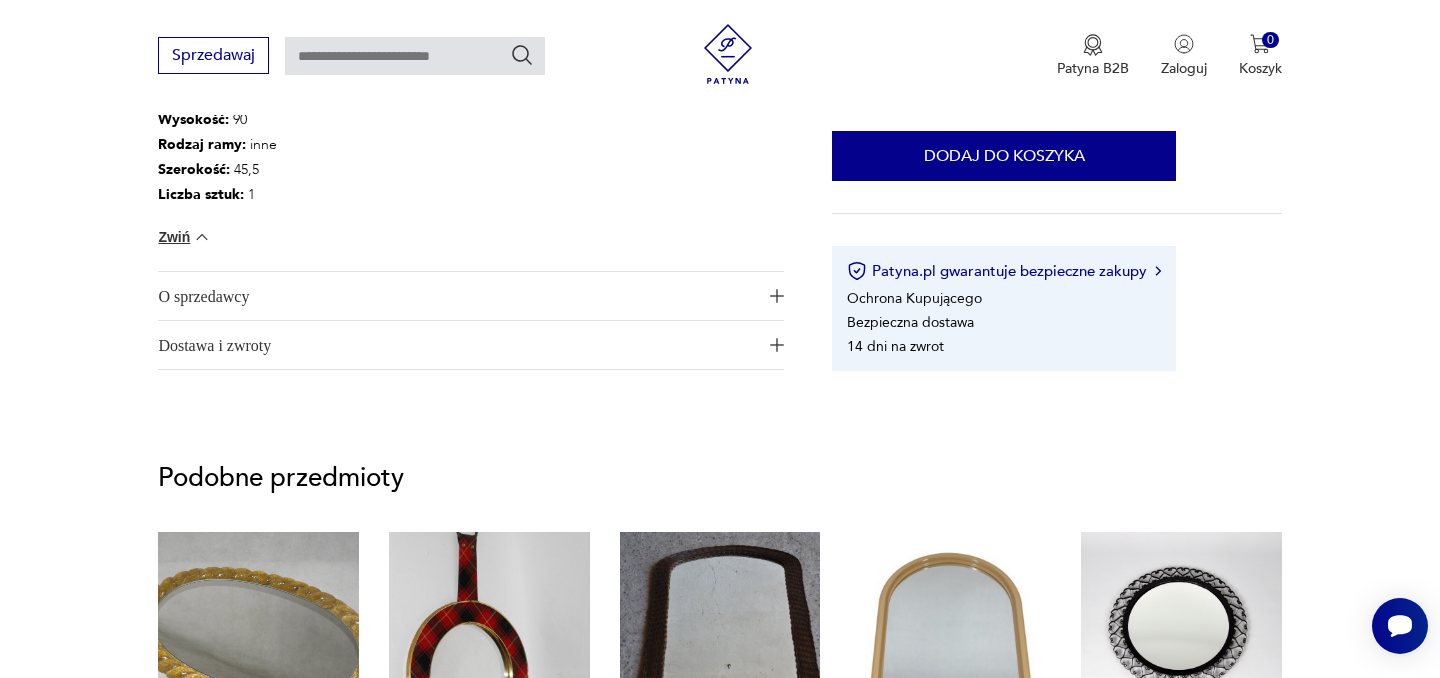 click on "O sprzedawcy" at bounding box center (457, 296) 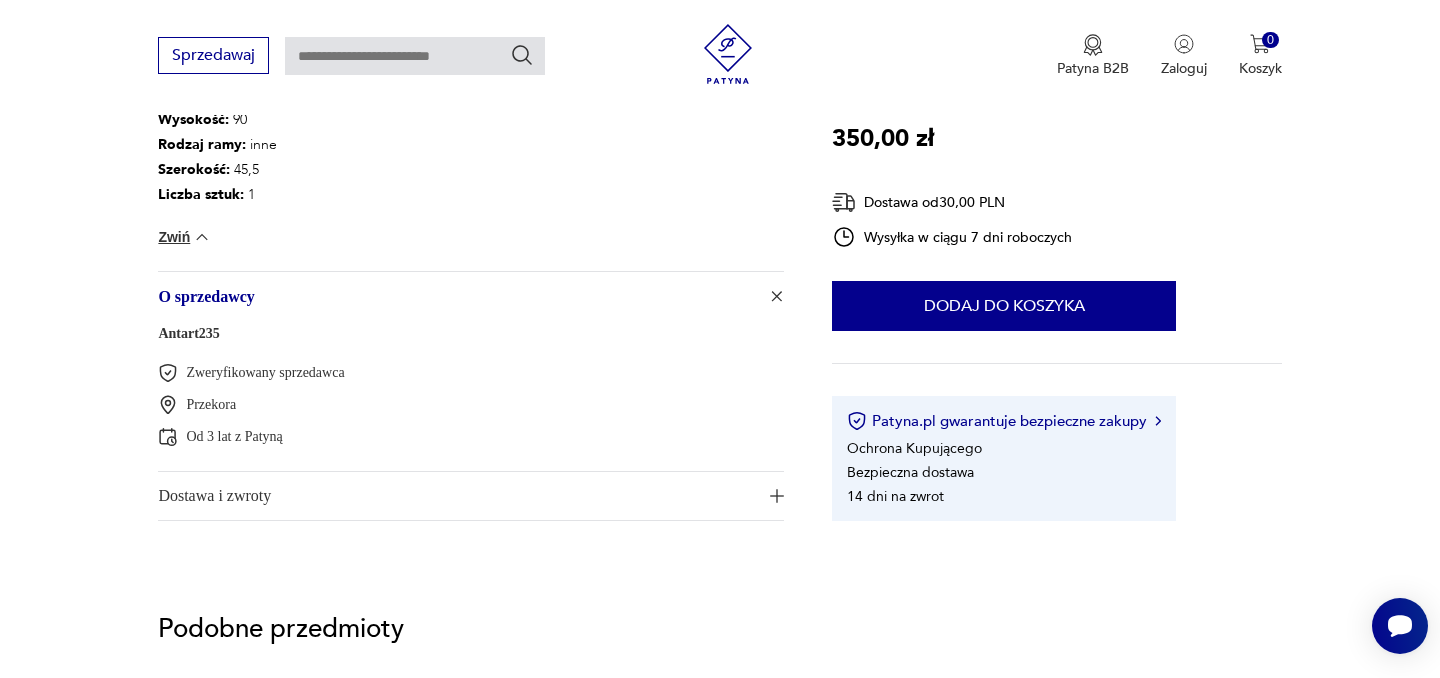 click on "Dostawa i zwroty" at bounding box center [457, 496] 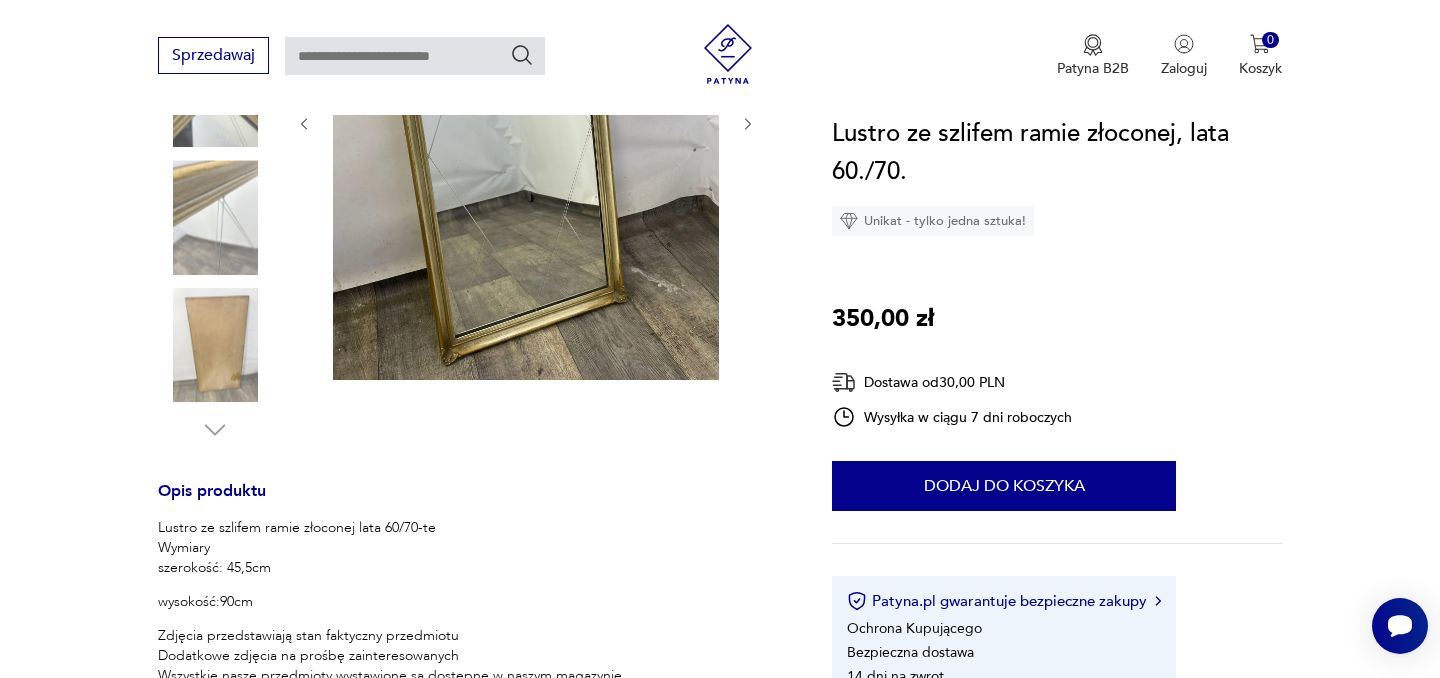 scroll, scrollTop: 290, scrollLeft: 0, axis: vertical 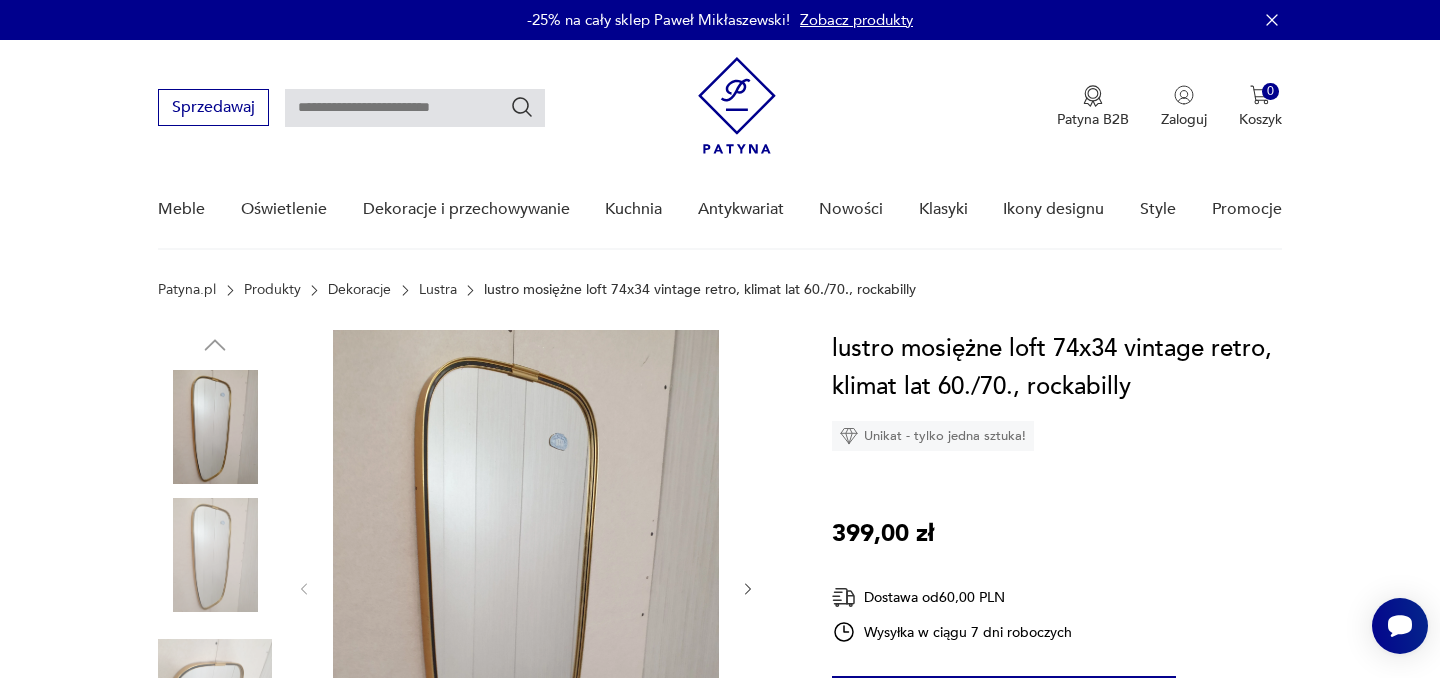 click at bounding box center [215, 427] 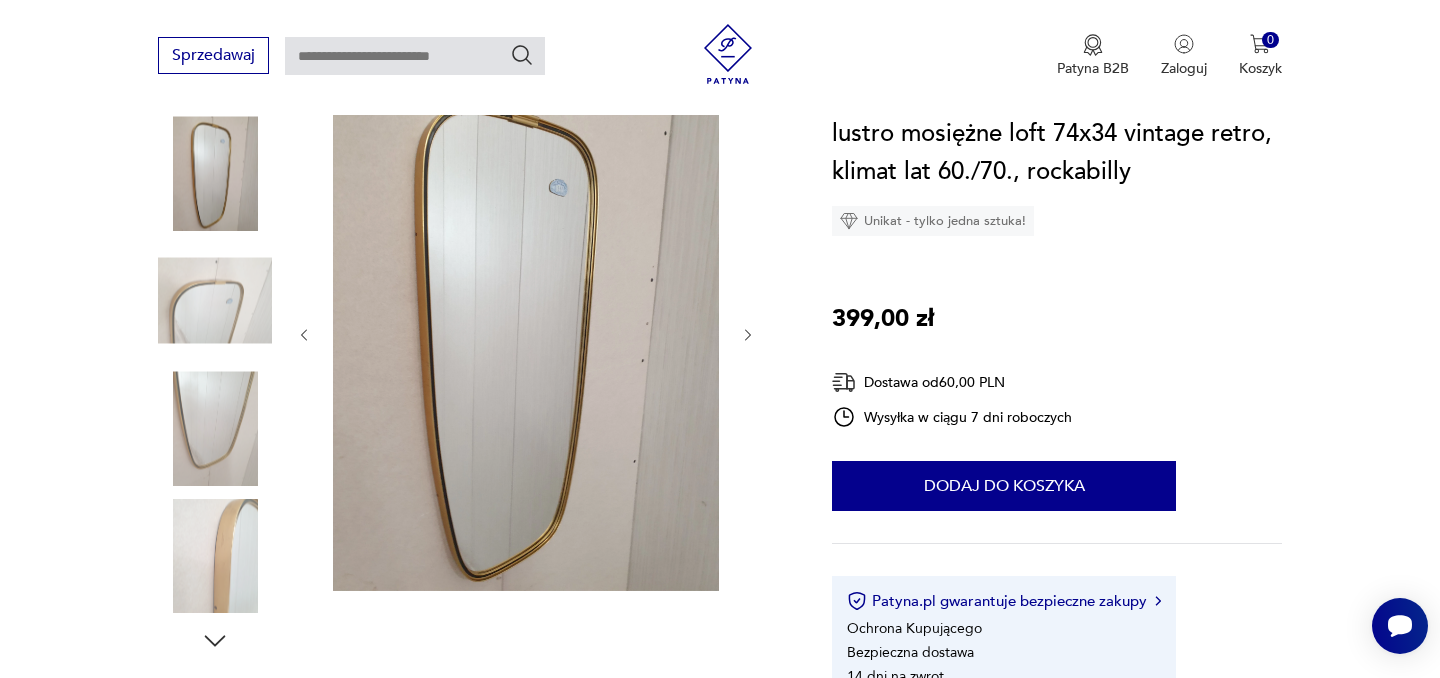 scroll, scrollTop: 355, scrollLeft: 0, axis: vertical 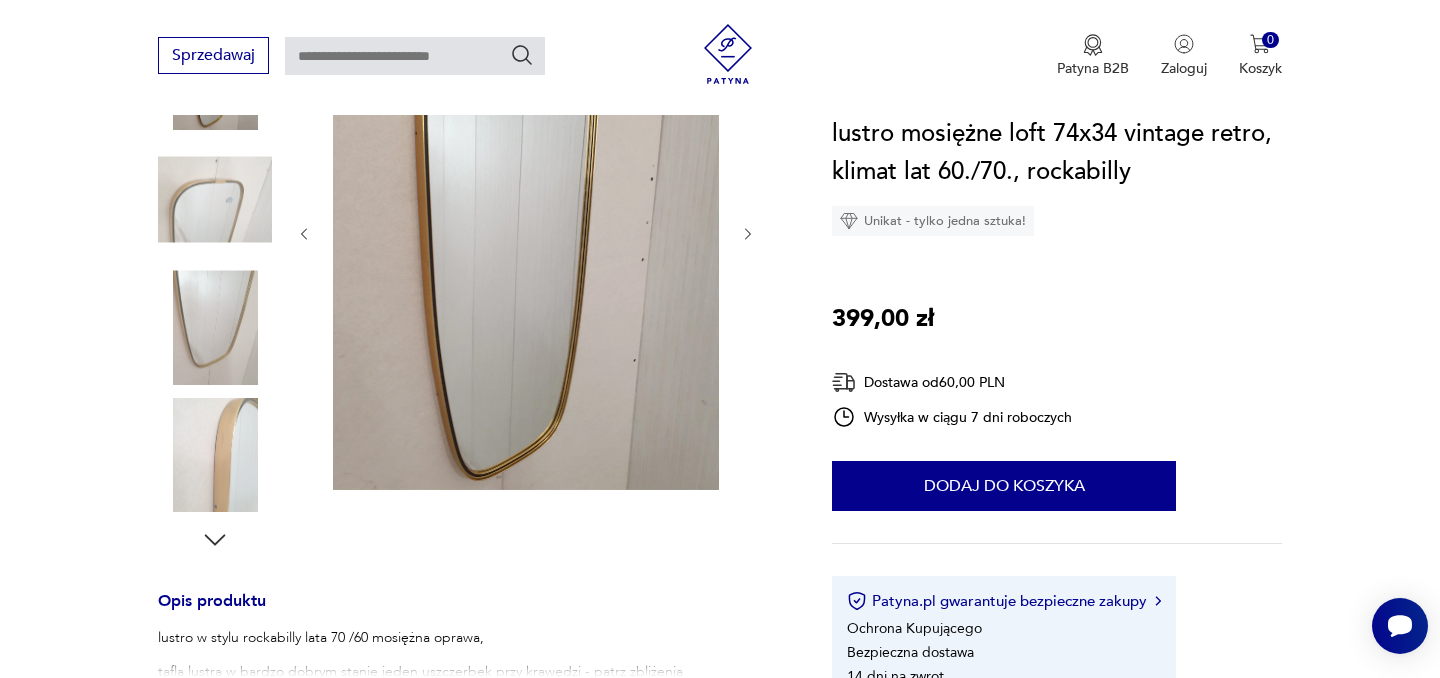 click at bounding box center [215, 327] 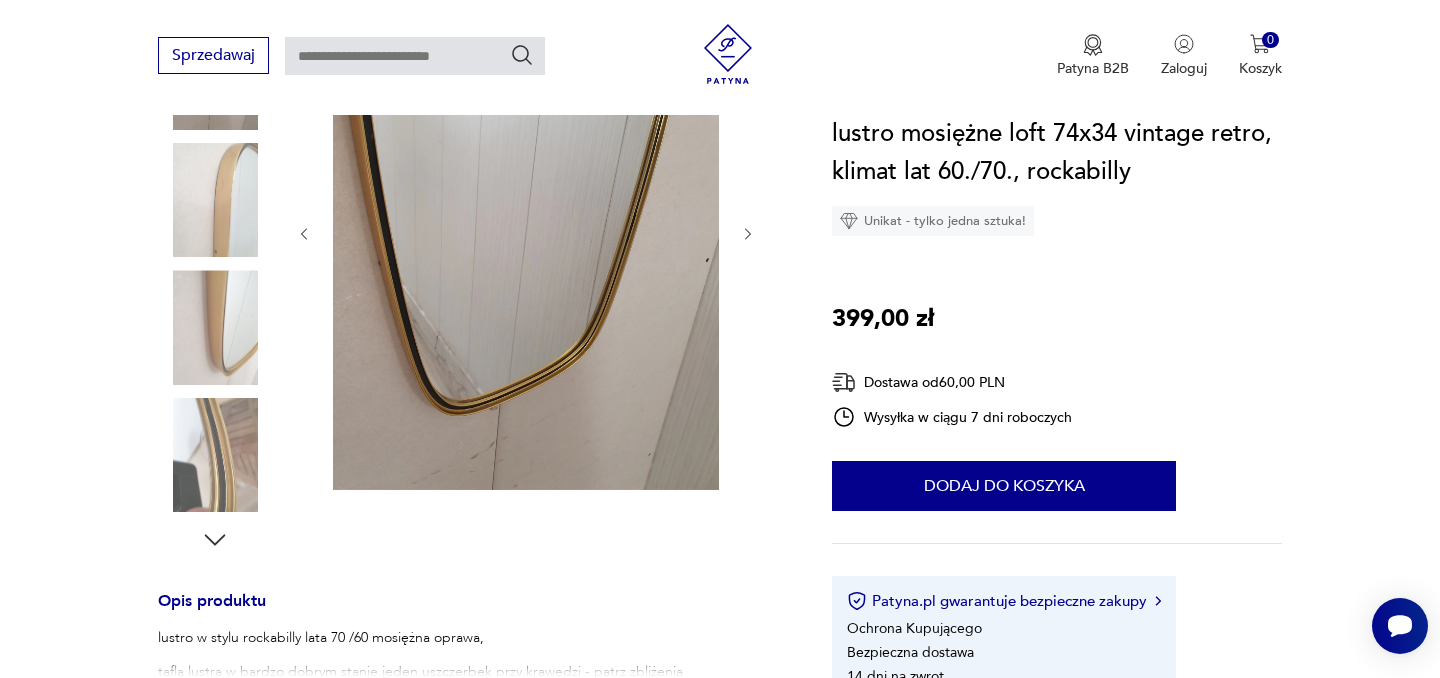 click at bounding box center [215, 455] 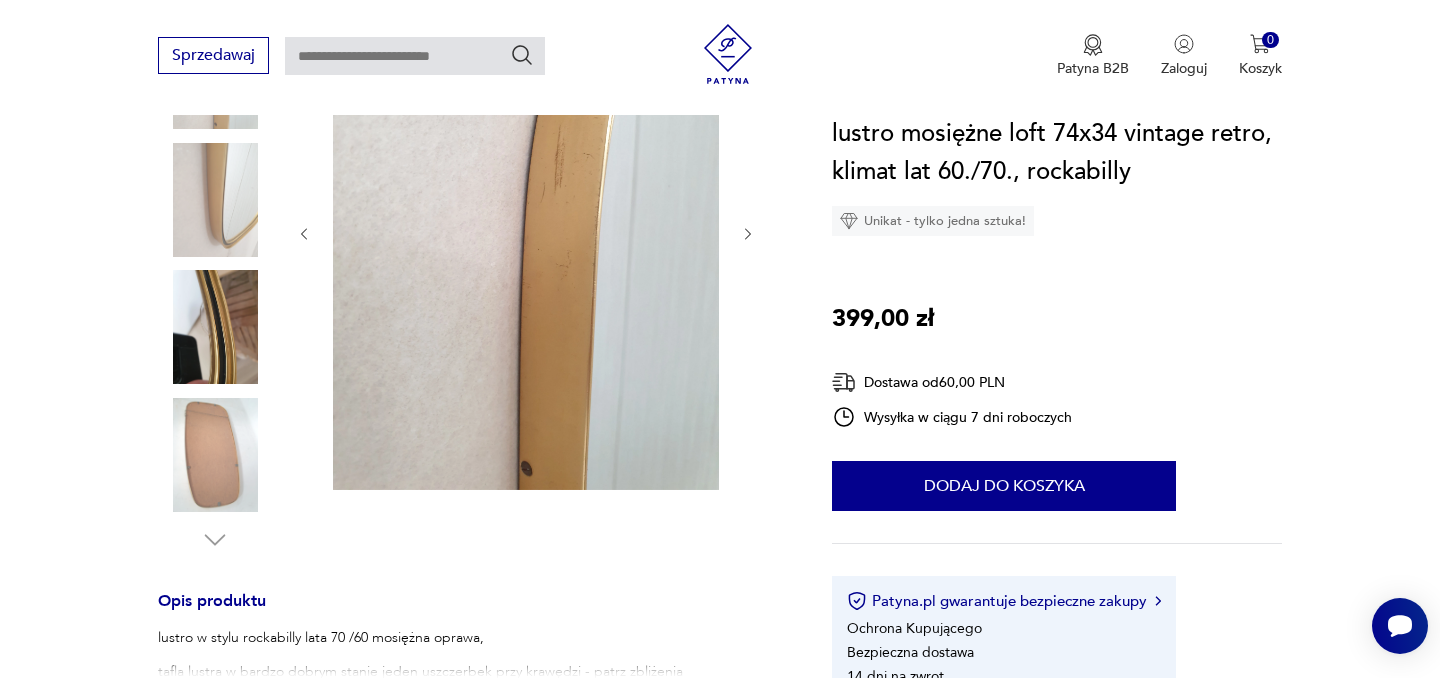 click at bounding box center (215, 327) 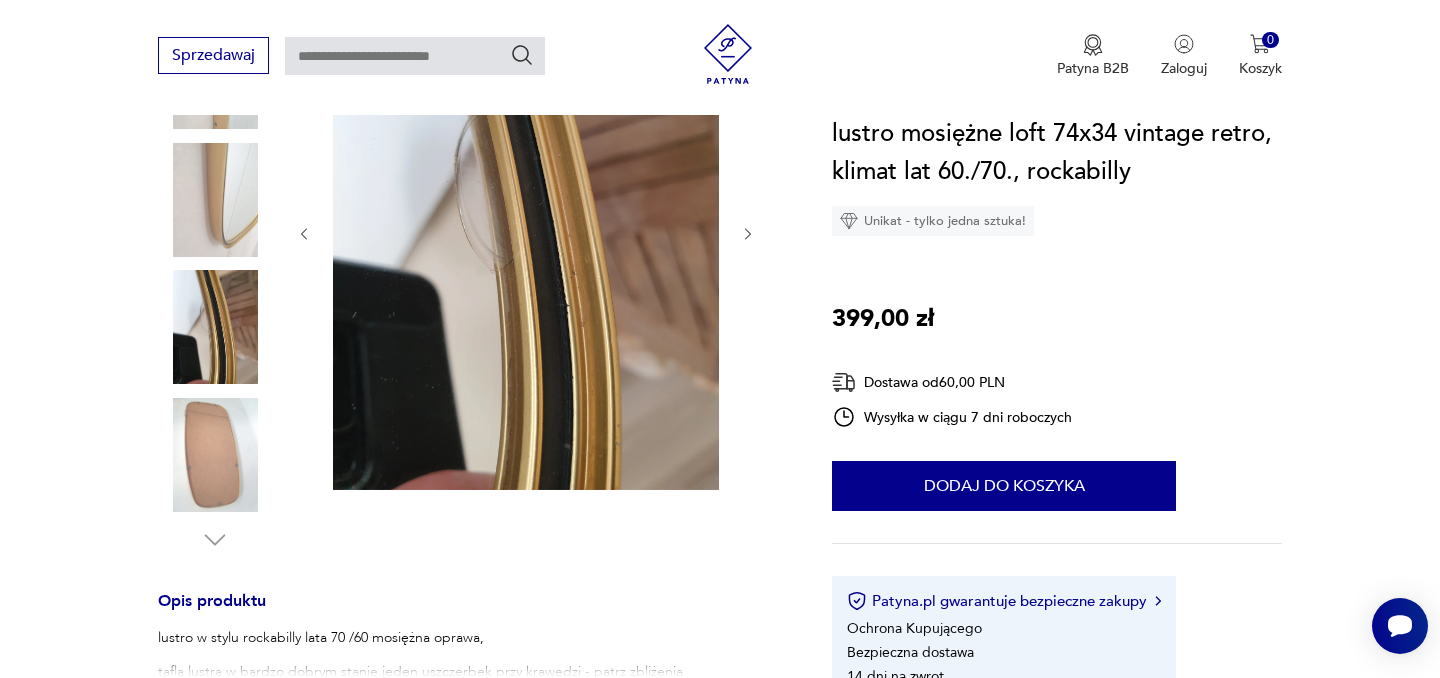 click at bounding box center (215, 200) 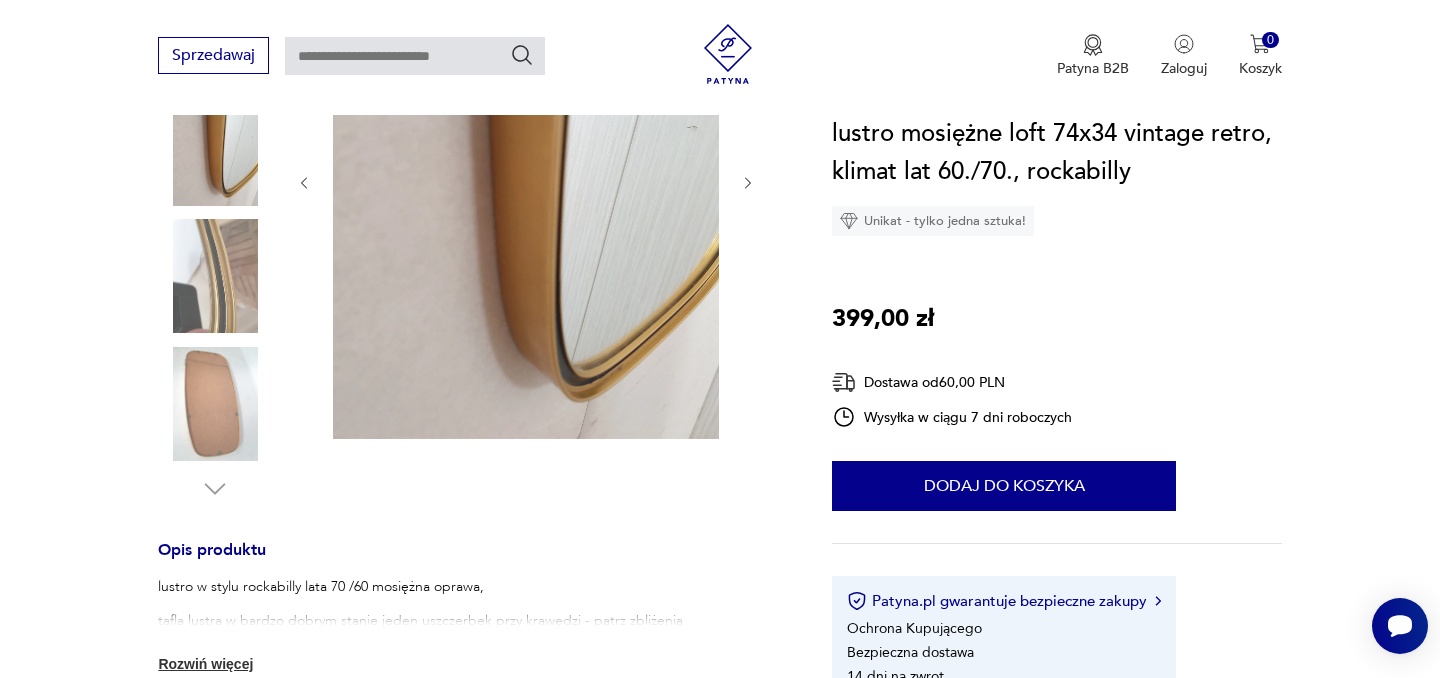 scroll, scrollTop: 546, scrollLeft: 0, axis: vertical 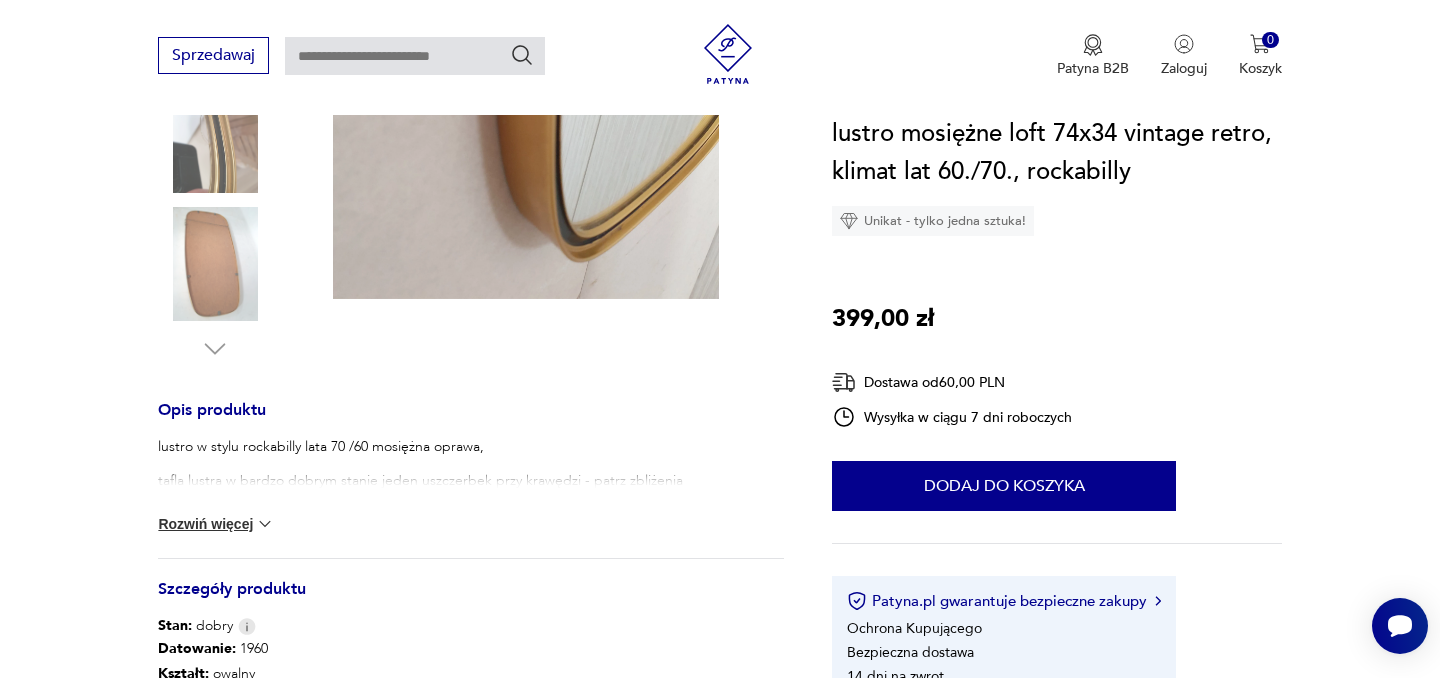click at bounding box center [265, 524] 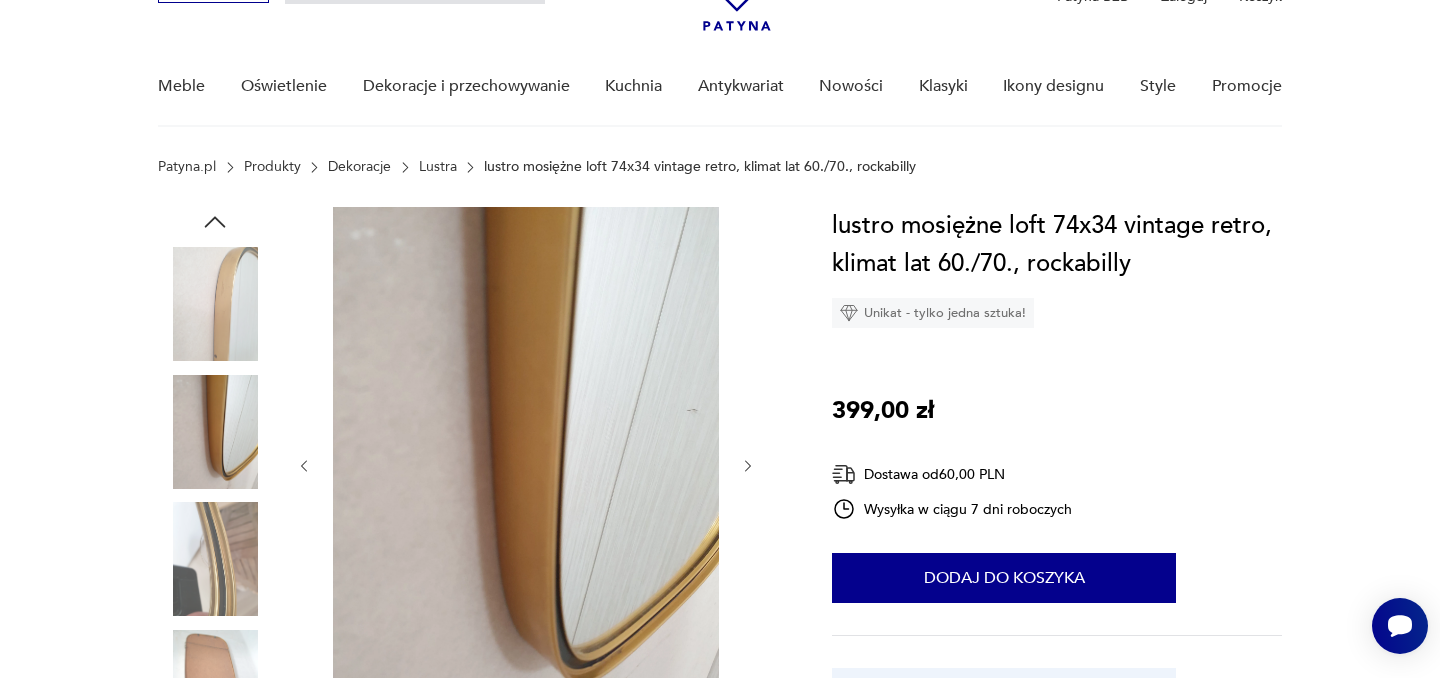 scroll, scrollTop: 268, scrollLeft: 0, axis: vertical 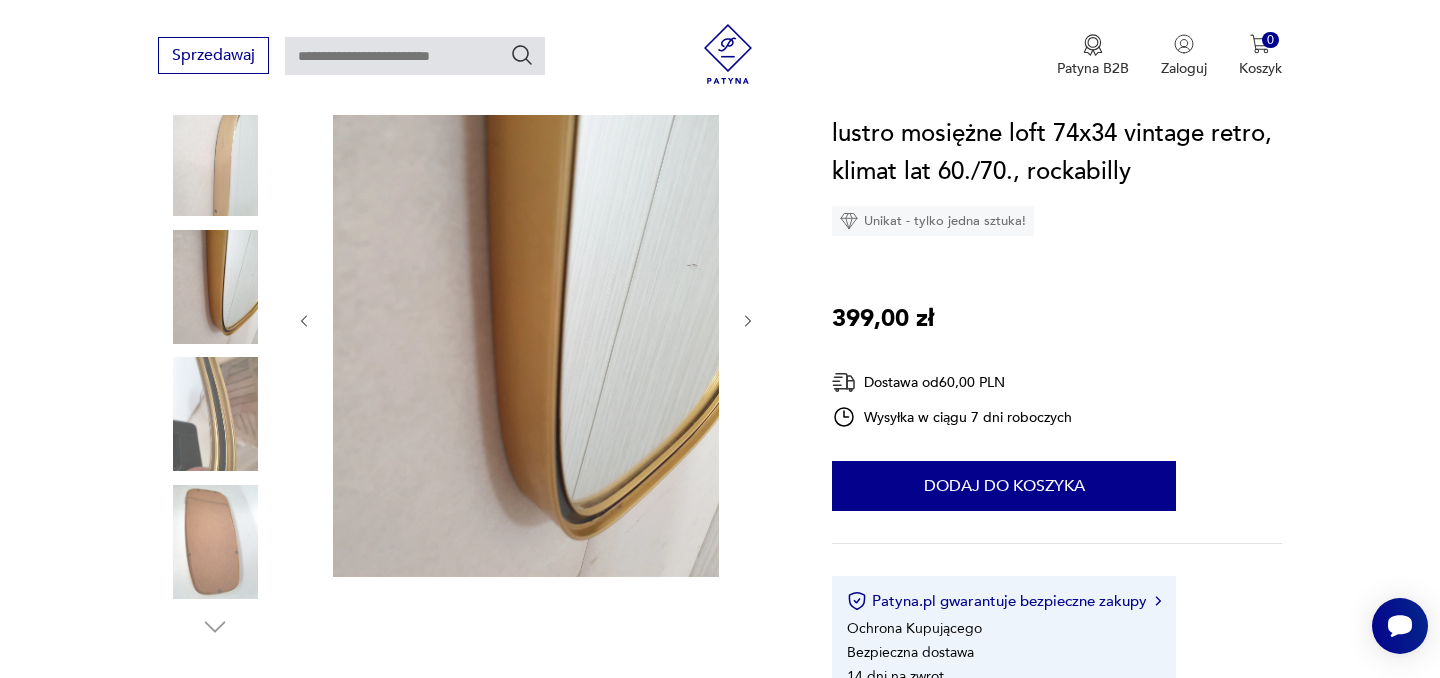 click at bounding box center [215, 287] 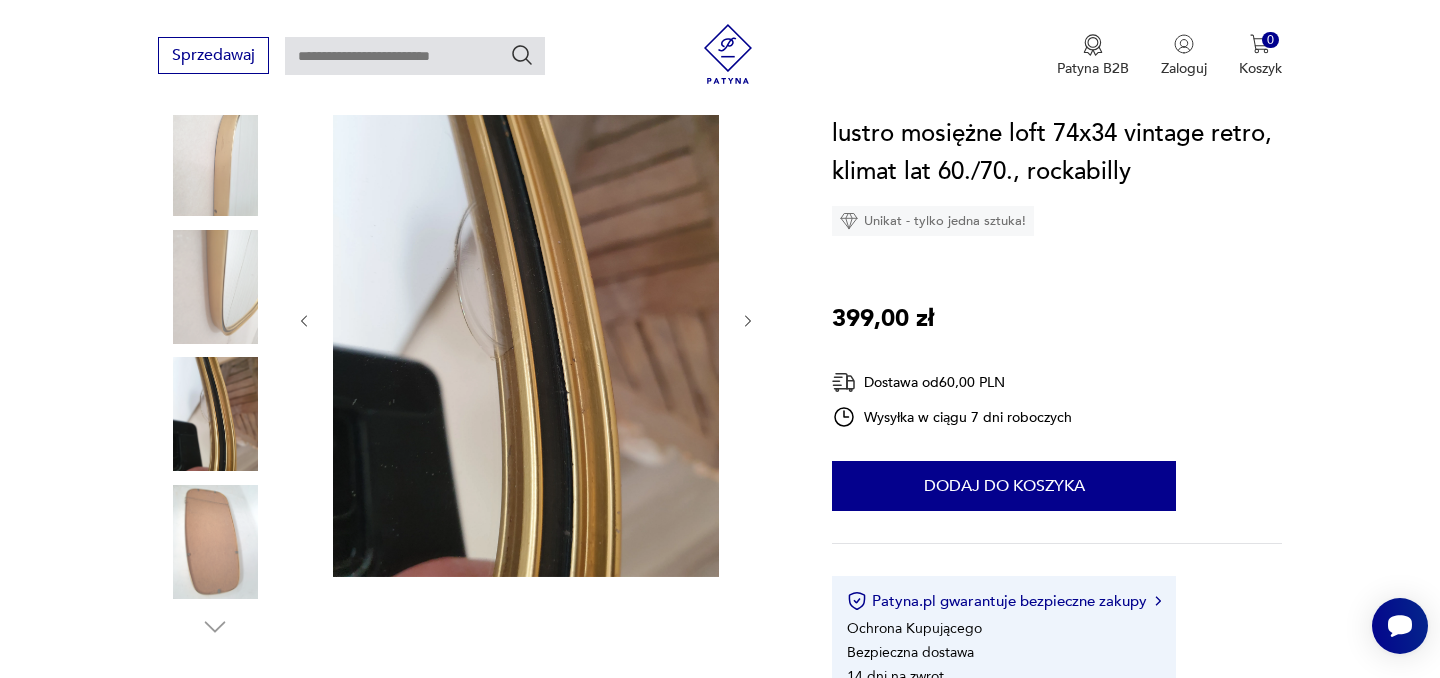 click at bounding box center [215, 542] 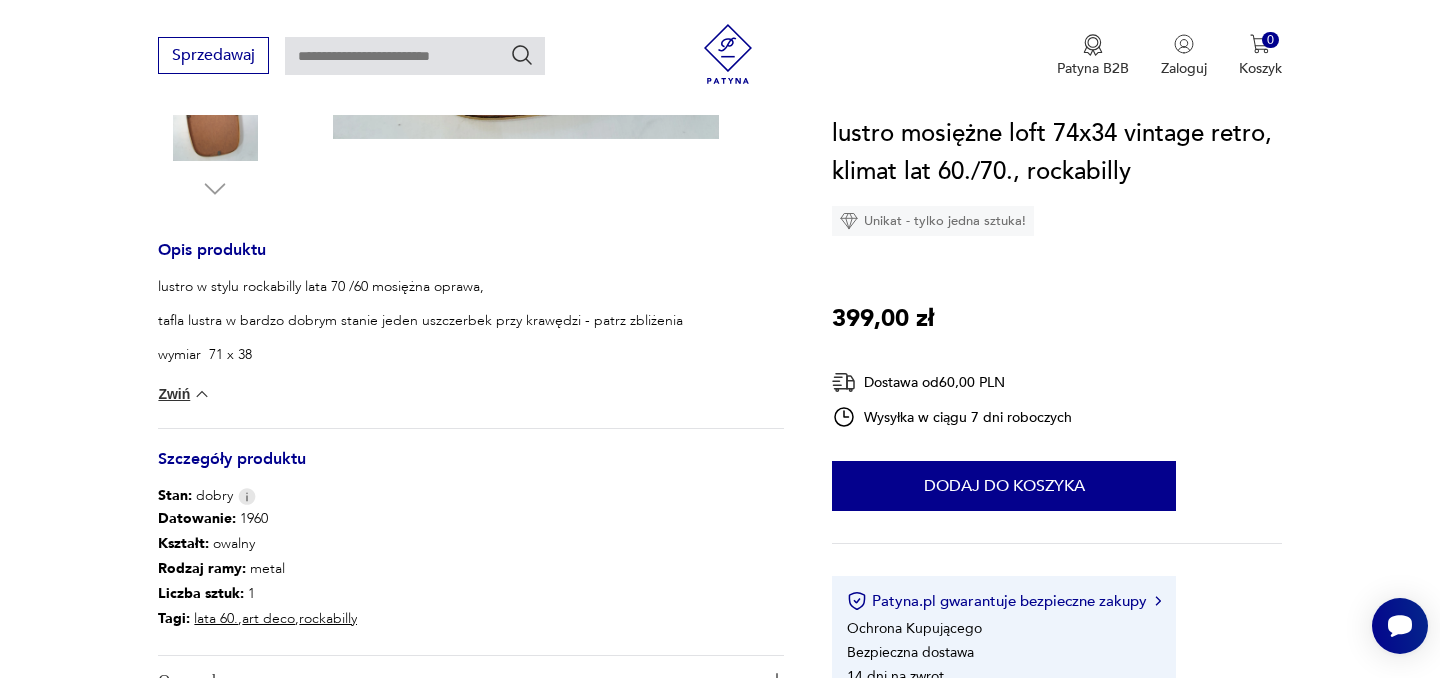 scroll, scrollTop: 785, scrollLeft: 0, axis: vertical 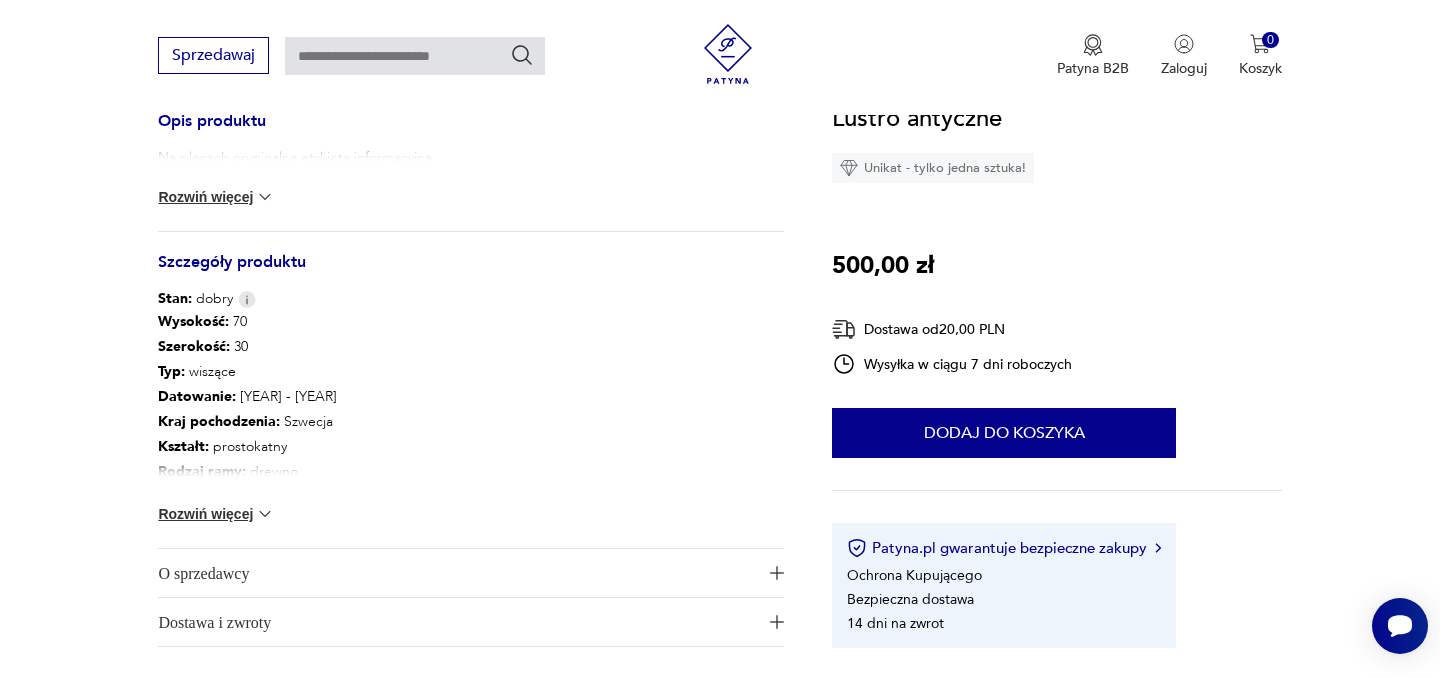 click on "Rozwiń więcej" at bounding box center [216, 197] 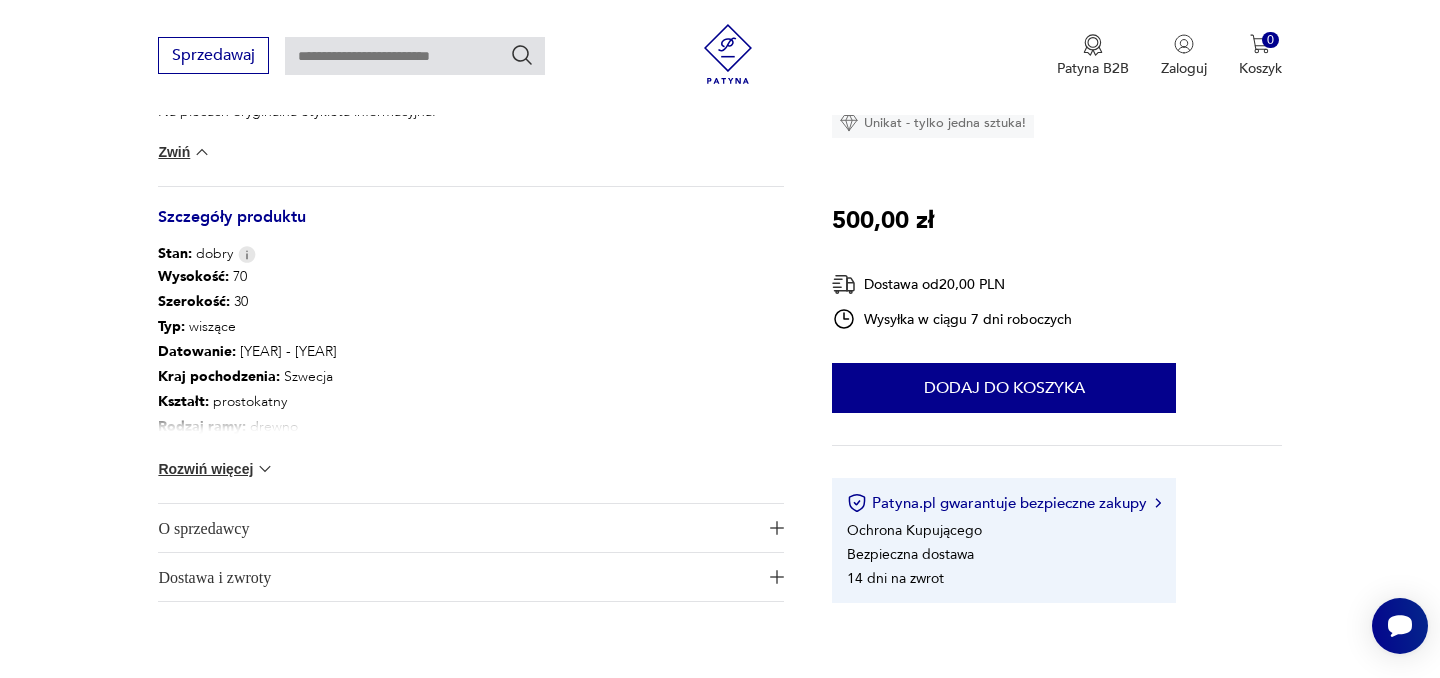 scroll, scrollTop: 897, scrollLeft: 0, axis: vertical 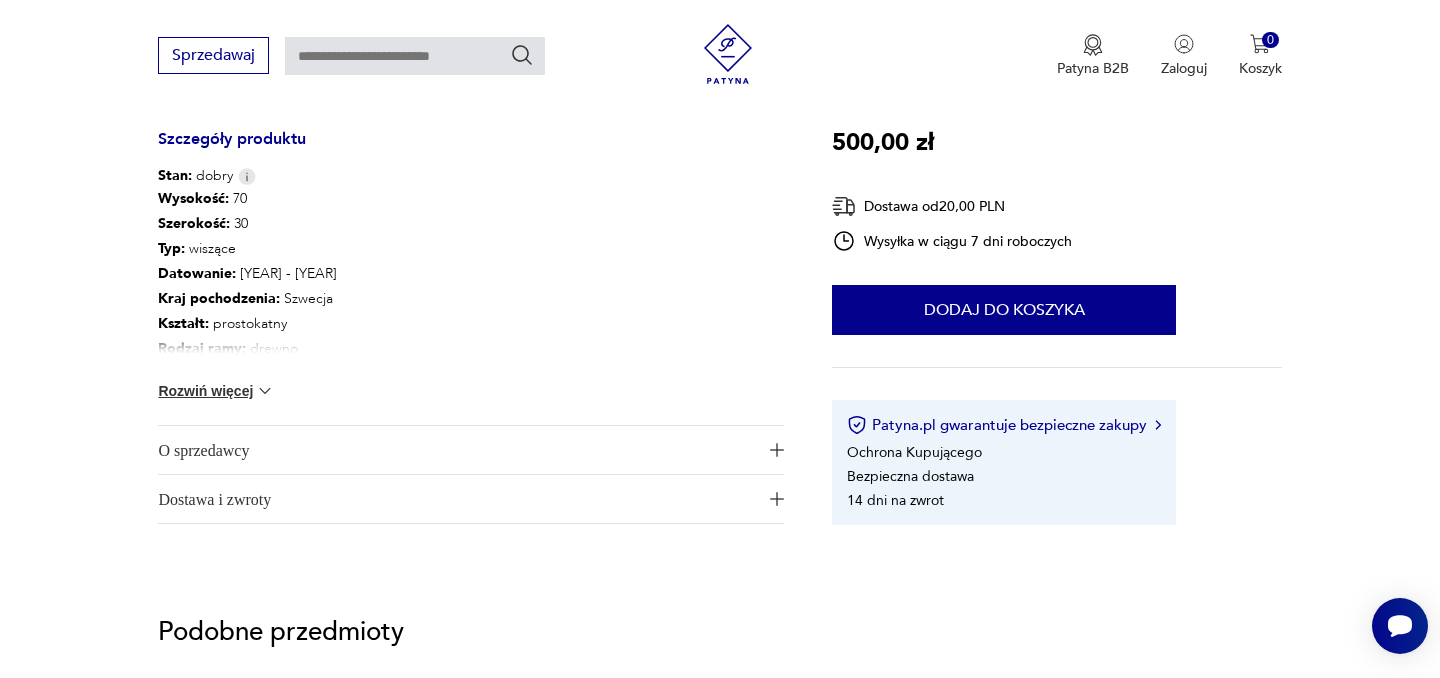 click at bounding box center [265, 391] 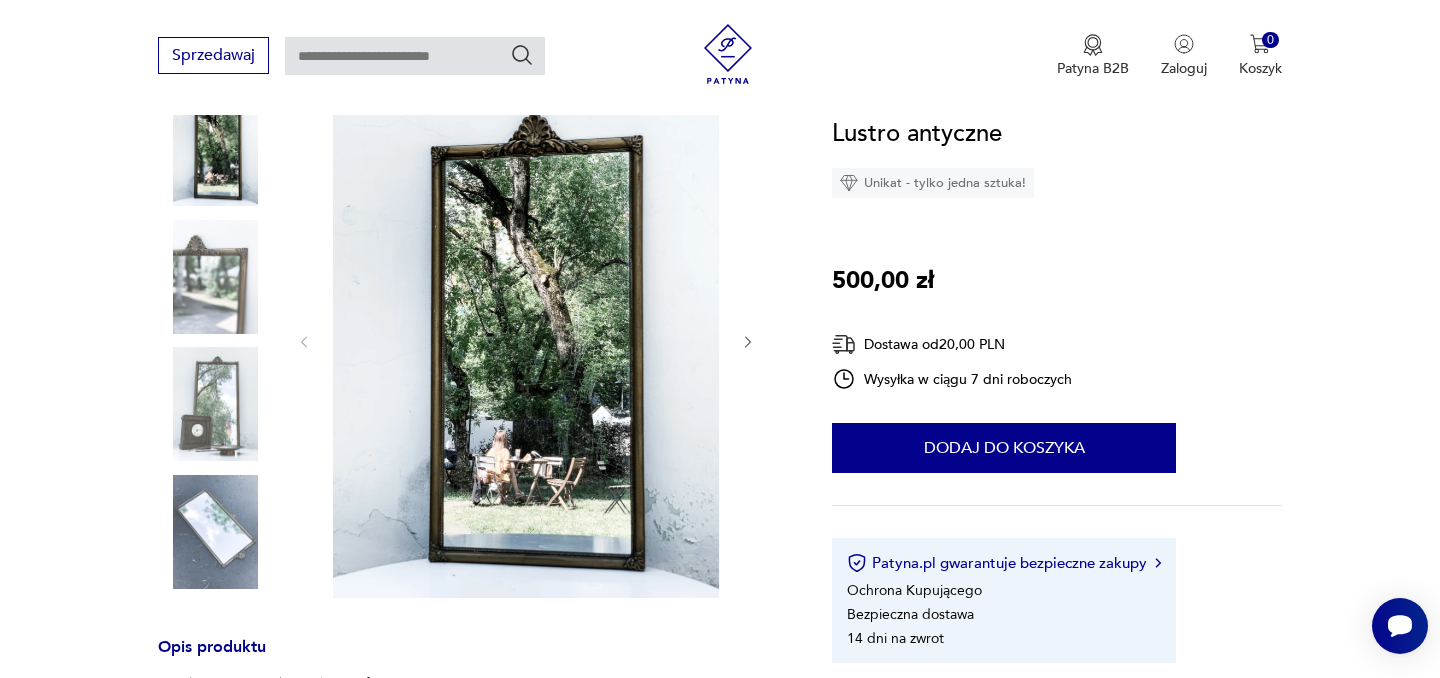 scroll, scrollTop: 132, scrollLeft: 0, axis: vertical 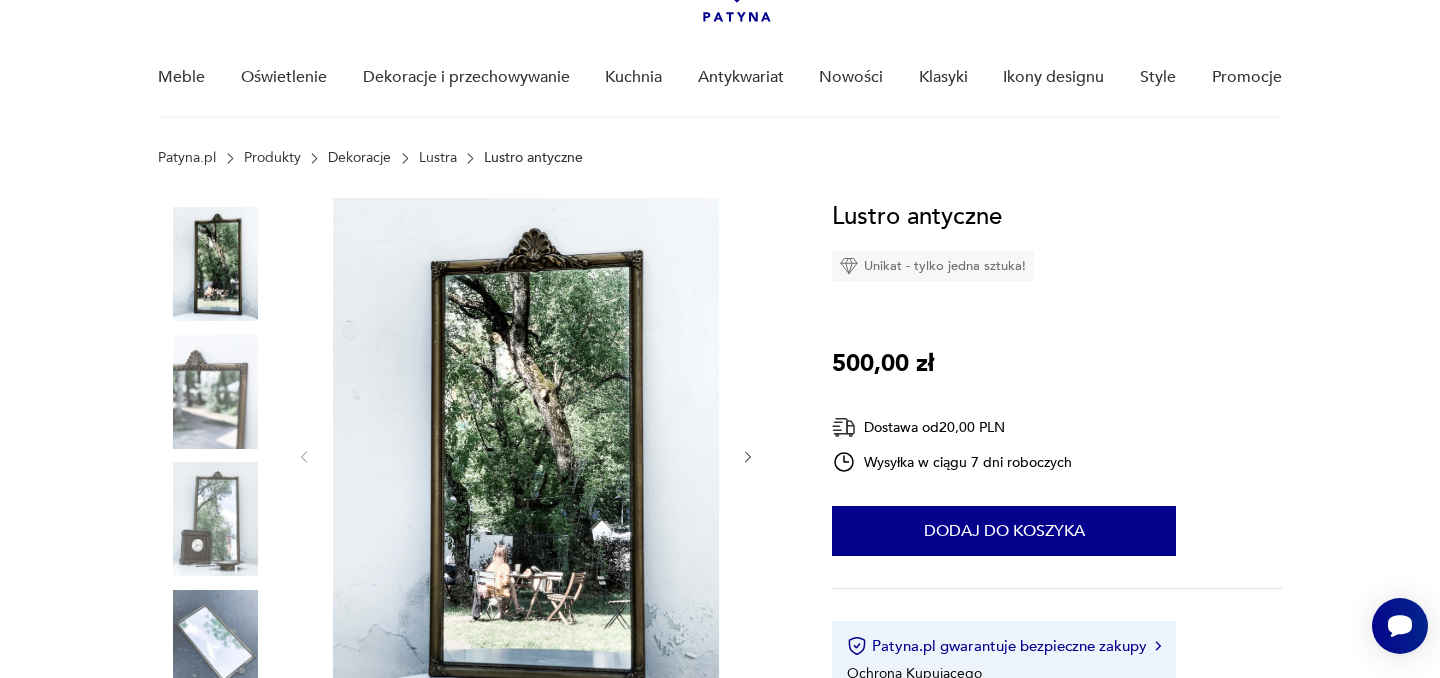 click at bounding box center (215, 392) 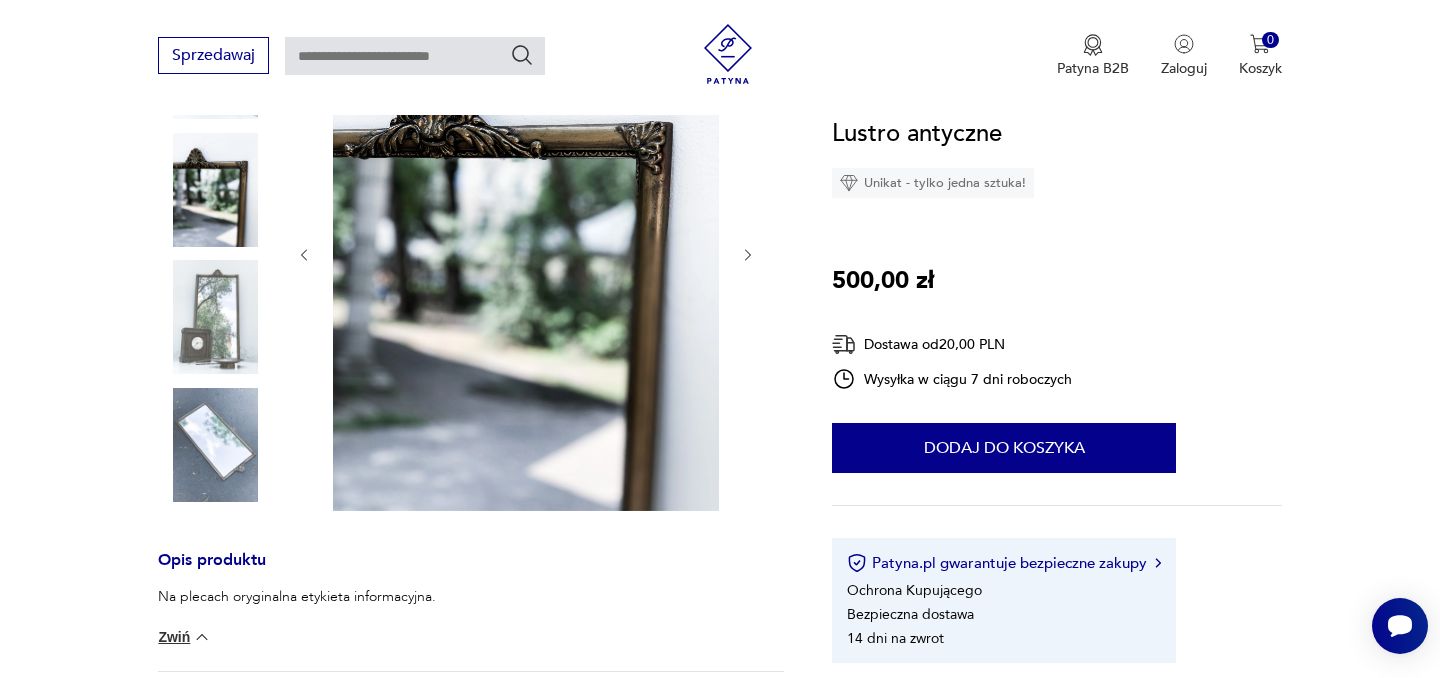 scroll, scrollTop: 0, scrollLeft: 0, axis: both 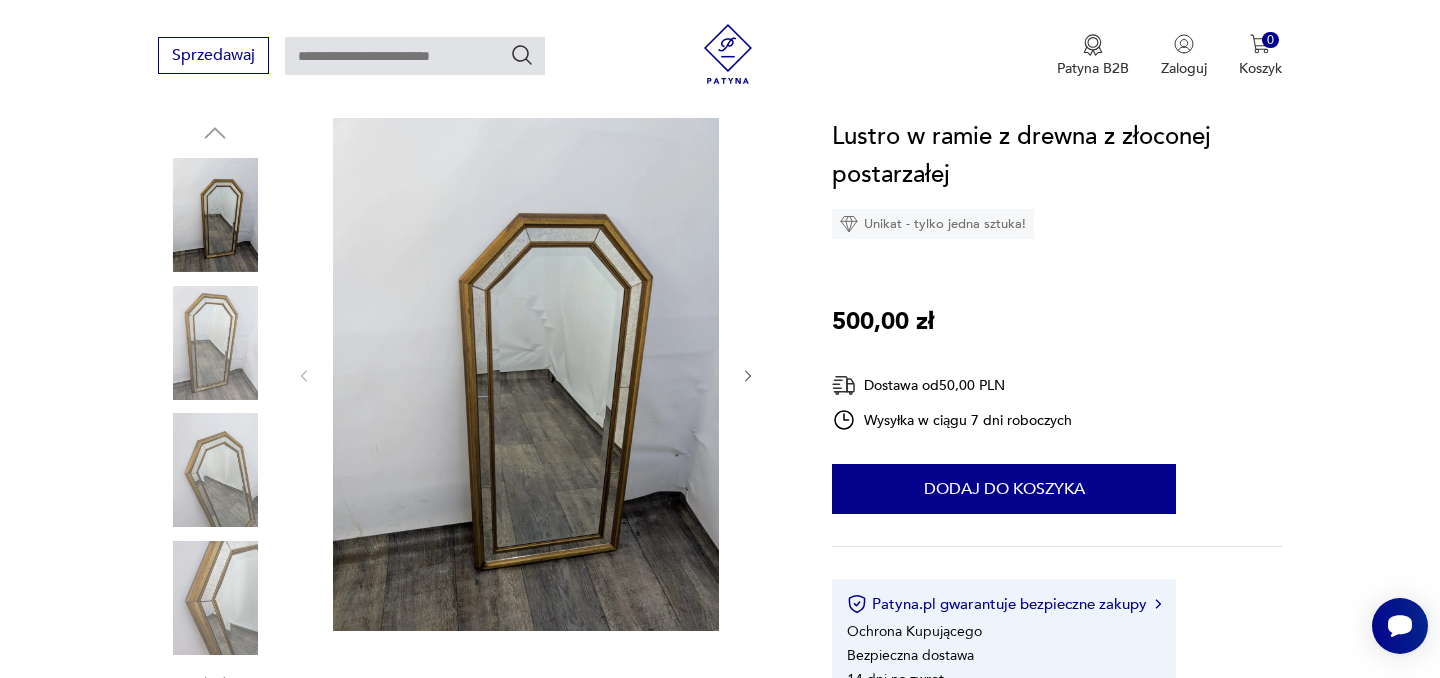 click at bounding box center [215, 343] 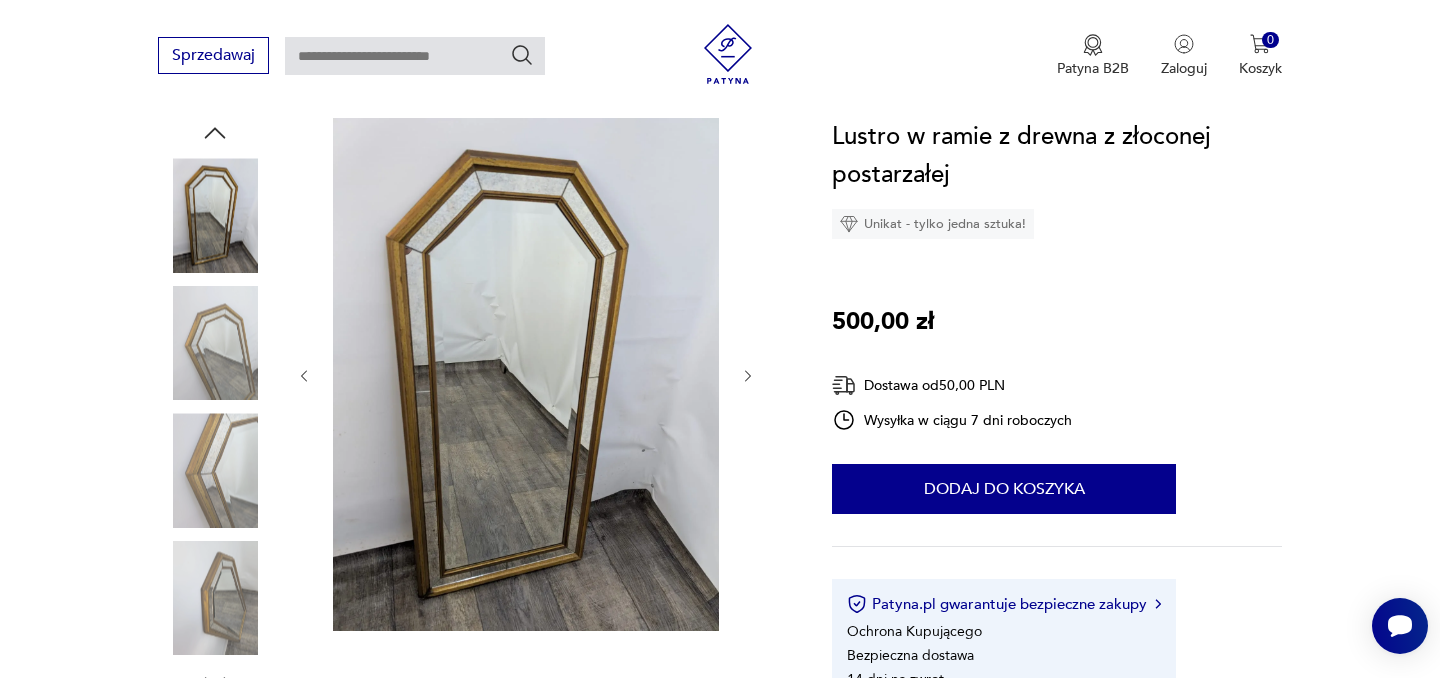 click at bounding box center [215, 470] 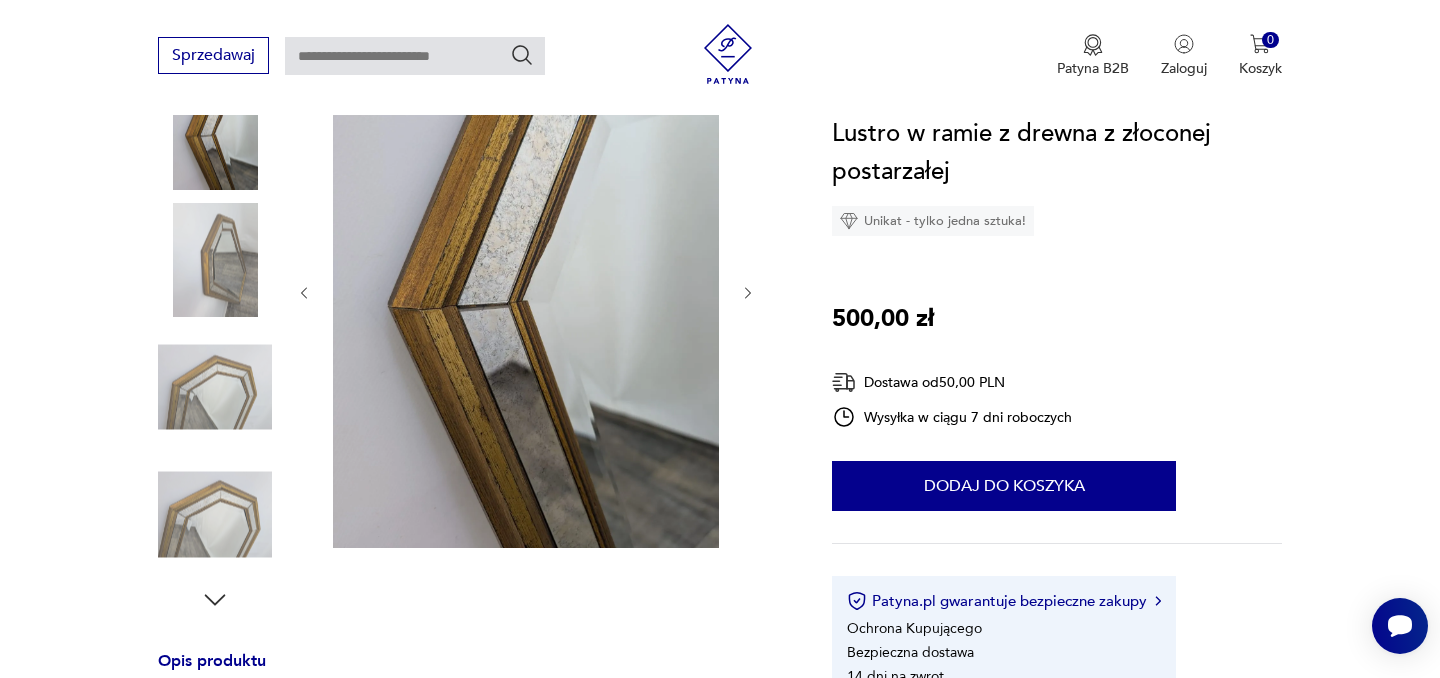 scroll, scrollTop: 314, scrollLeft: 0, axis: vertical 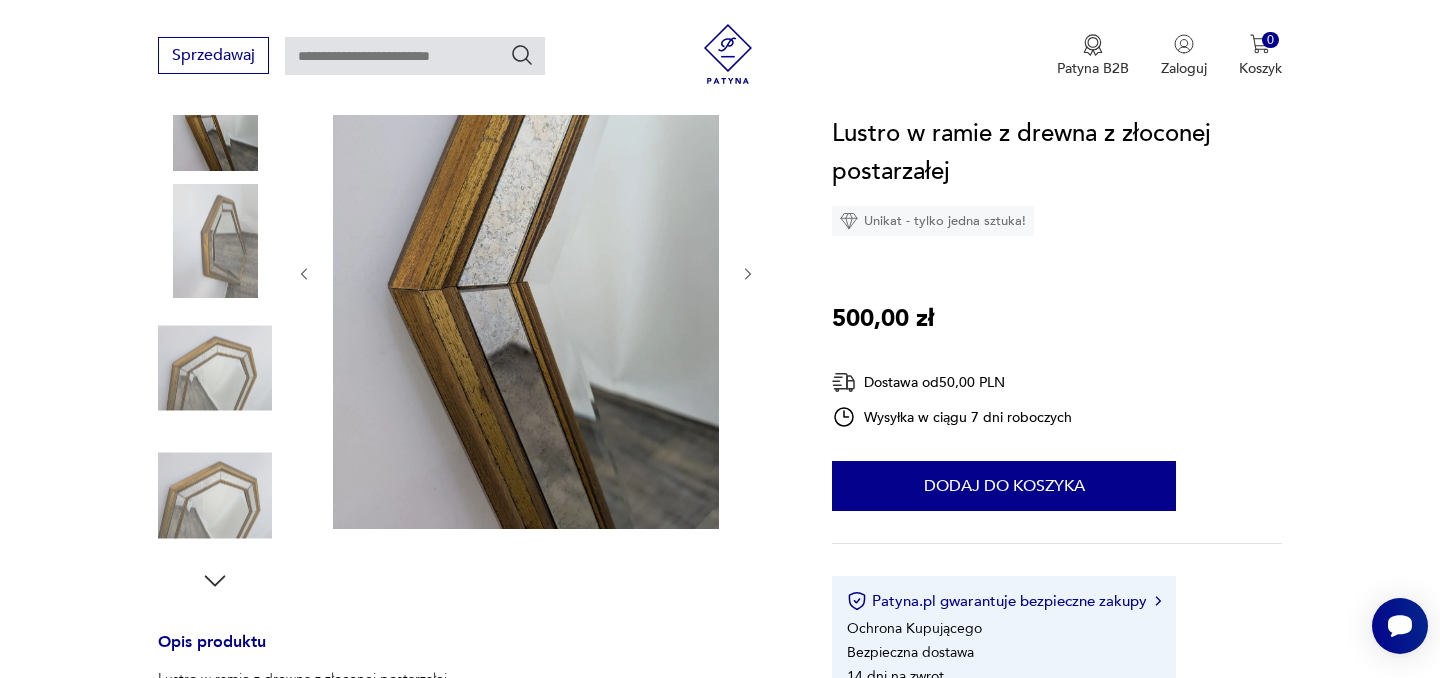 click at bounding box center (215, 496) 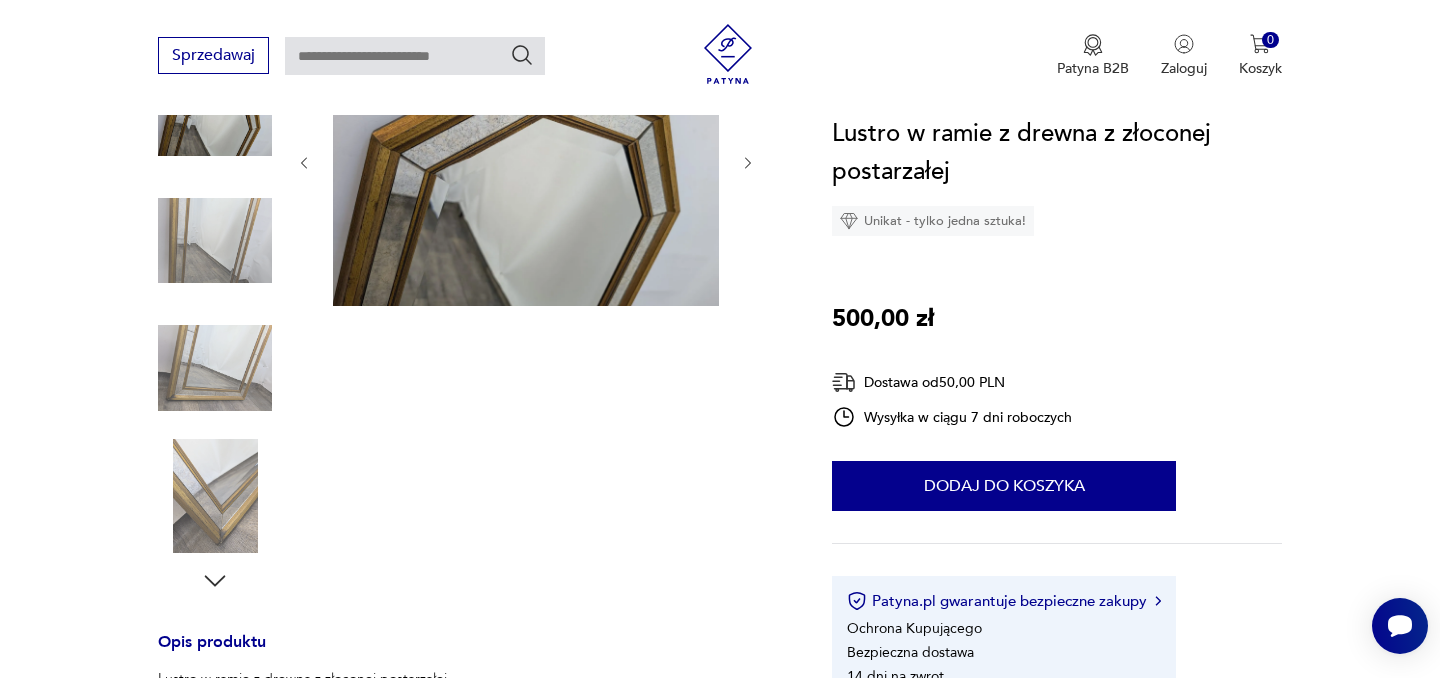 click at bounding box center (215, 368) 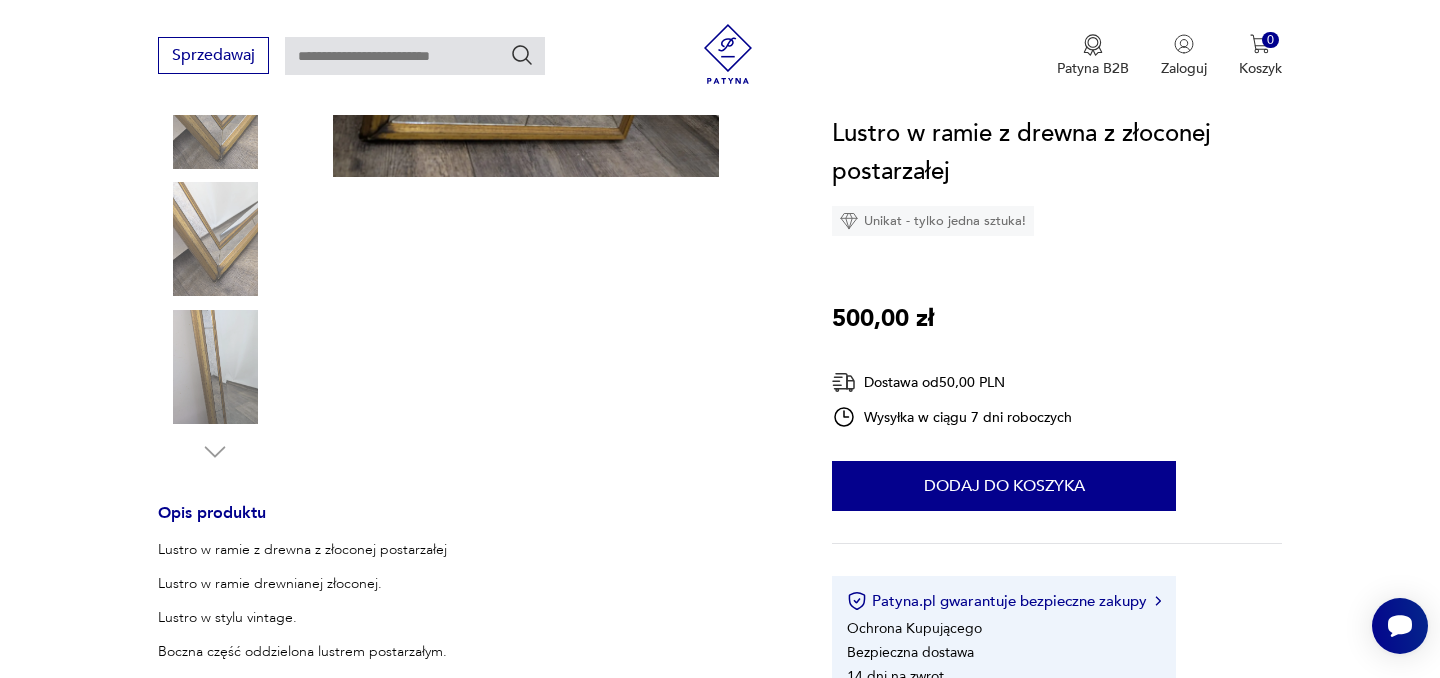 scroll, scrollTop: 634, scrollLeft: 0, axis: vertical 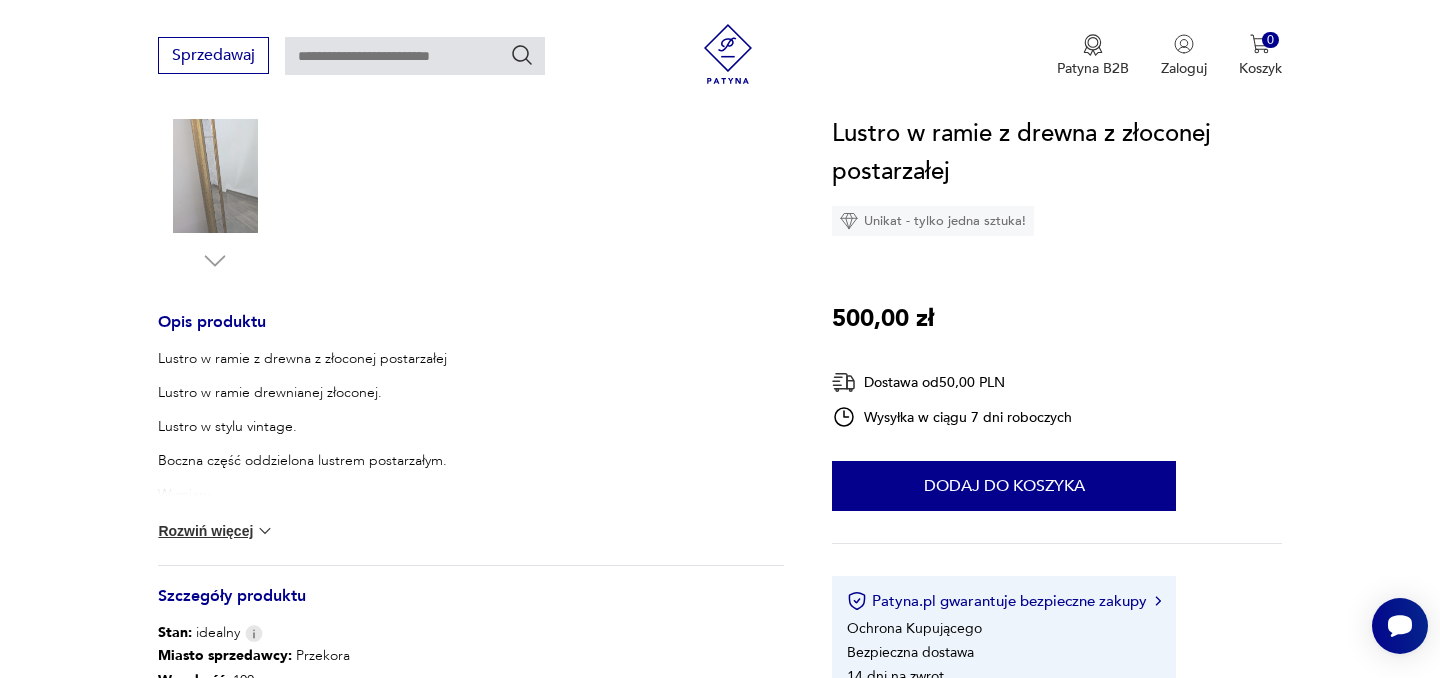 click at bounding box center [265, 531] 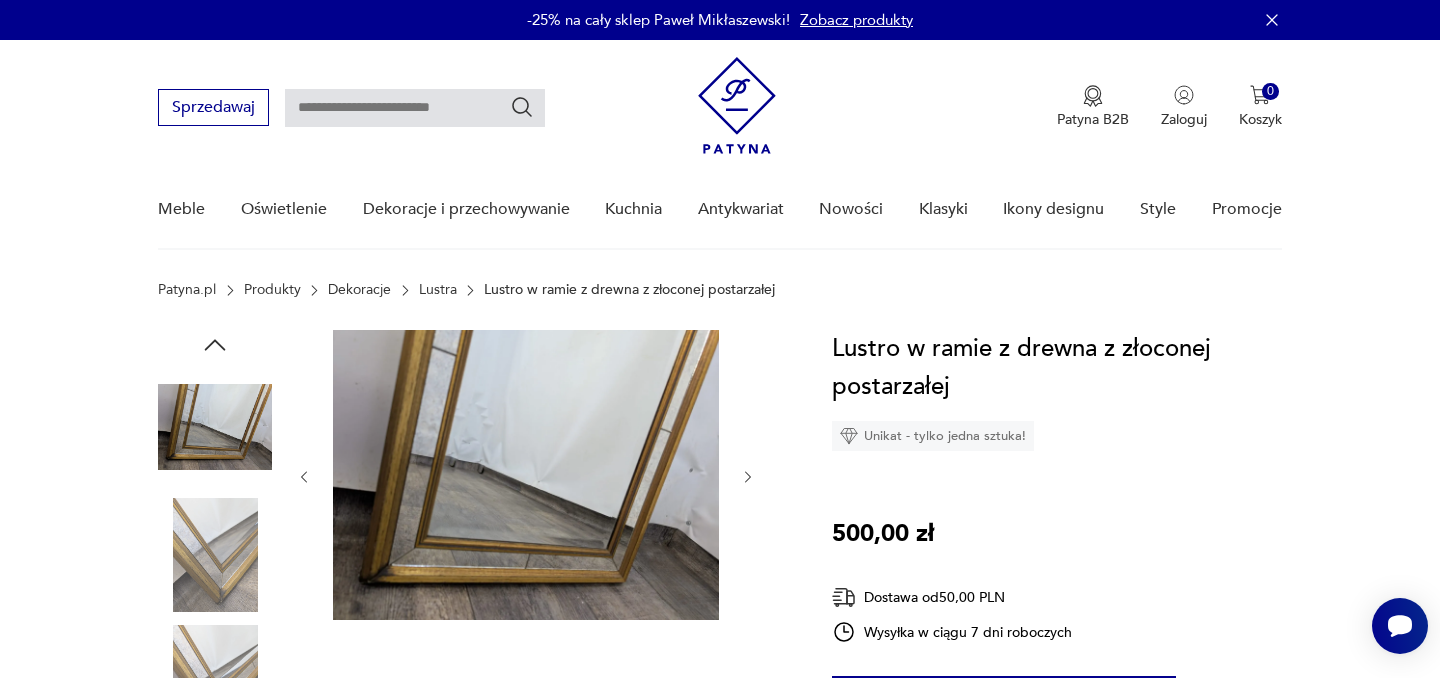 scroll, scrollTop: 135, scrollLeft: 0, axis: vertical 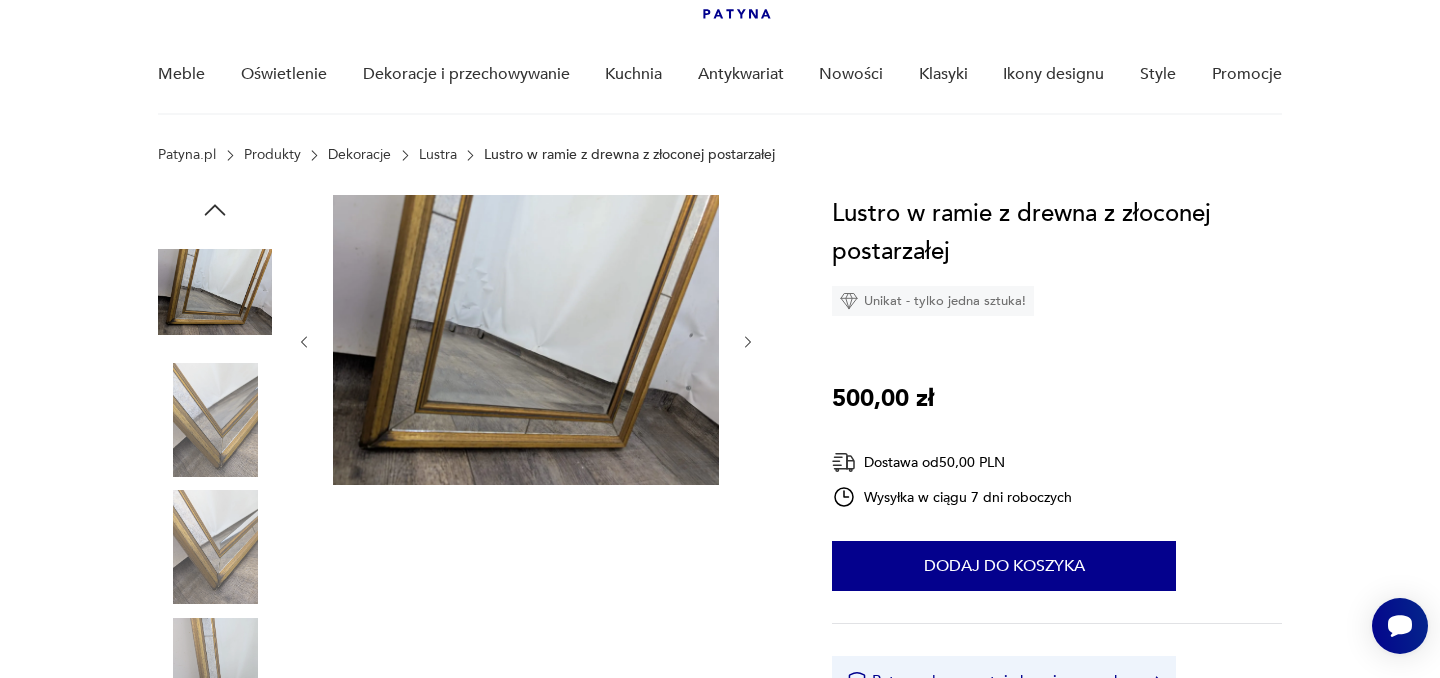 click 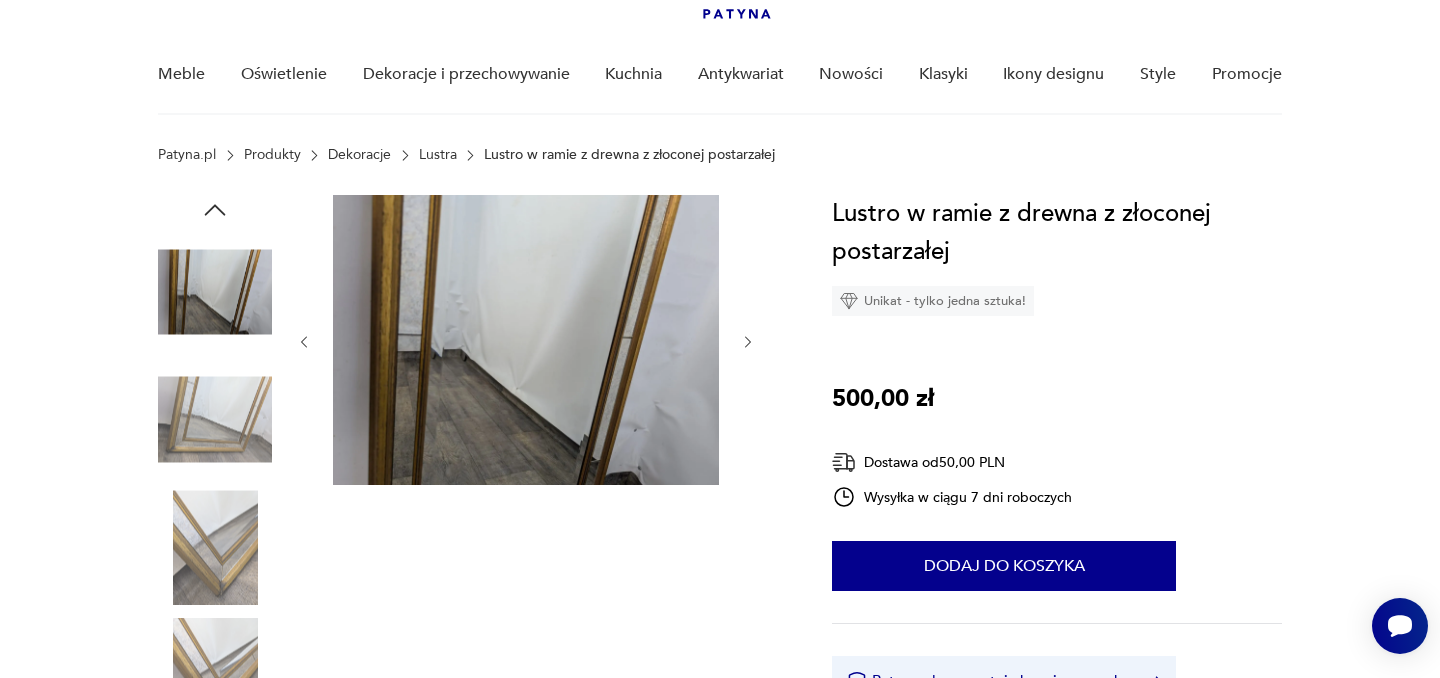 click 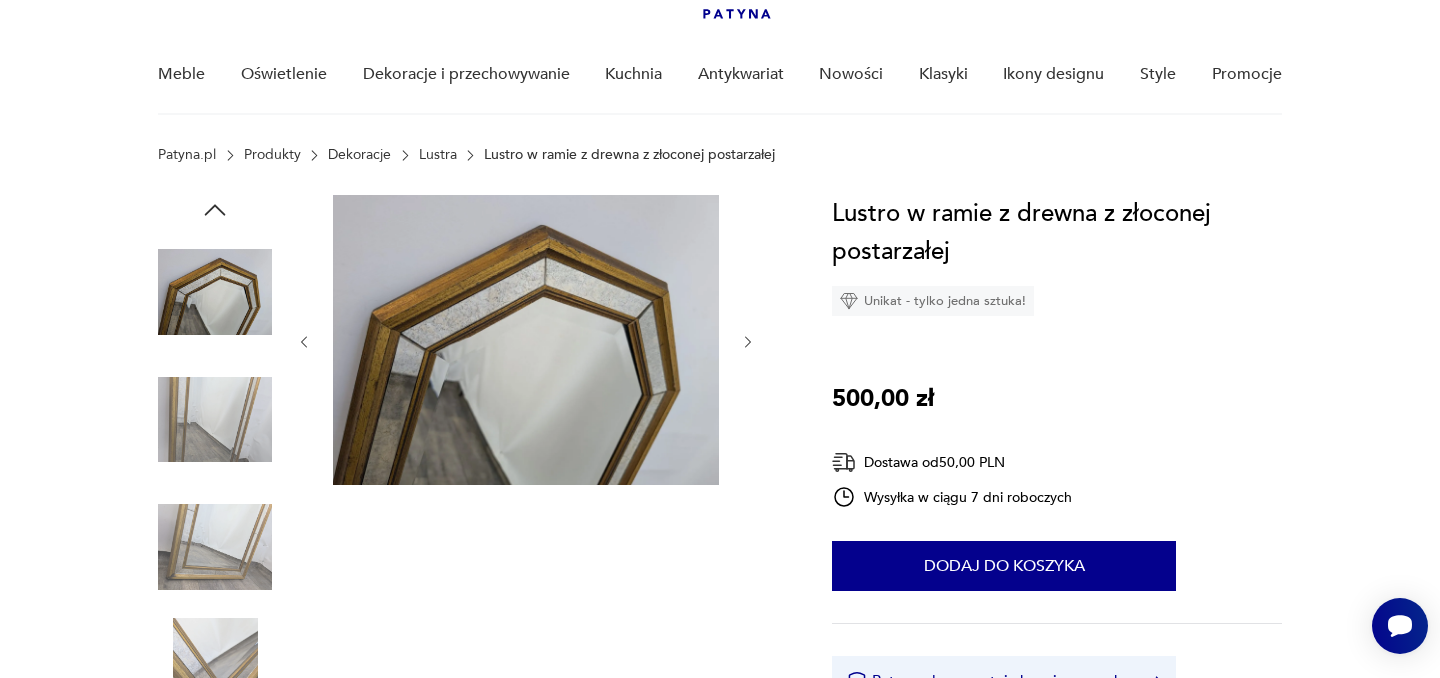 click 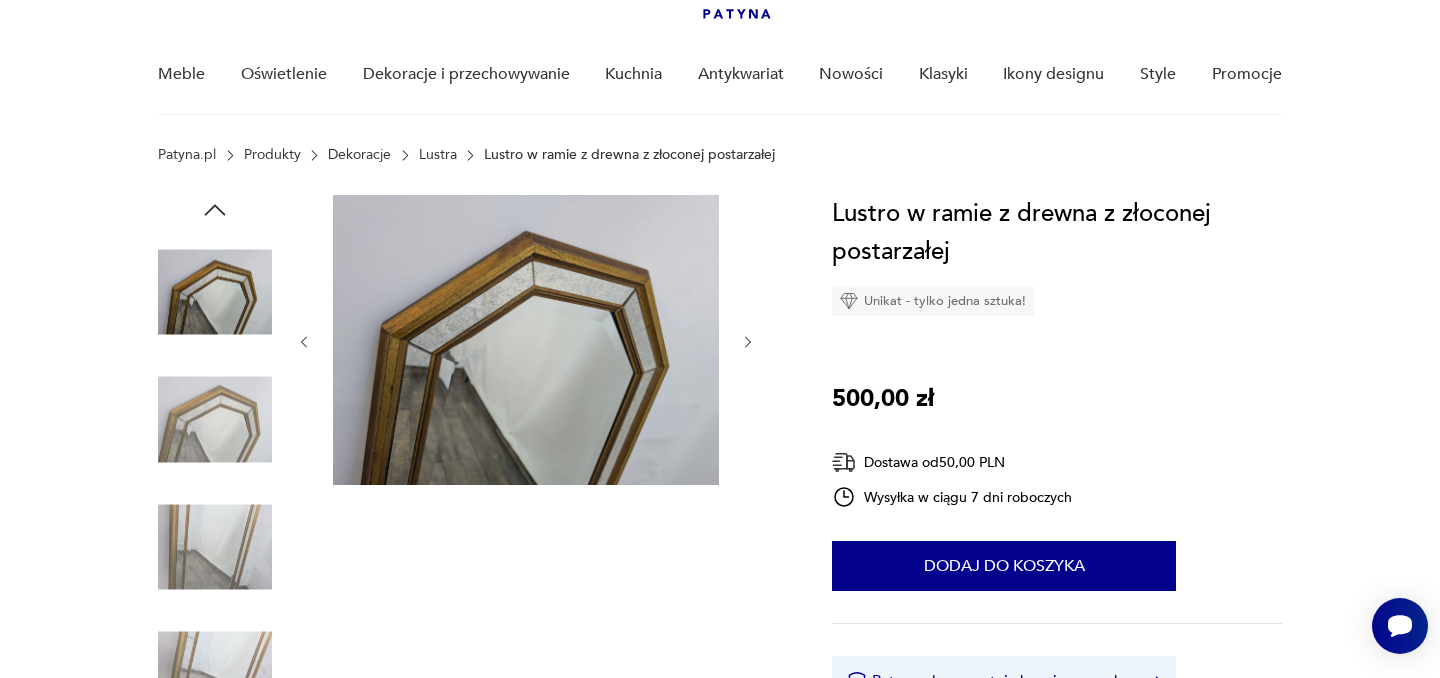 click 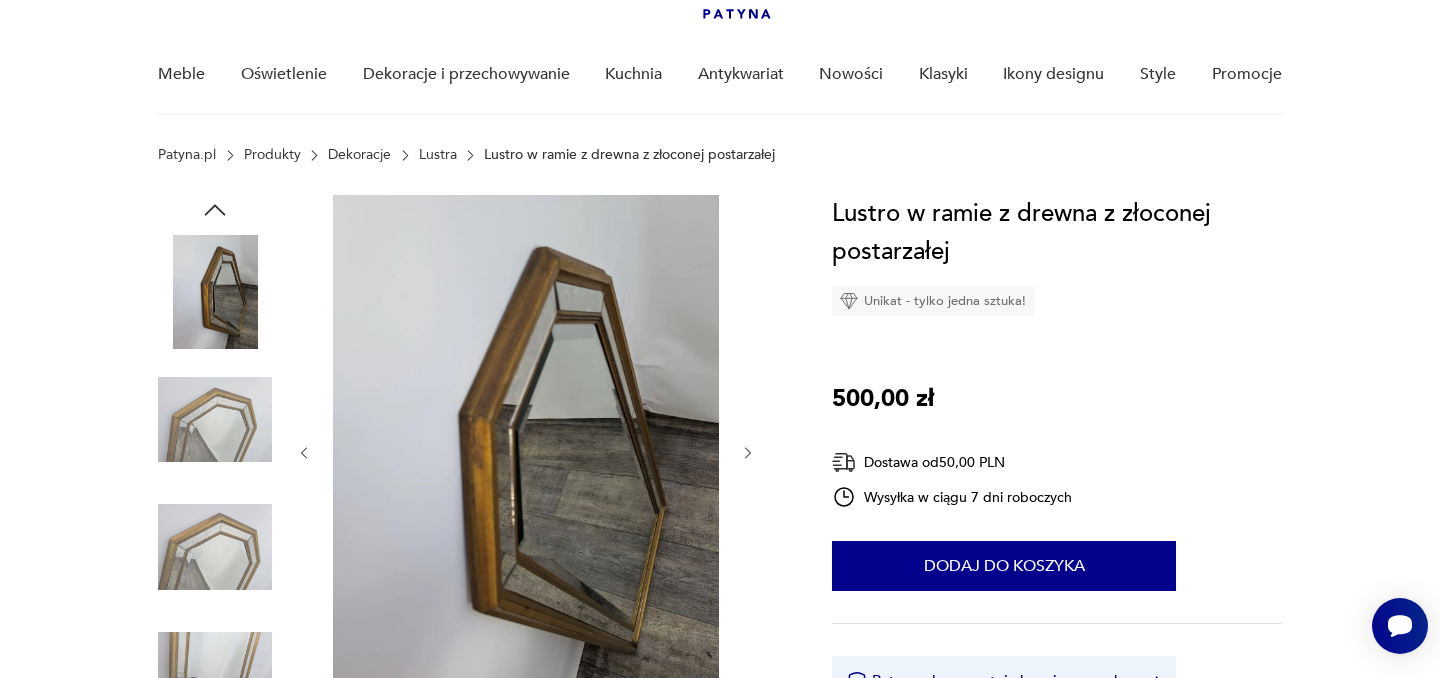 click 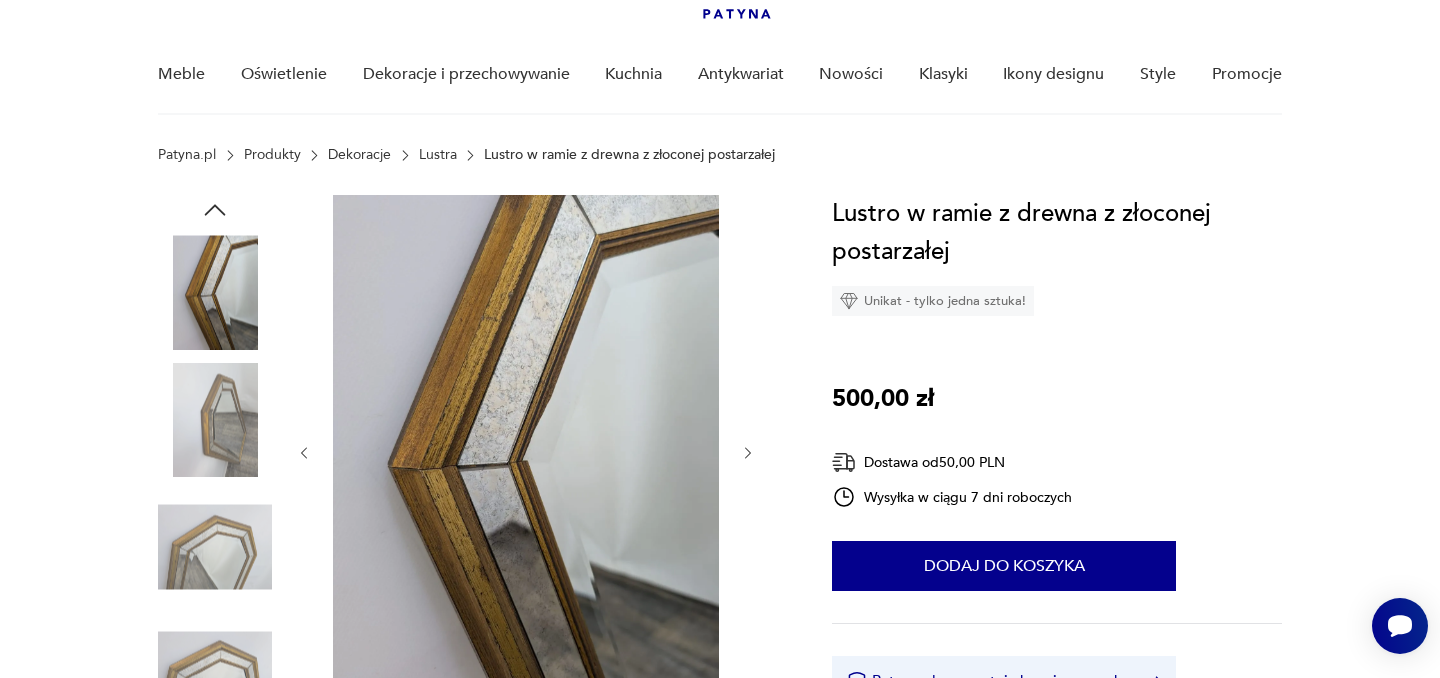 click 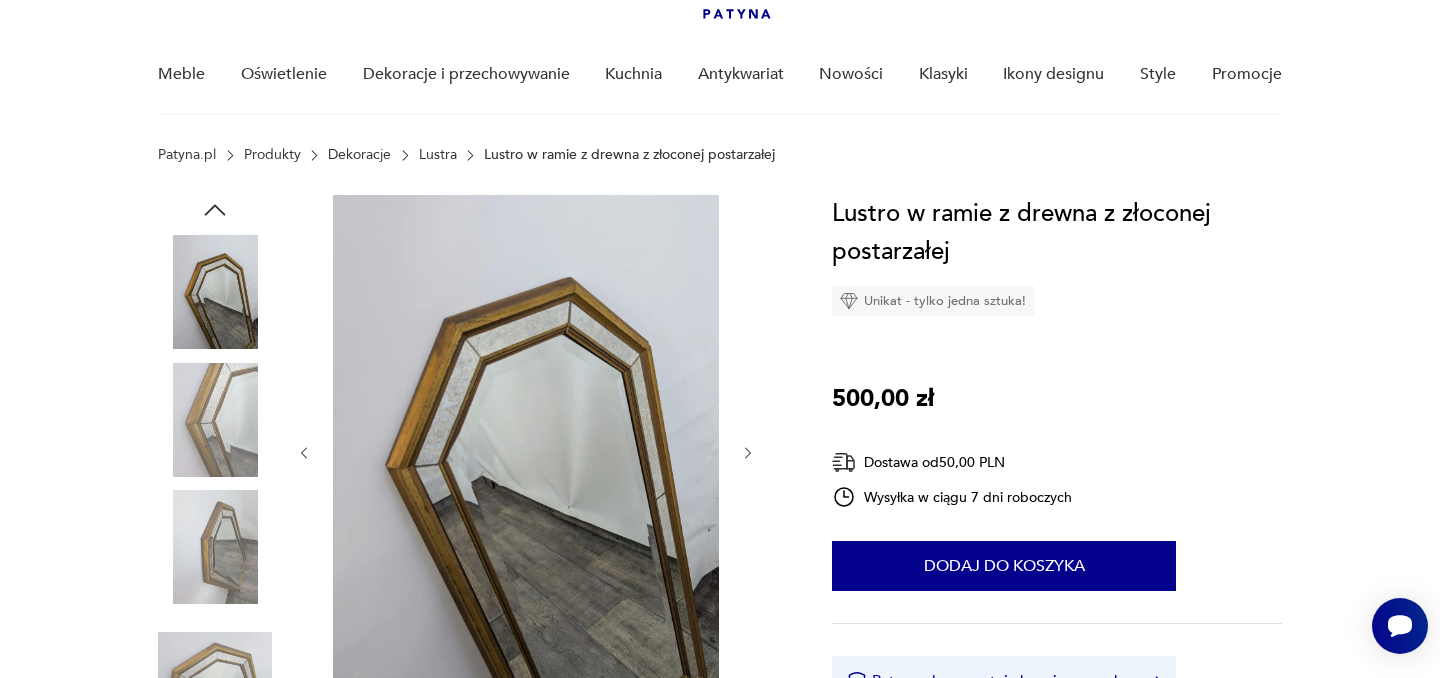 click 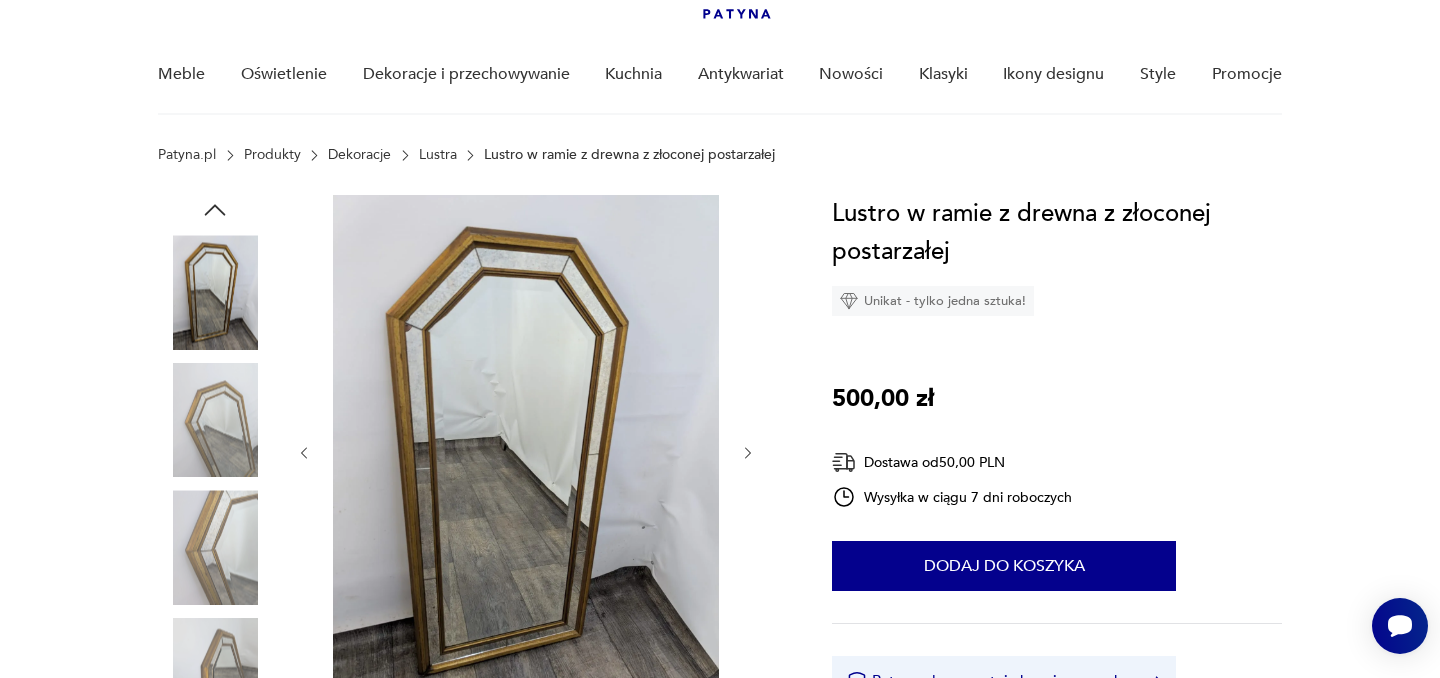 click at bounding box center [526, 451] 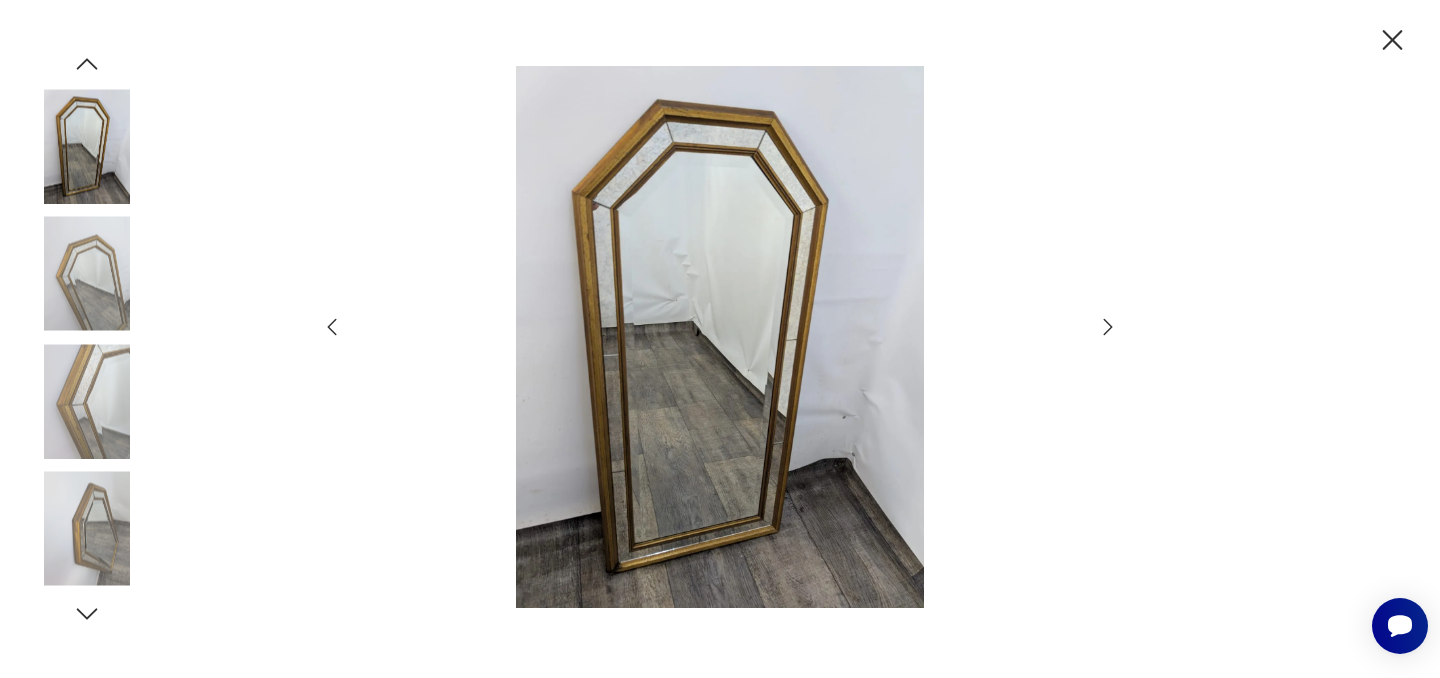 click at bounding box center [87, 274] 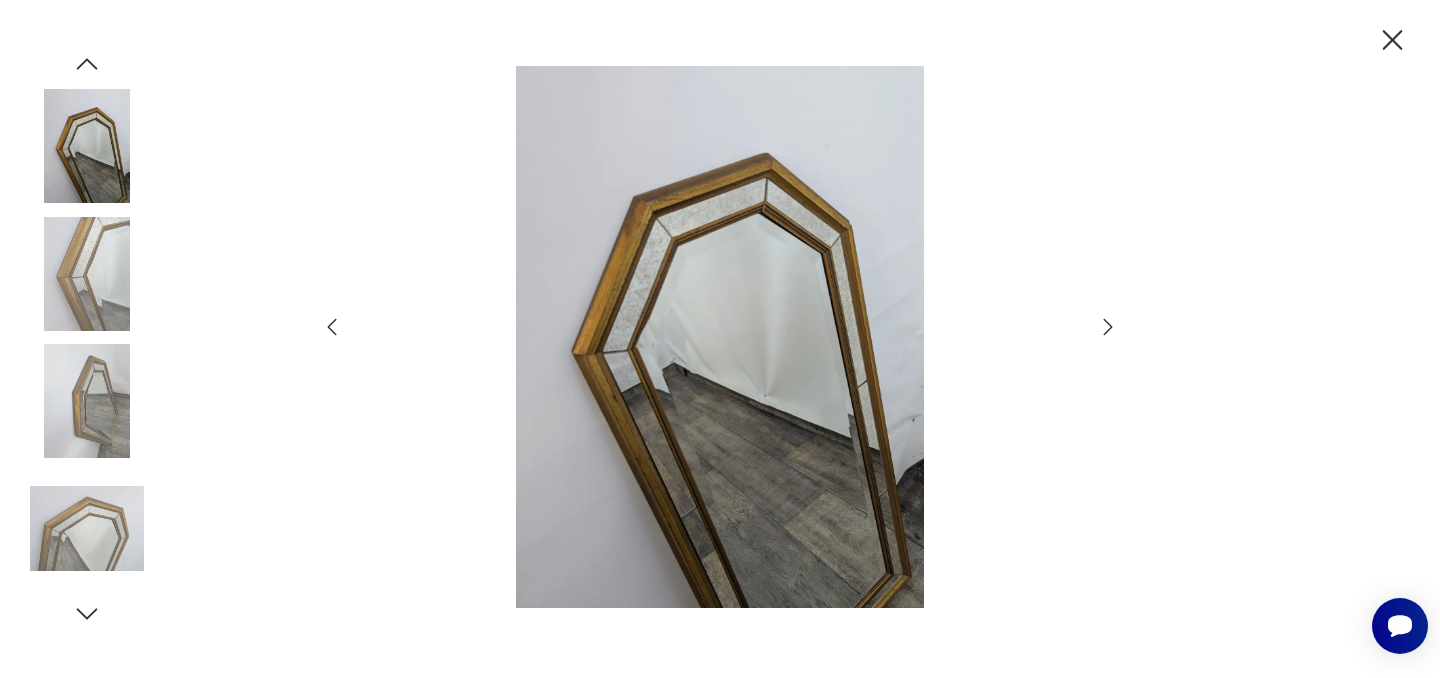 click at bounding box center [87, 401] 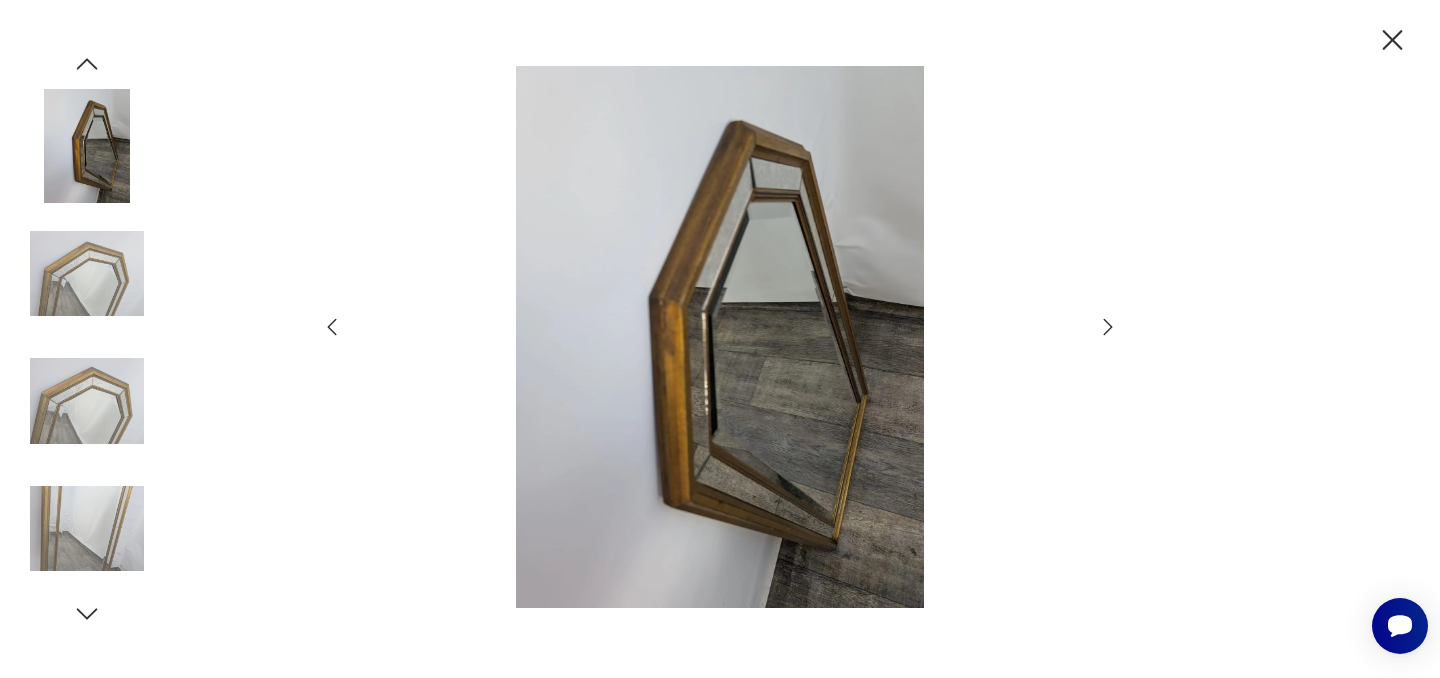 click at bounding box center [87, 529] 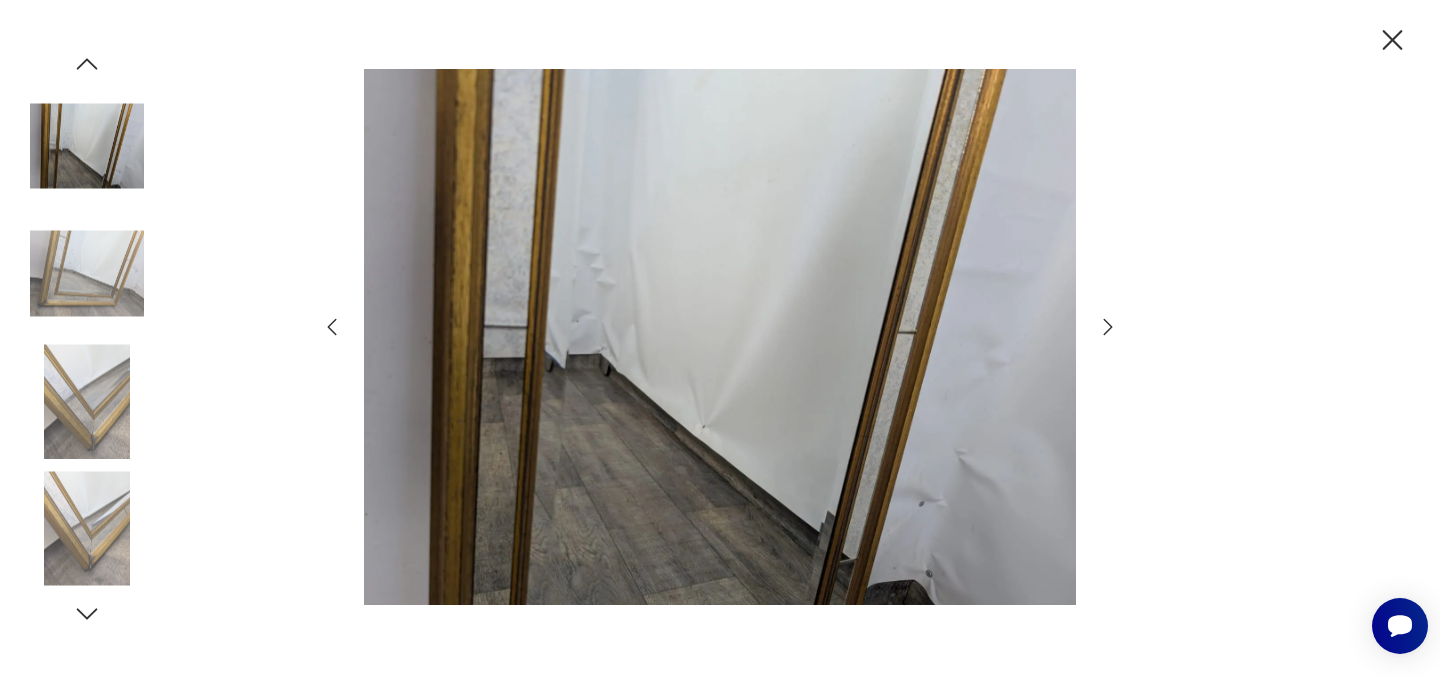 click 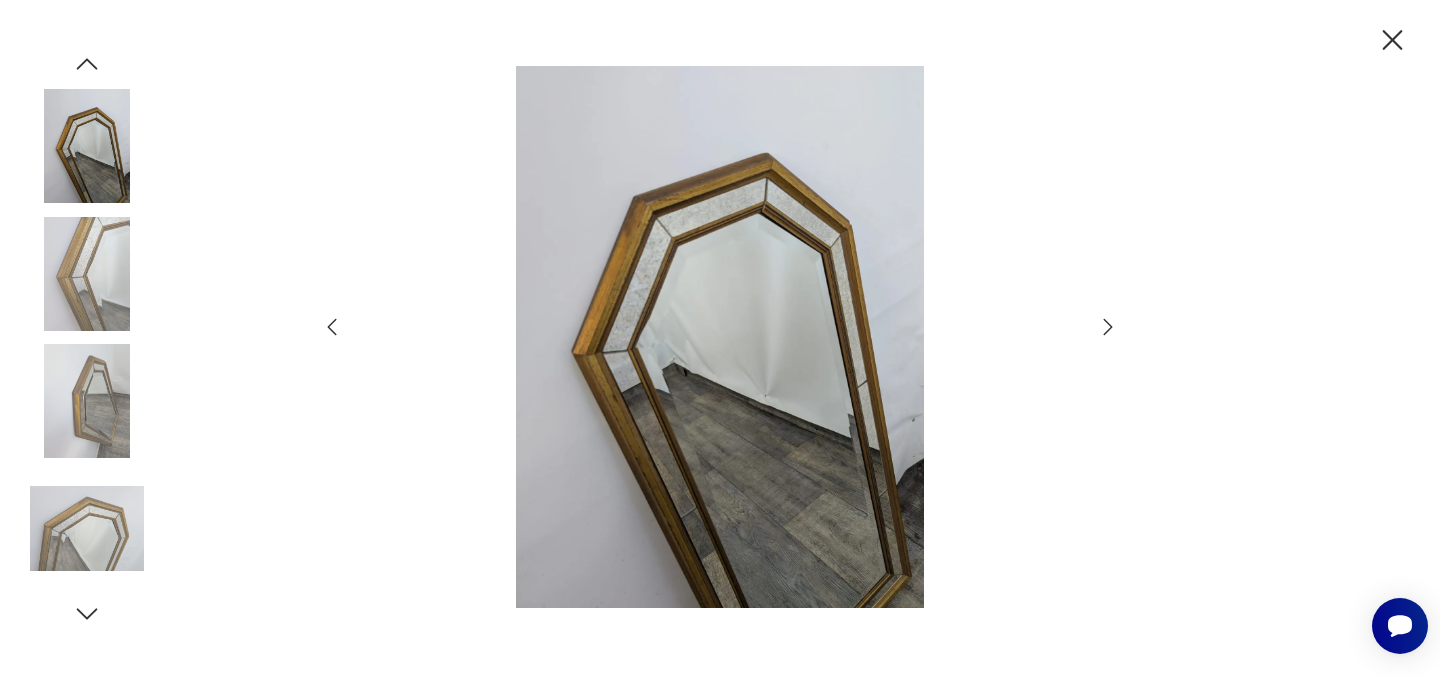 click at bounding box center (87, 146) 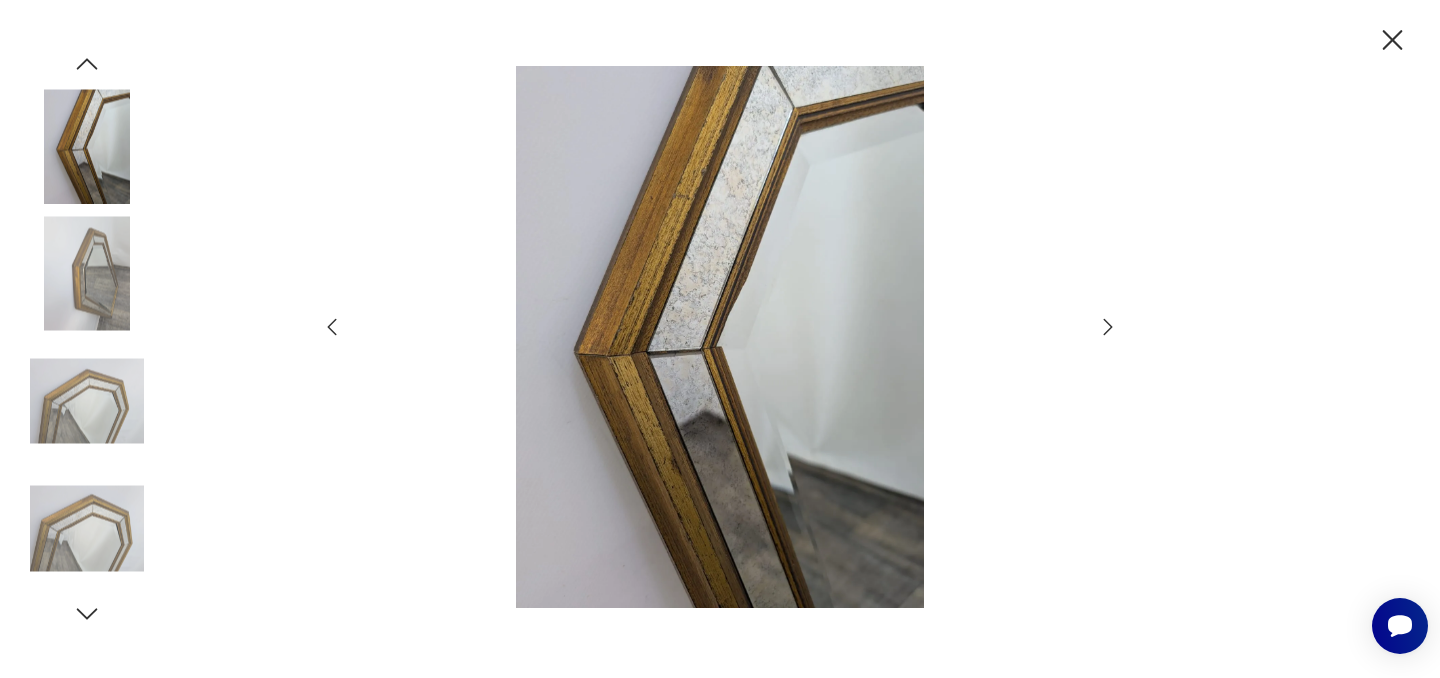 click 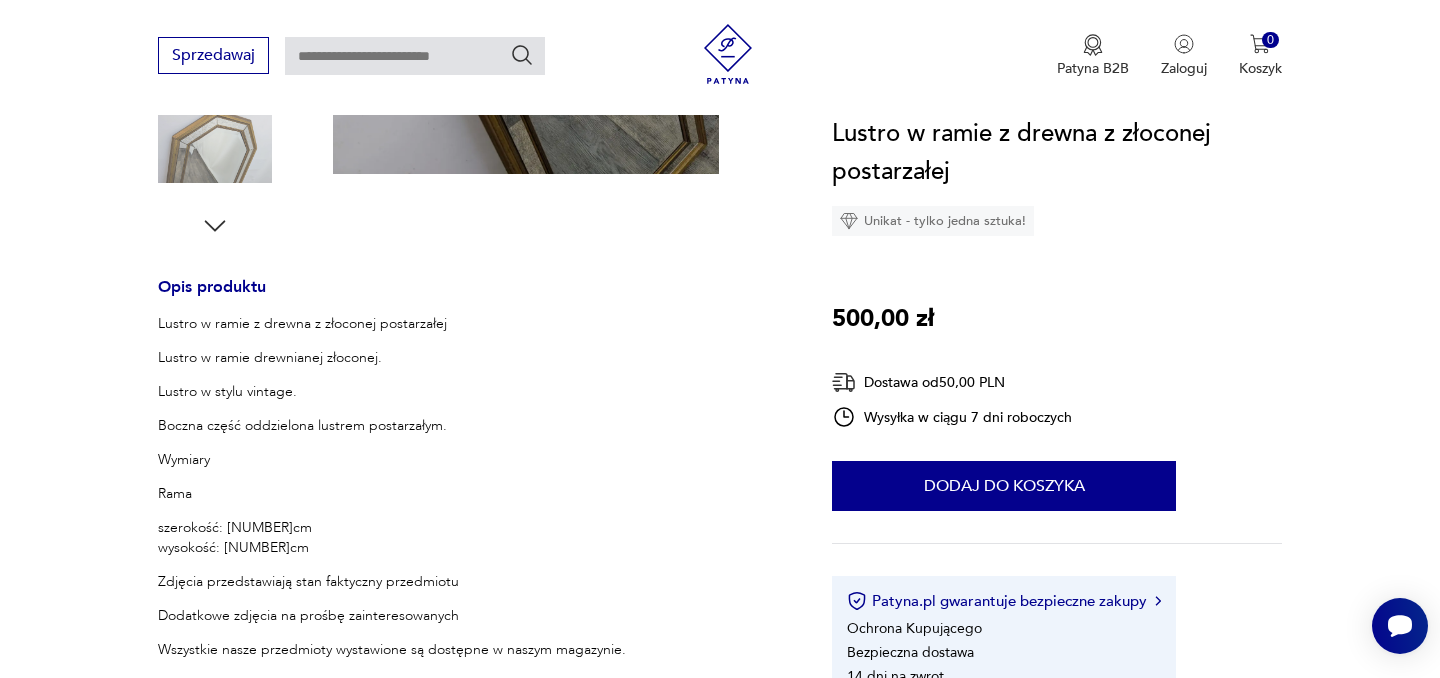 scroll, scrollTop: 1261, scrollLeft: 0, axis: vertical 